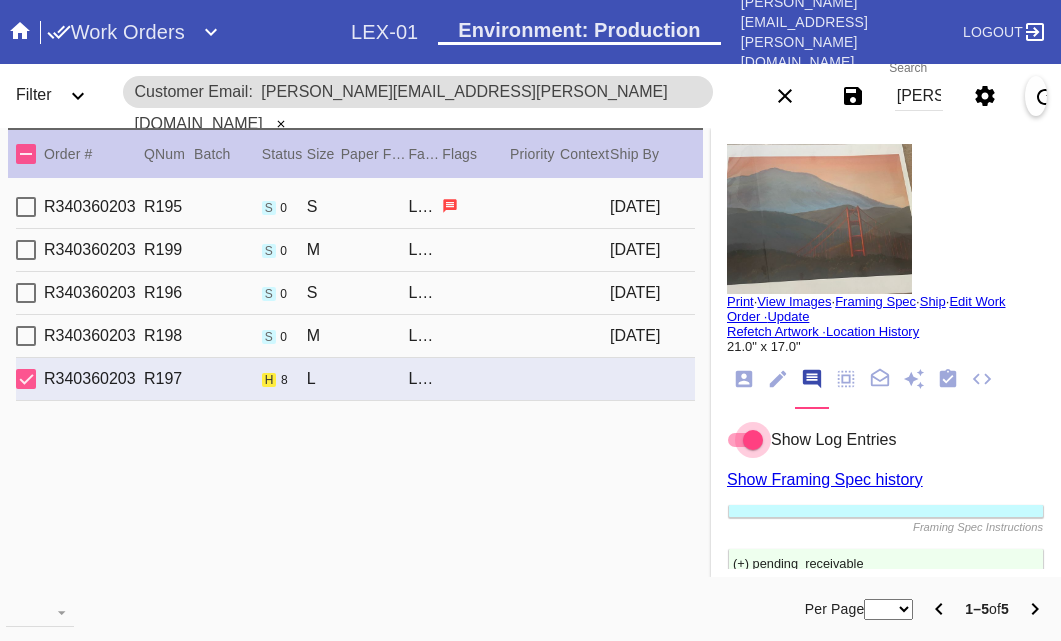 scroll, scrollTop: 0, scrollLeft: 0, axis: both 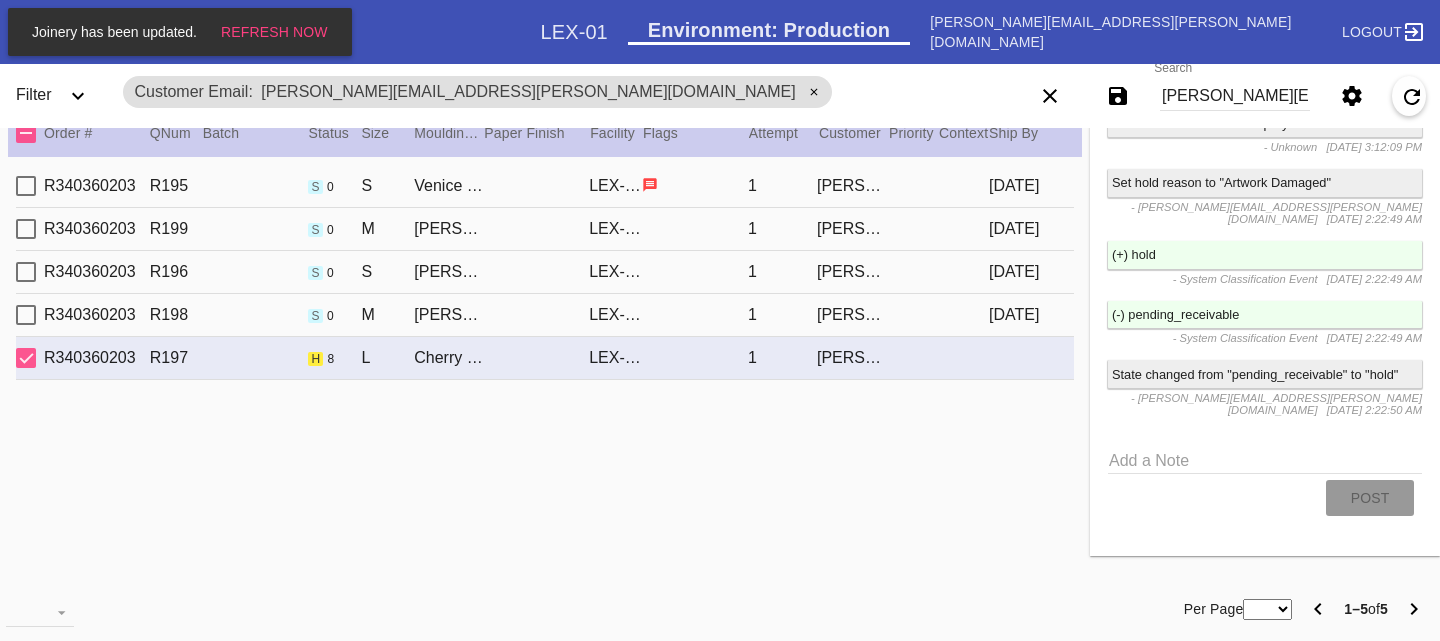 click on "emily.lopez@gmail.com" at bounding box center (1235, 96) 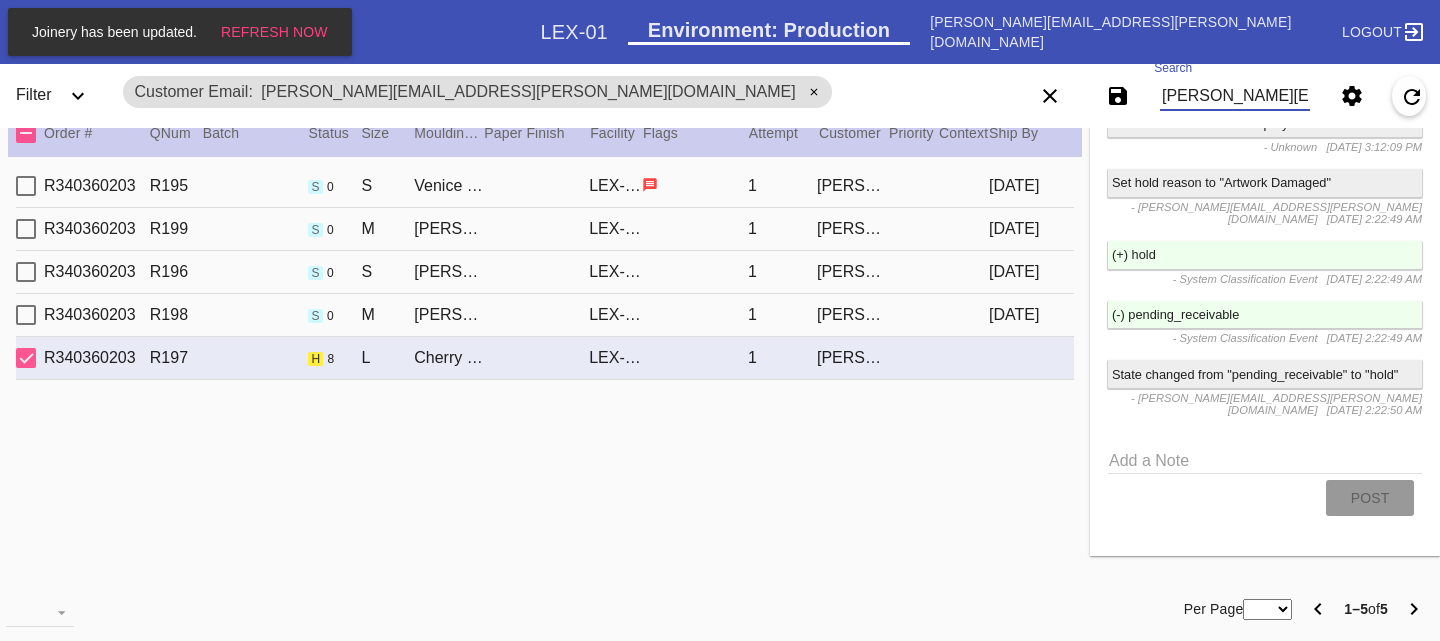 click on "emily.lopez@gmail.com" at bounding box center [1235, 96] 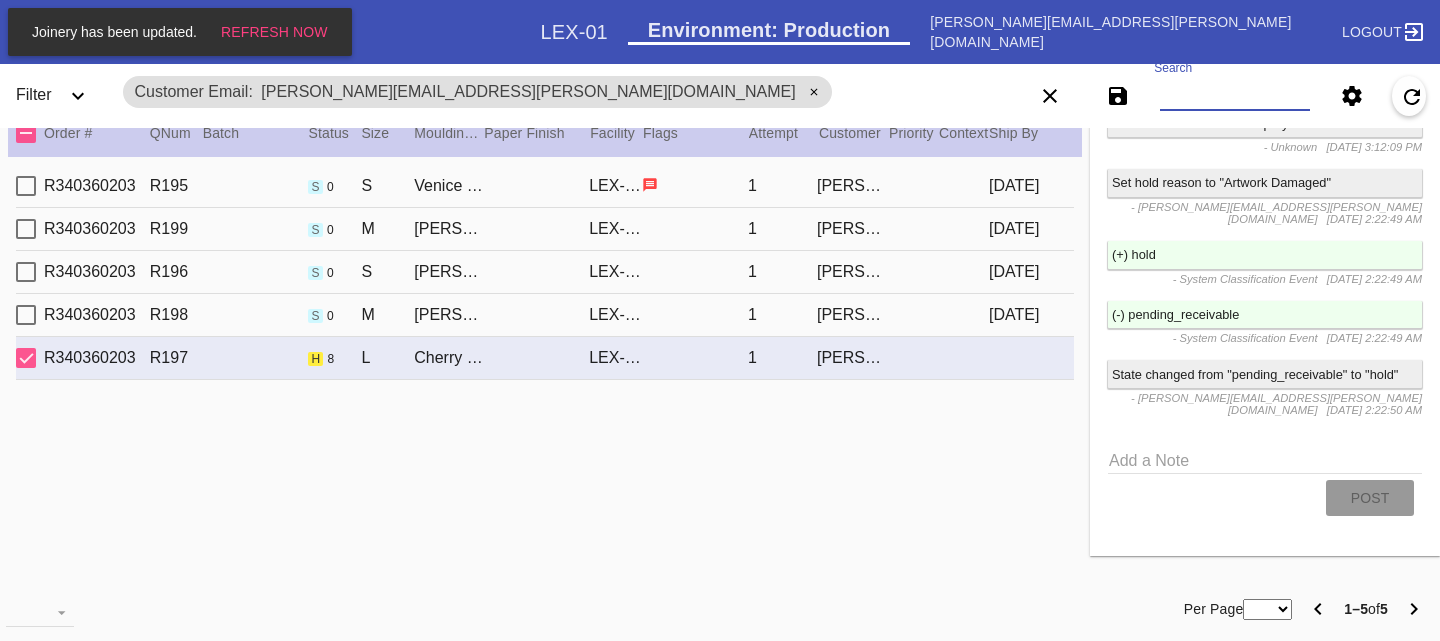 paste on "M86134698329" 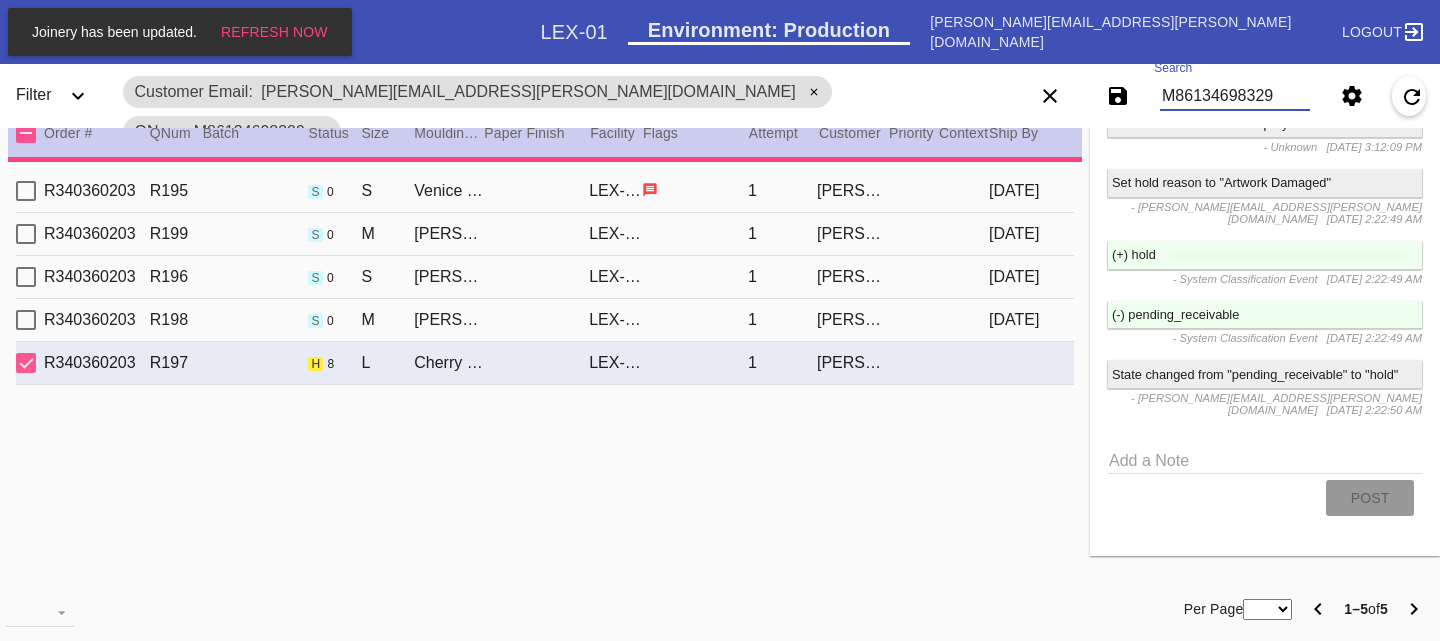 scroll, scrollTop: 0, scrollLeft: 0, axis: both 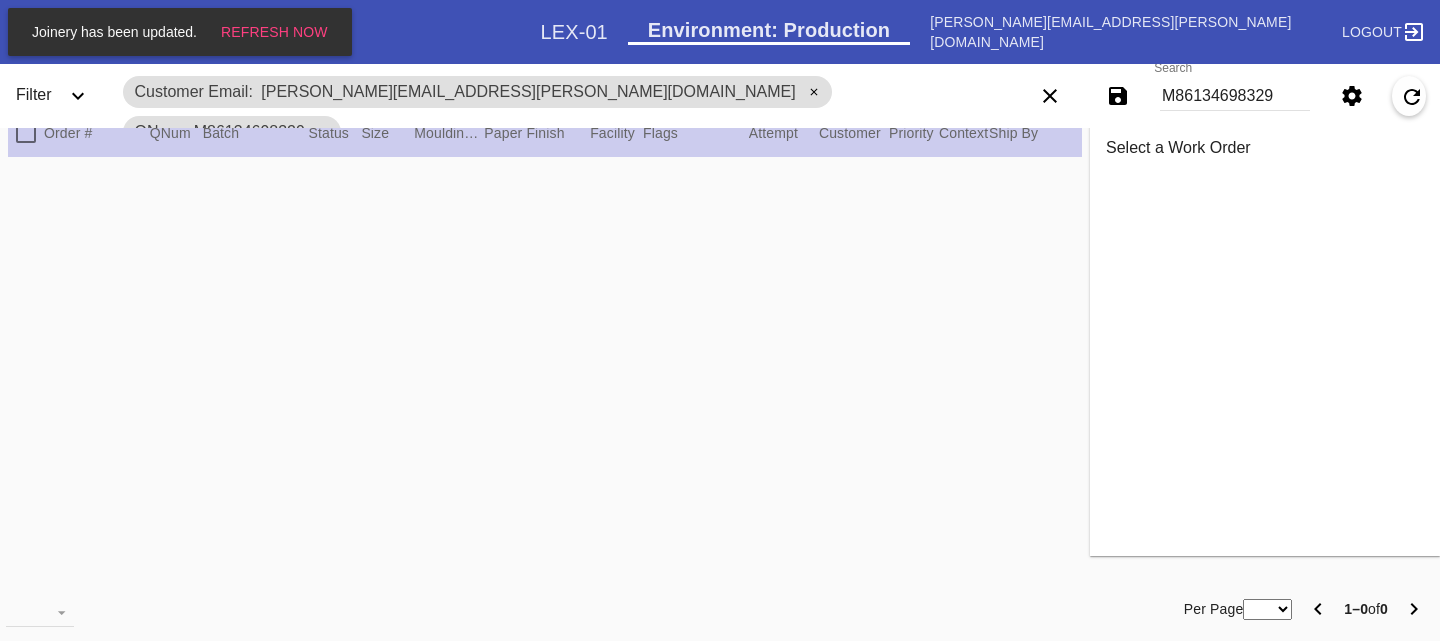 click on "Search M86134698329" at bounding box center [1235, 96] 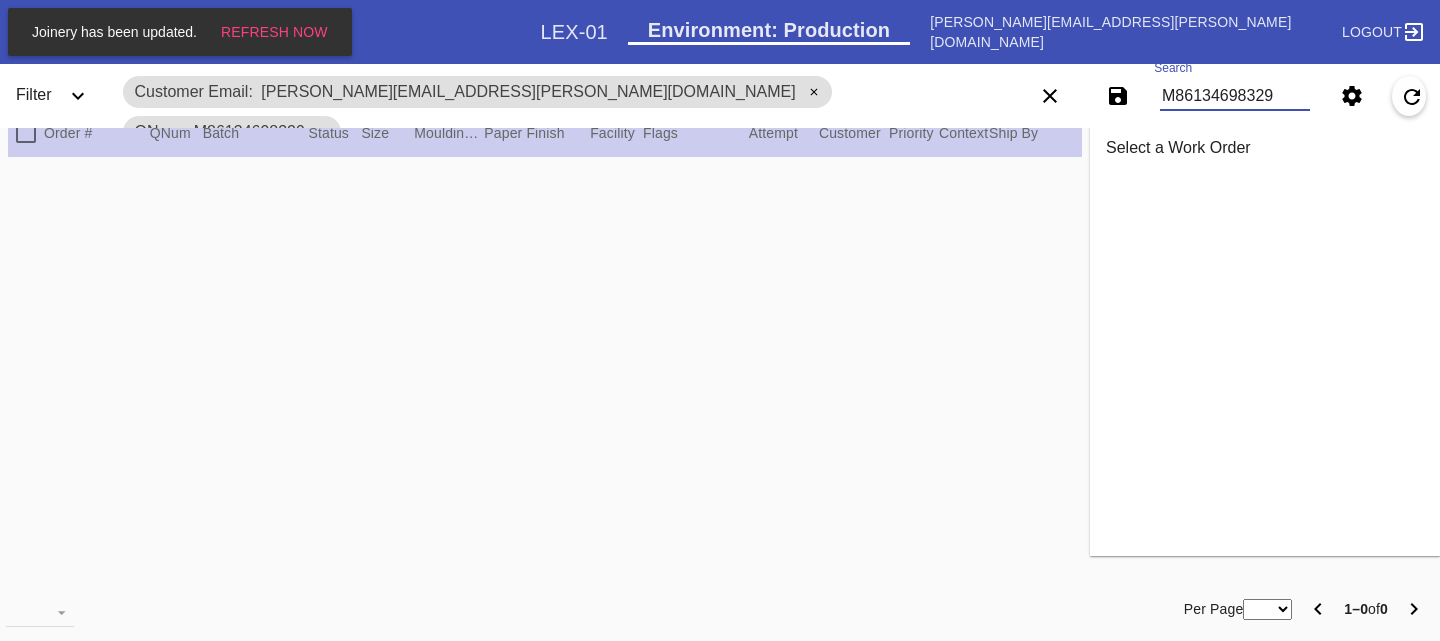 type on "#M86134698329" 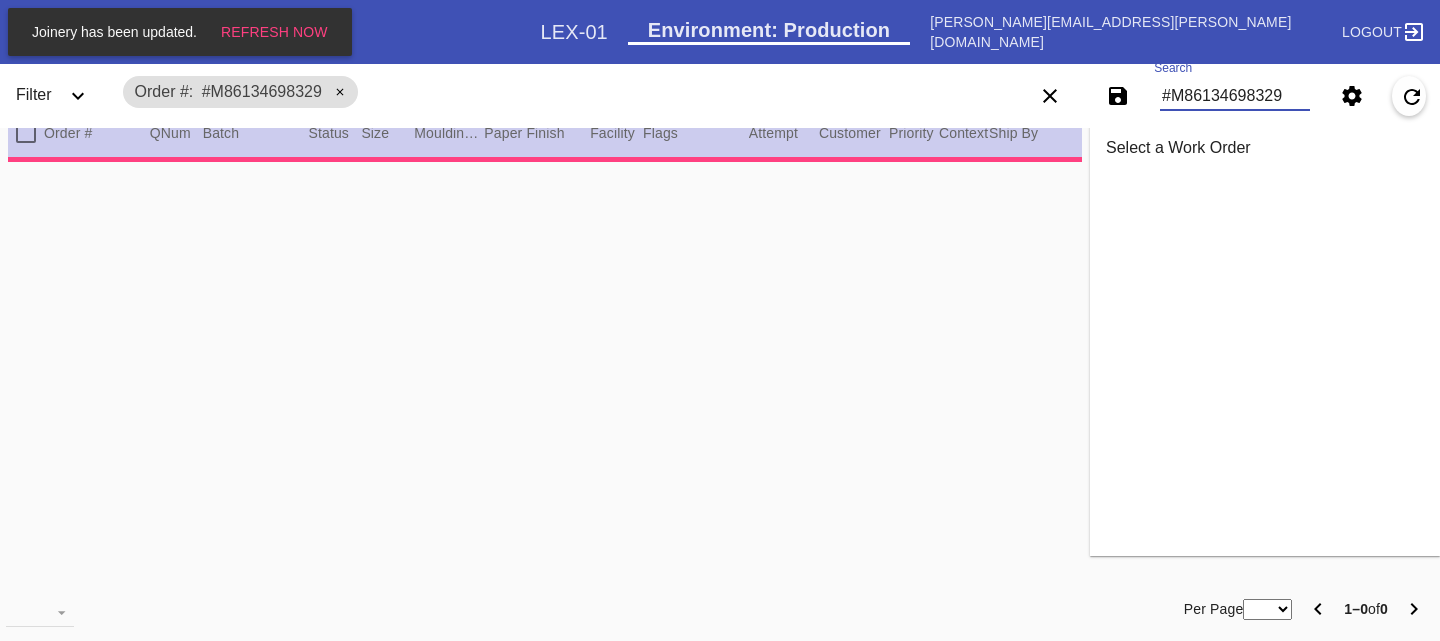 type on "PRO NOTE: trim edges of piece that the piece is centered and straight in the frame 2/16 -KC
Frame Sandwich" 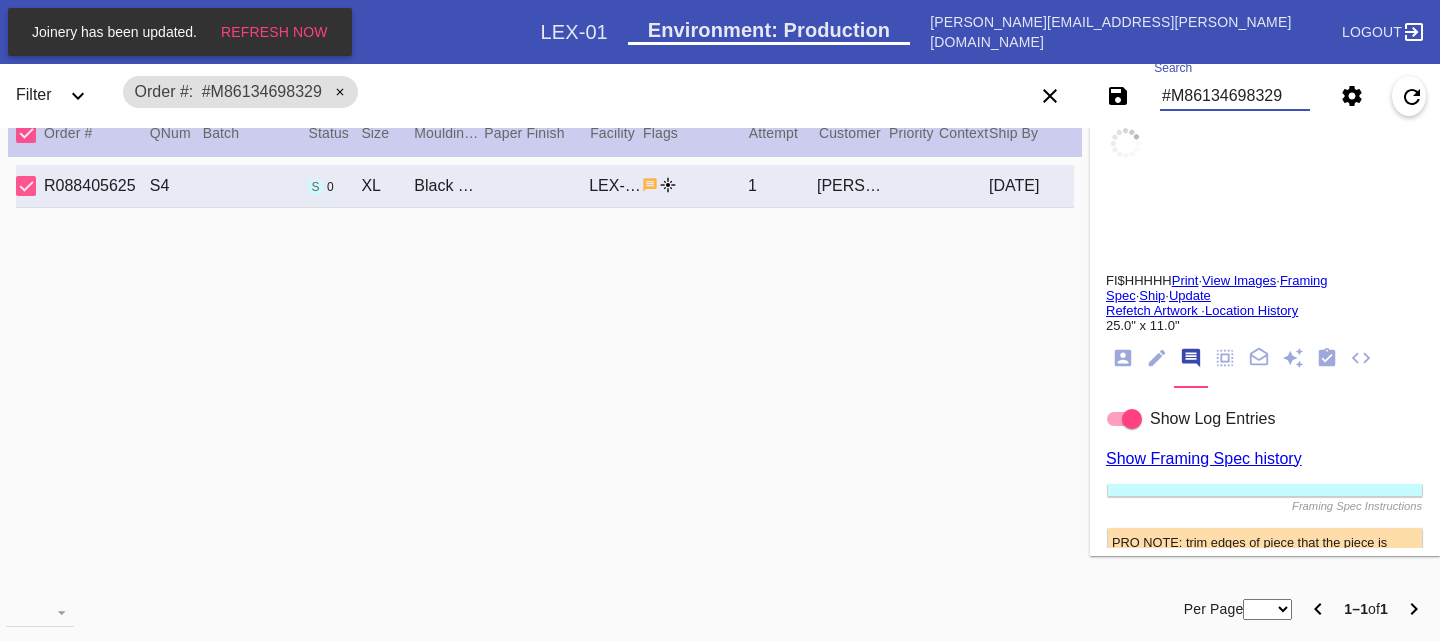 type on ""Jennings' First Catch"" 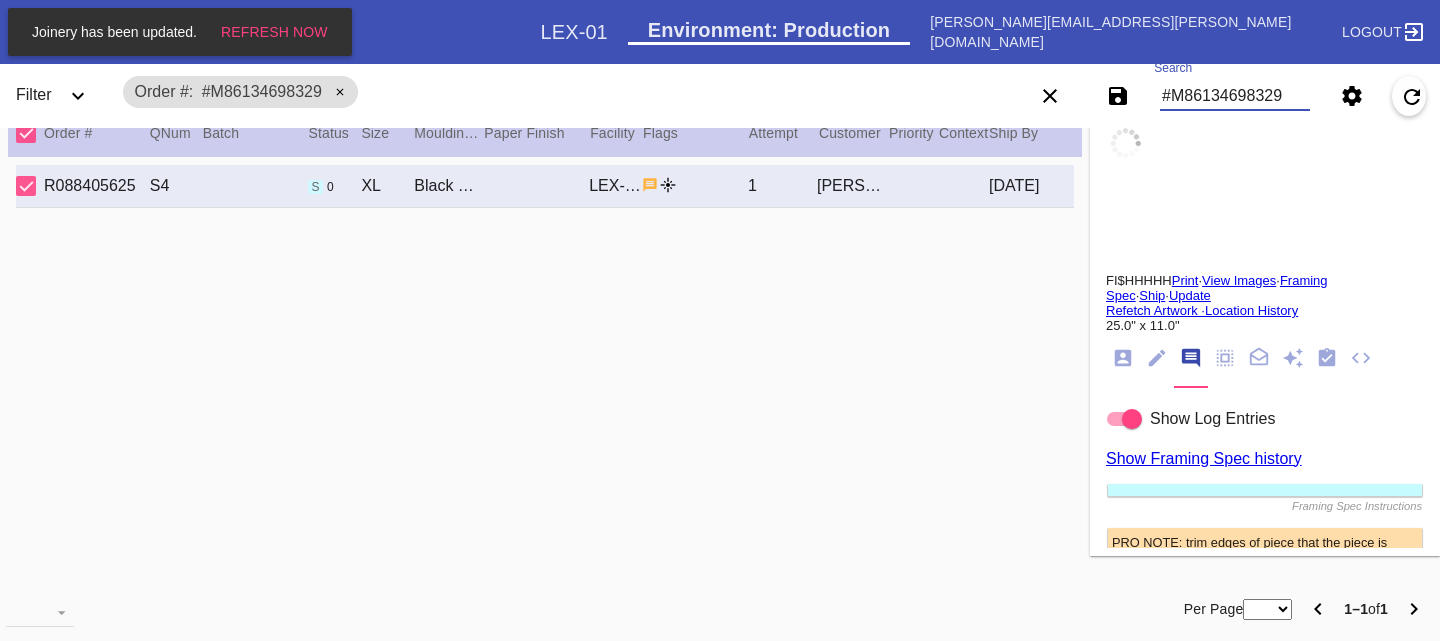 type on "Sunlight Beach Aug 2023" 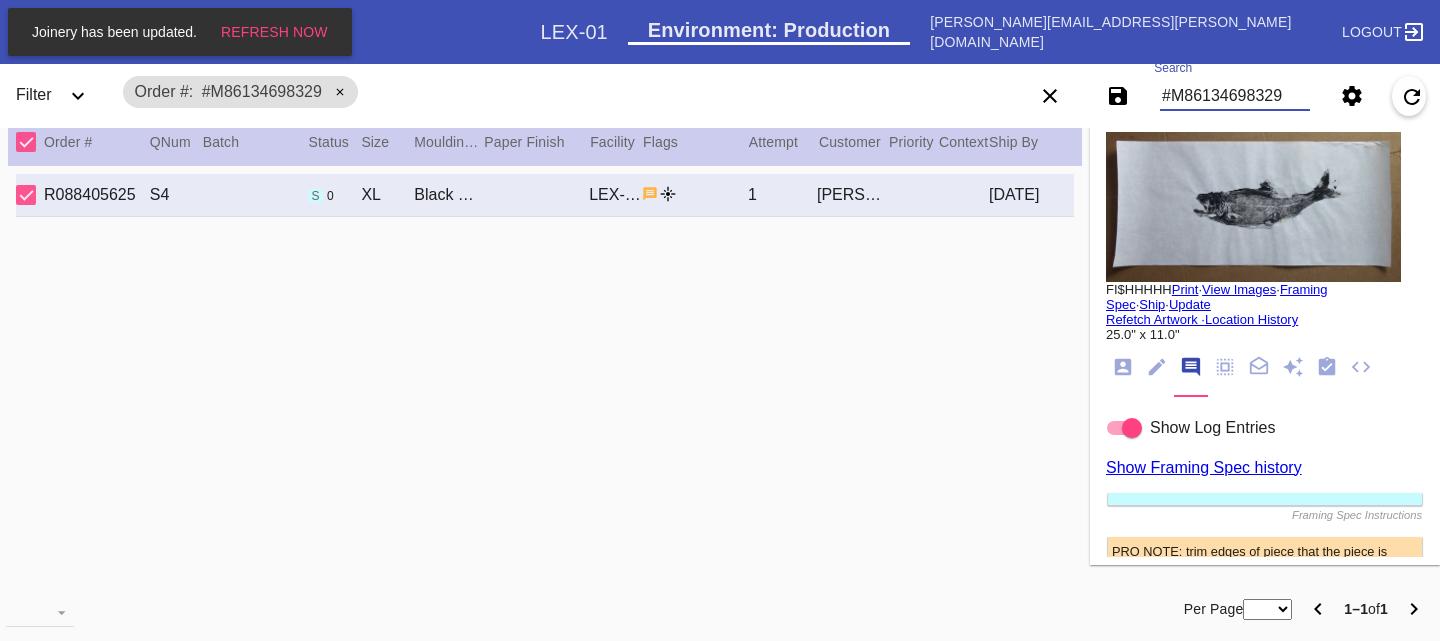 scroll, scrollTop: 0, scrollLeft: 0, axis: both 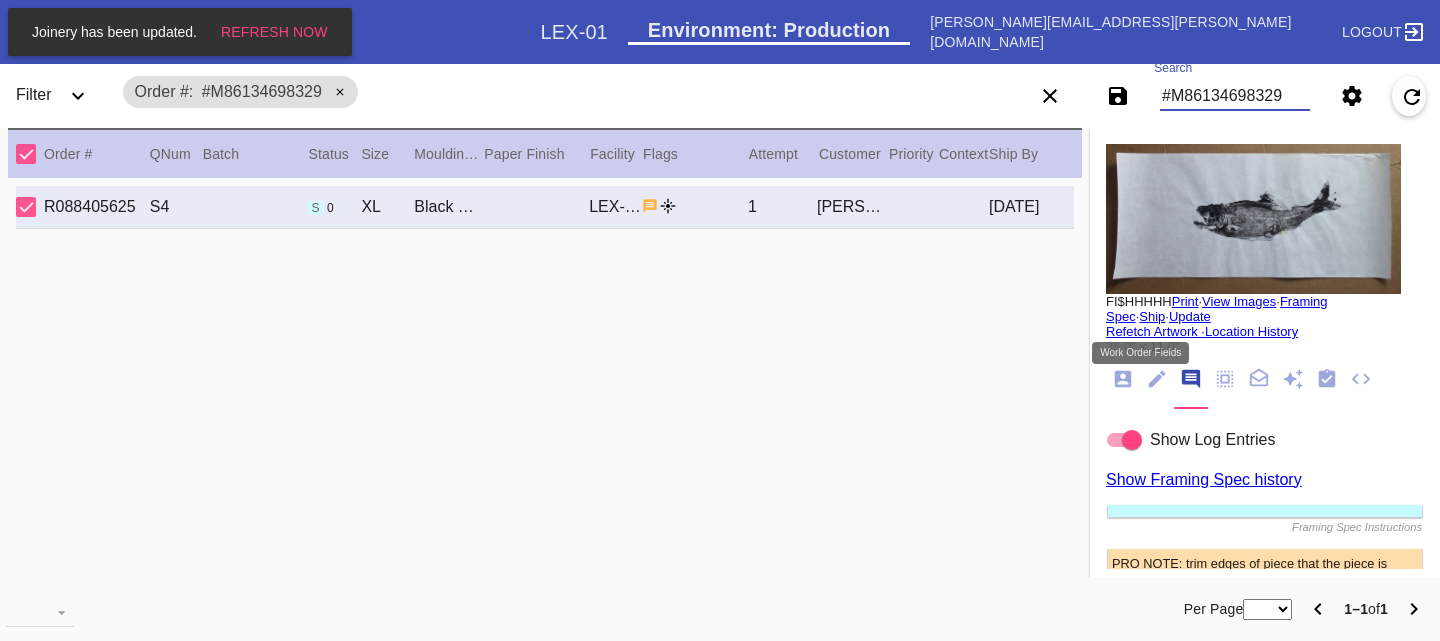 type on "#M86134698329" 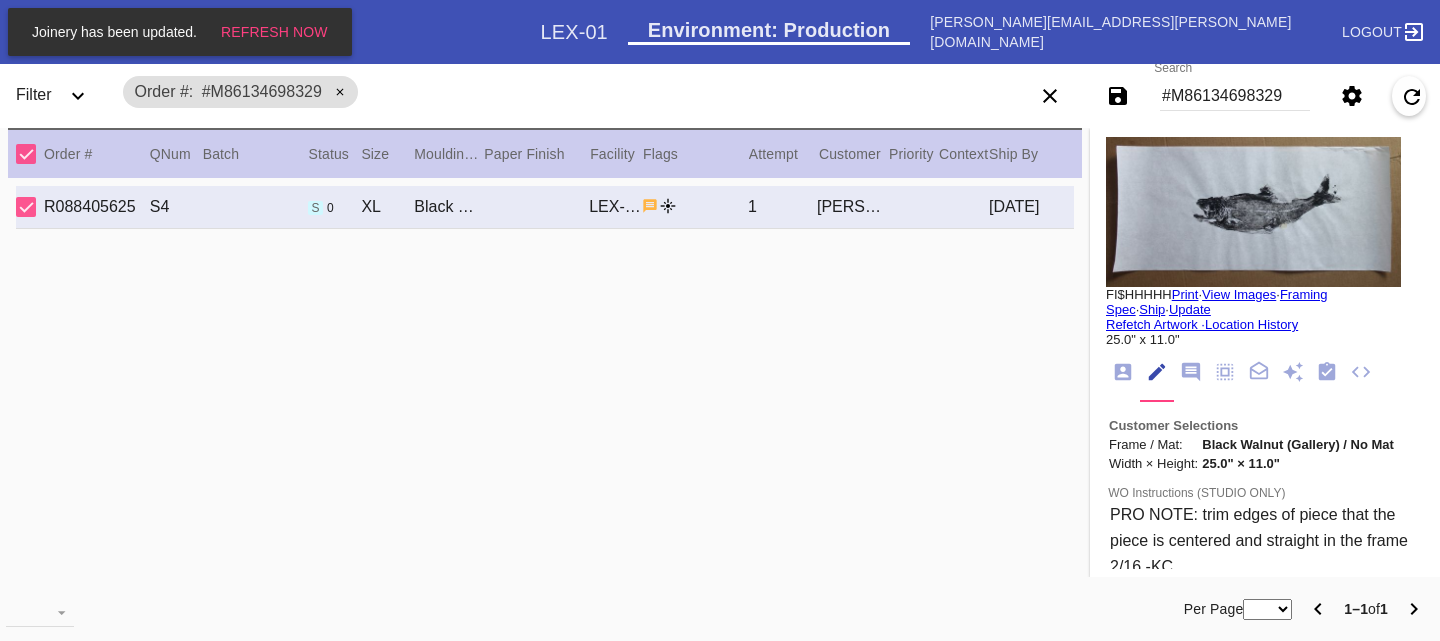 scroll, scrollTop: 8, scrollLeft: 0, axis: vertical 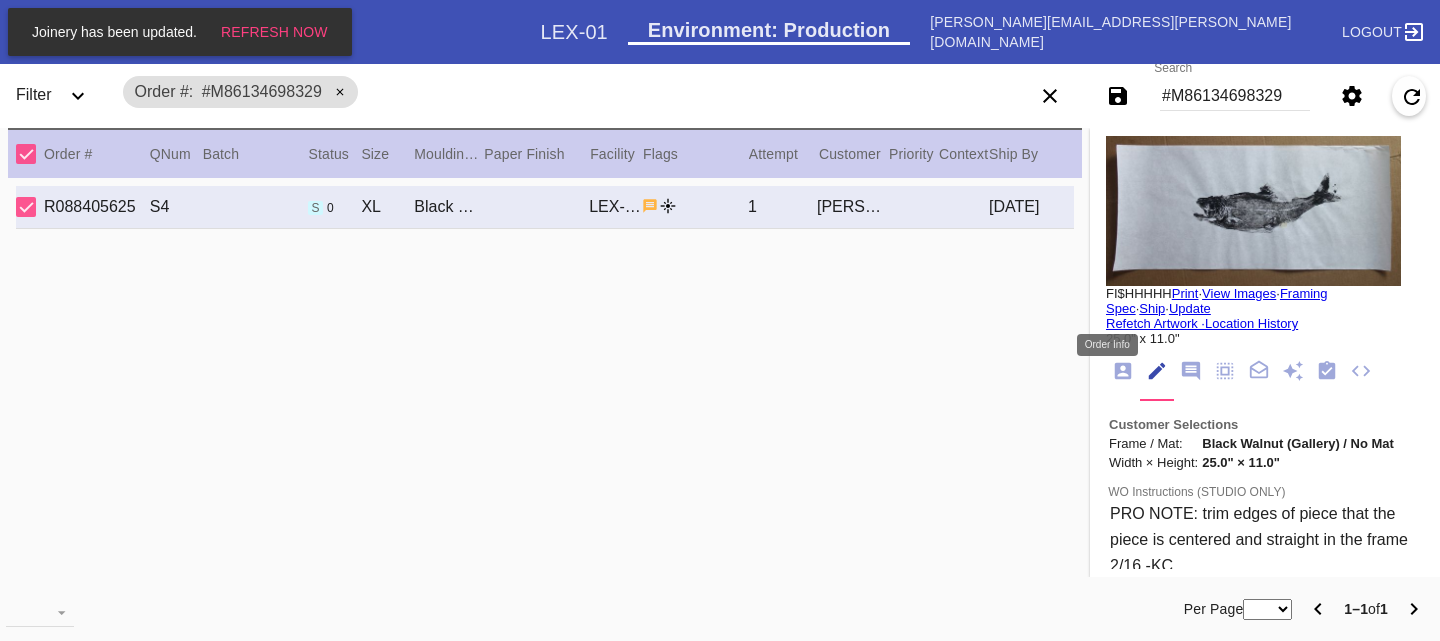 click 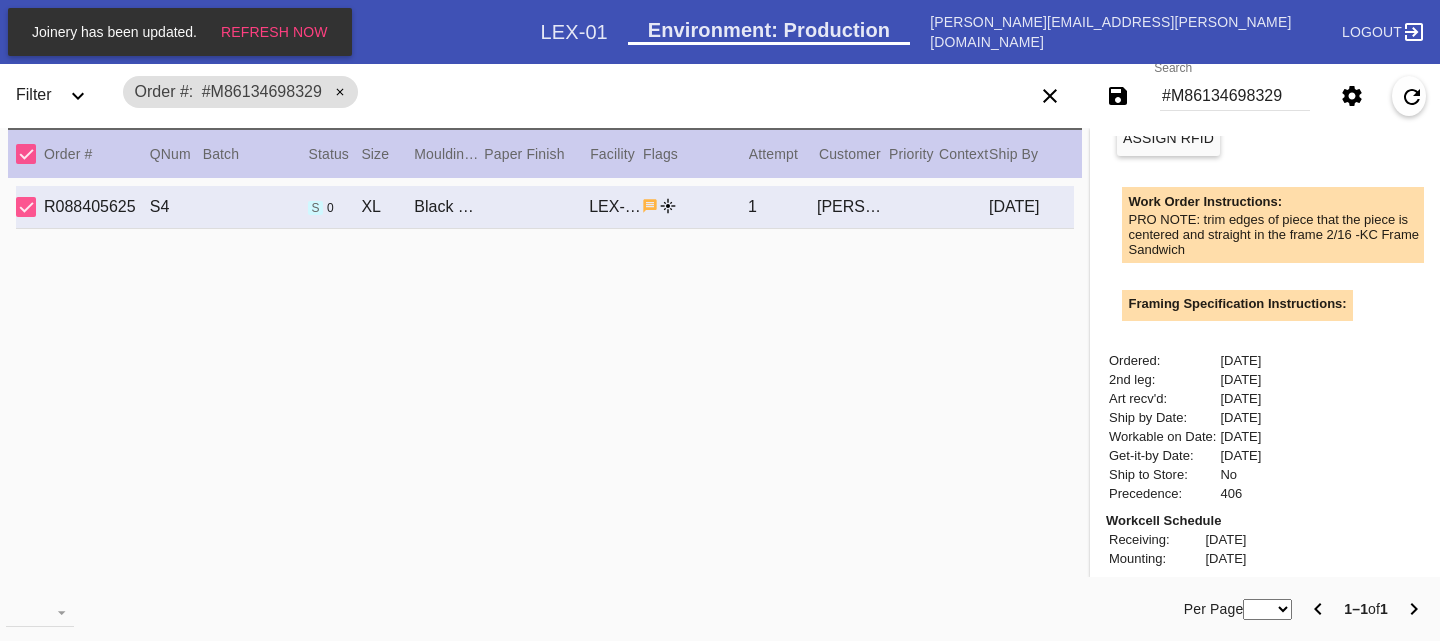 scroll, scrollTop: 916, scrollLeft: 0, axis: vertical 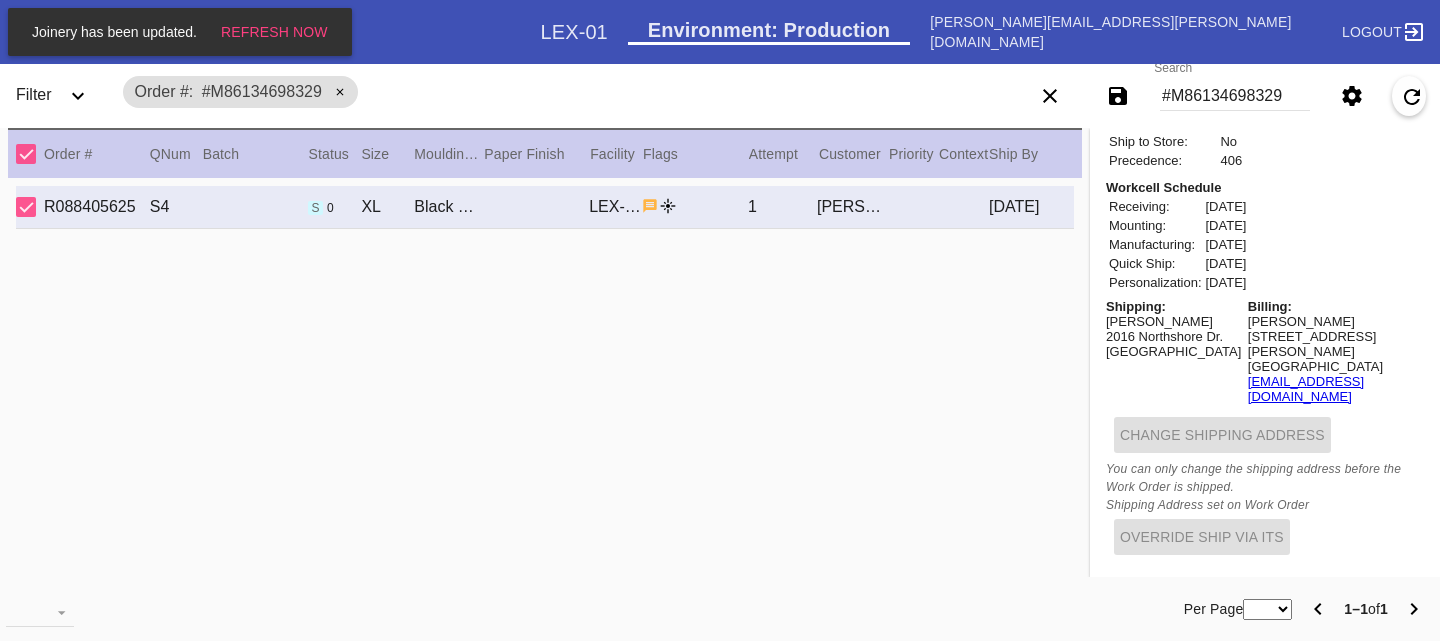 click on "#M86134698329" at bounding box center (1235, 96) 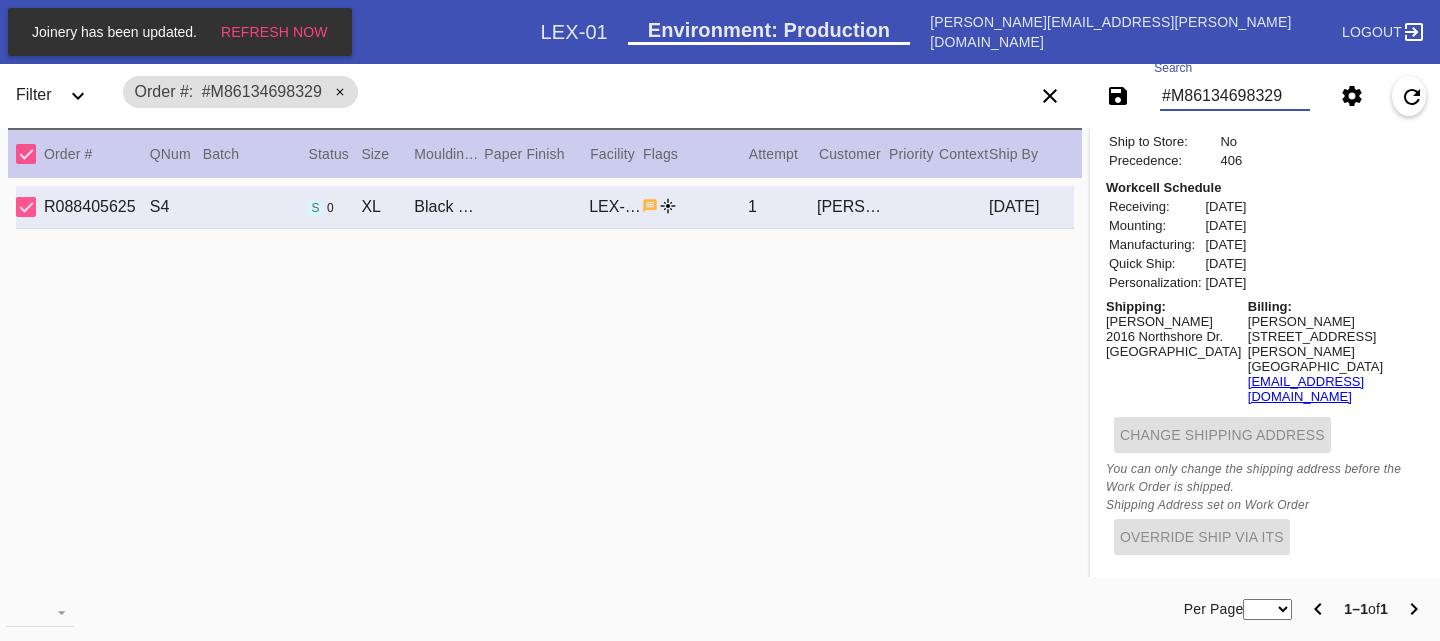 click on "#M86134698329" at bounding box center [1235, 96] 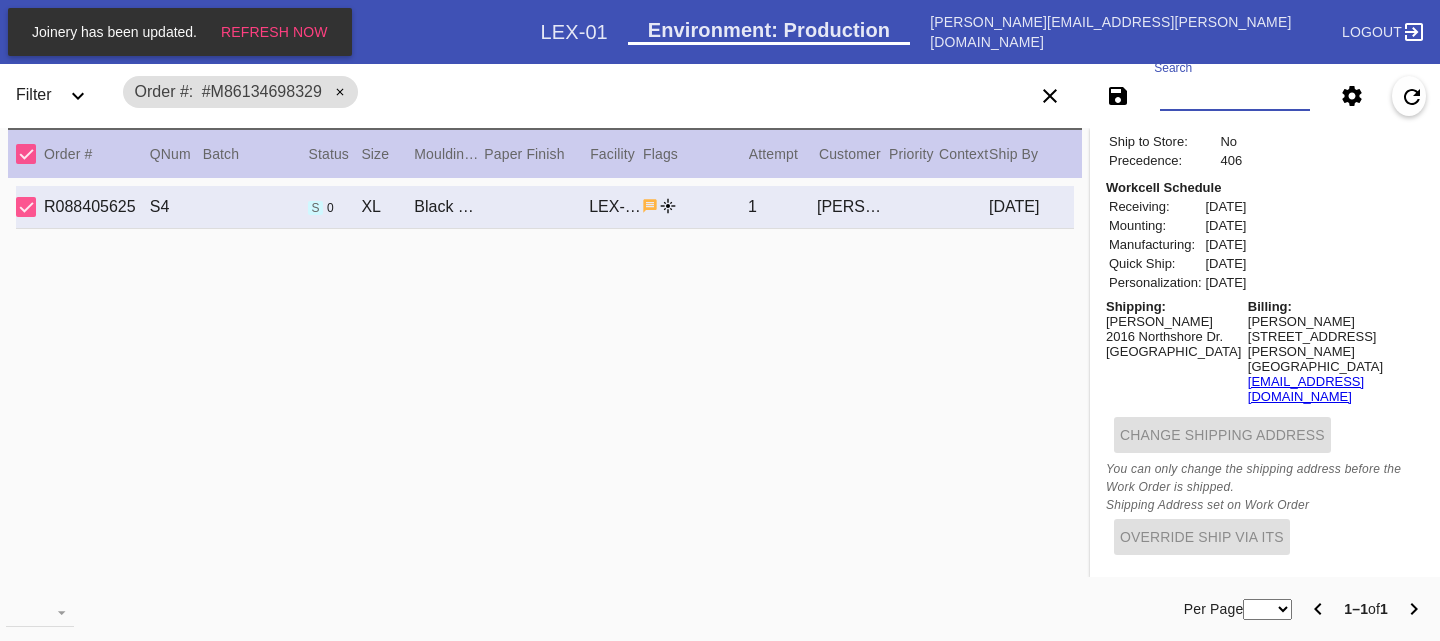 paste on "janaleland@gmail.com" 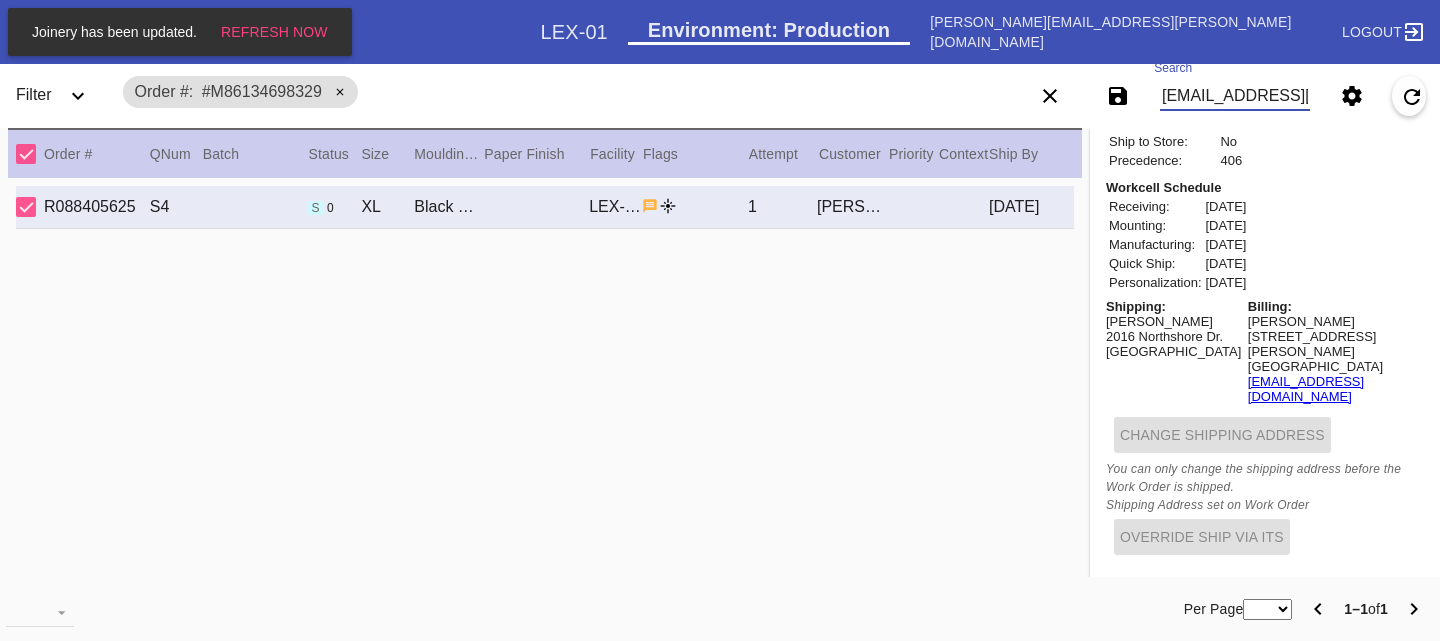 scroll, scrollTop: 0, scrollLeft: 15, axis: horizontal 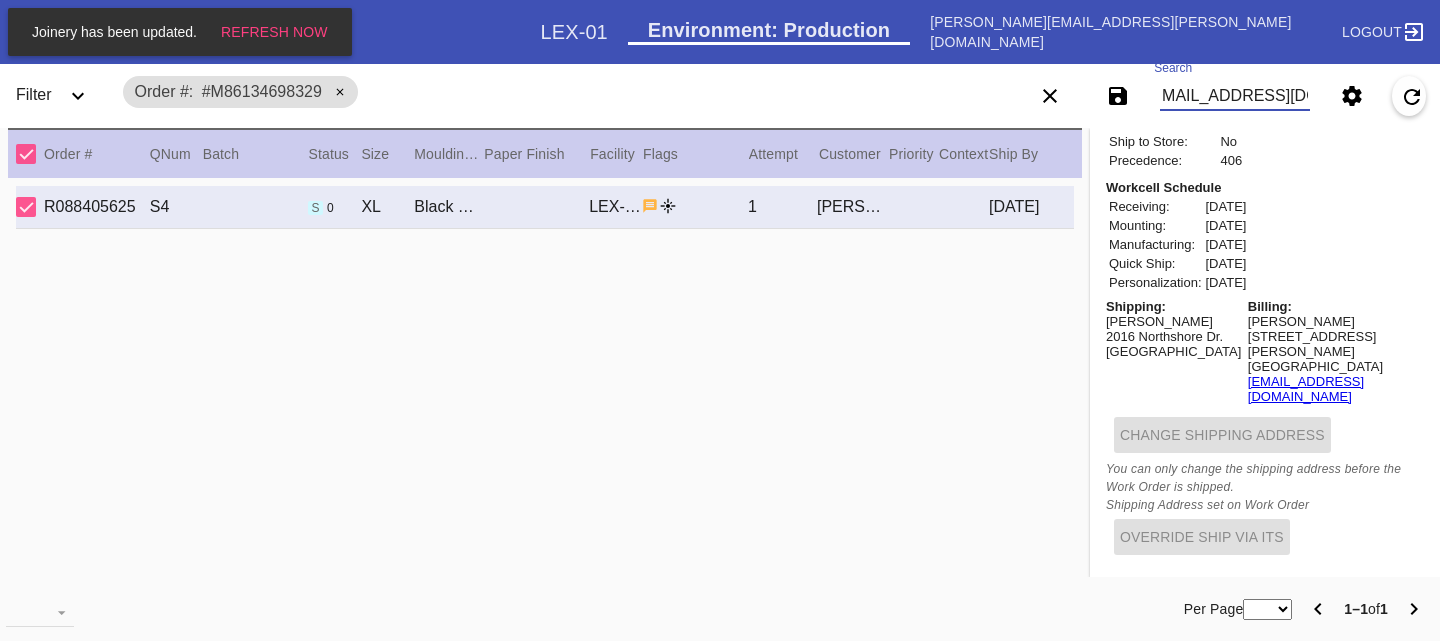 type on "janaleland@gmail.com" 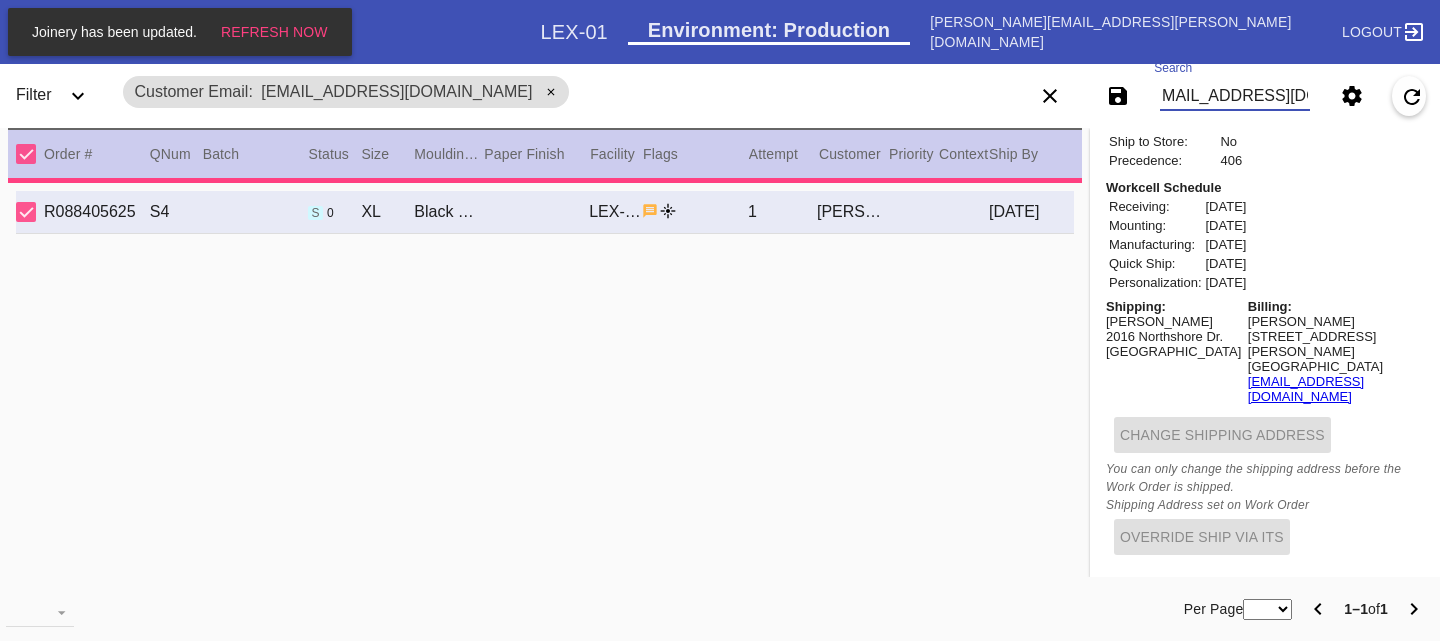 type 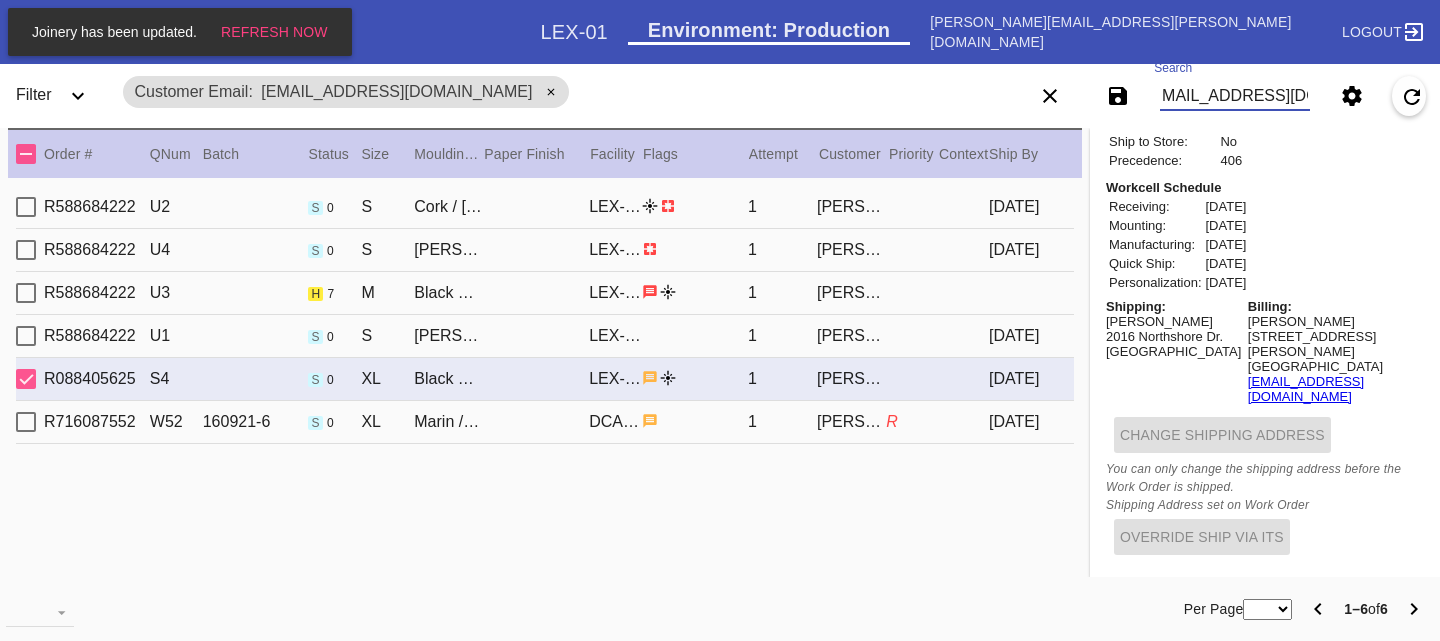 type on ""Jennings' First Catch"" 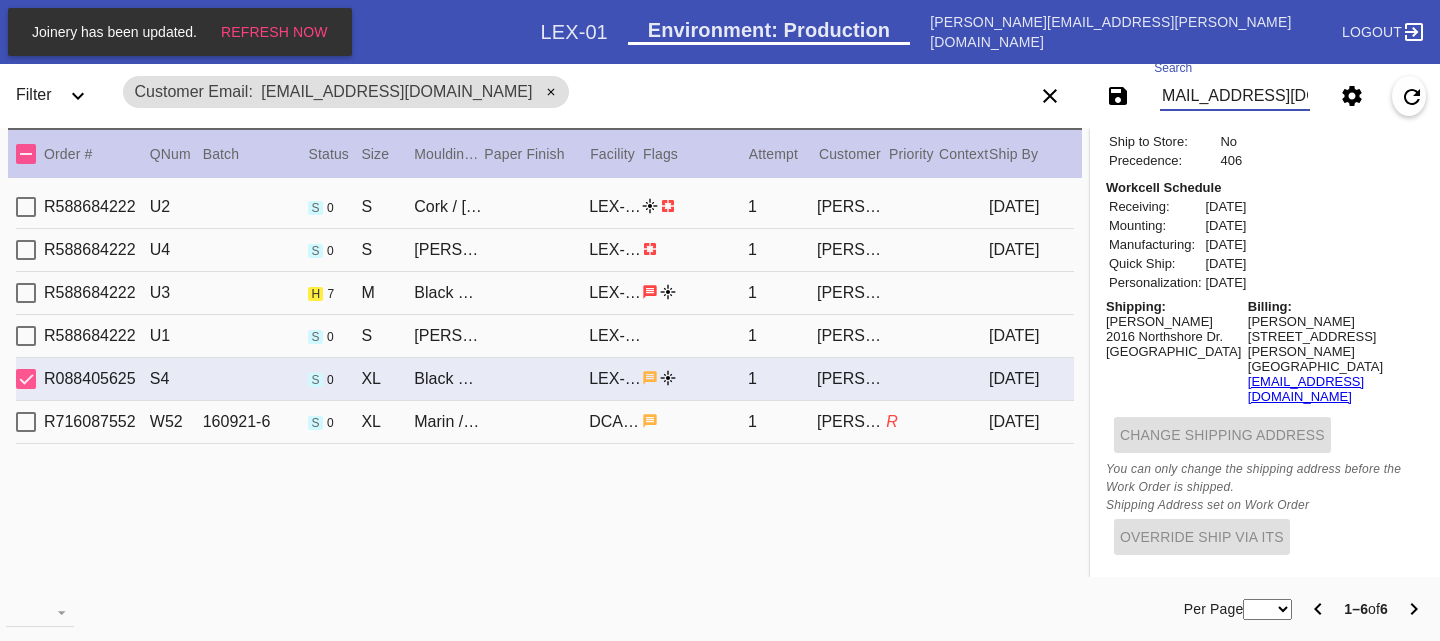 click on "R588684222 U3 h   7 M Black Walnut Mini / No Mat LEX-01 1 Jana Leland" at bounding box center (545, 293) 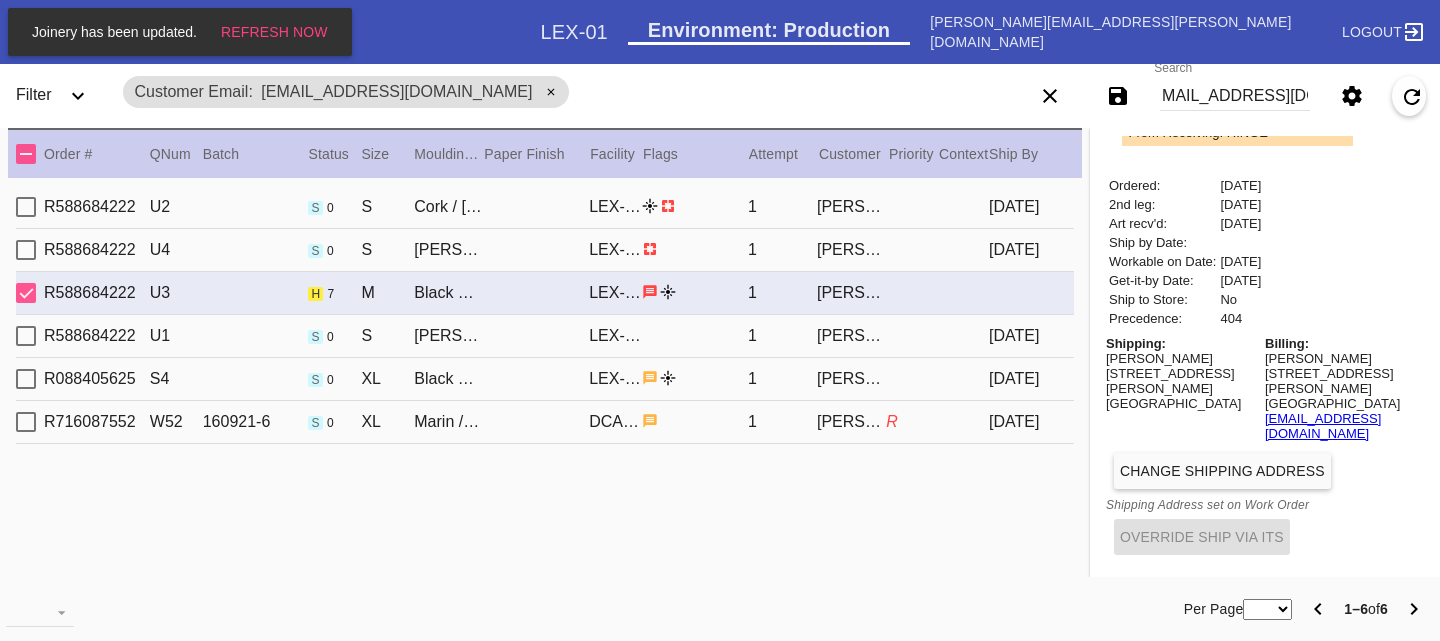 scroll, scrollTop: 0, scrollLeft: 0, axis: both 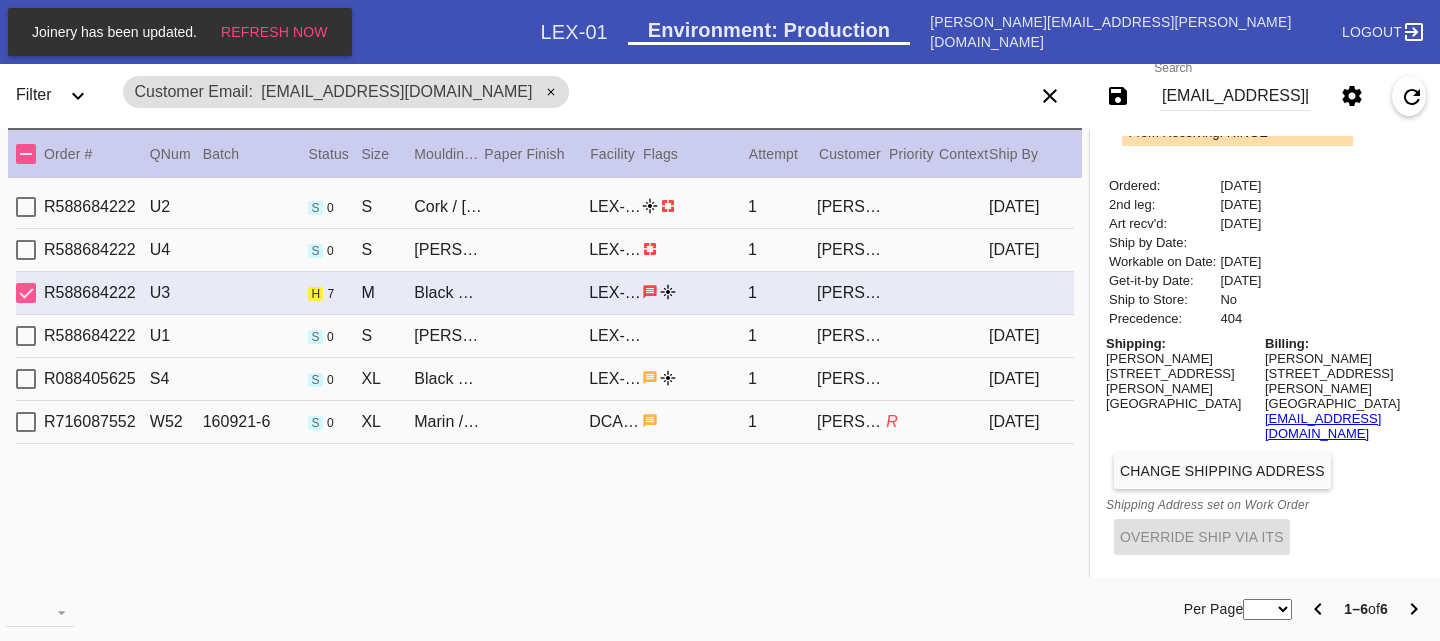 type on "Jennings' First Catch" 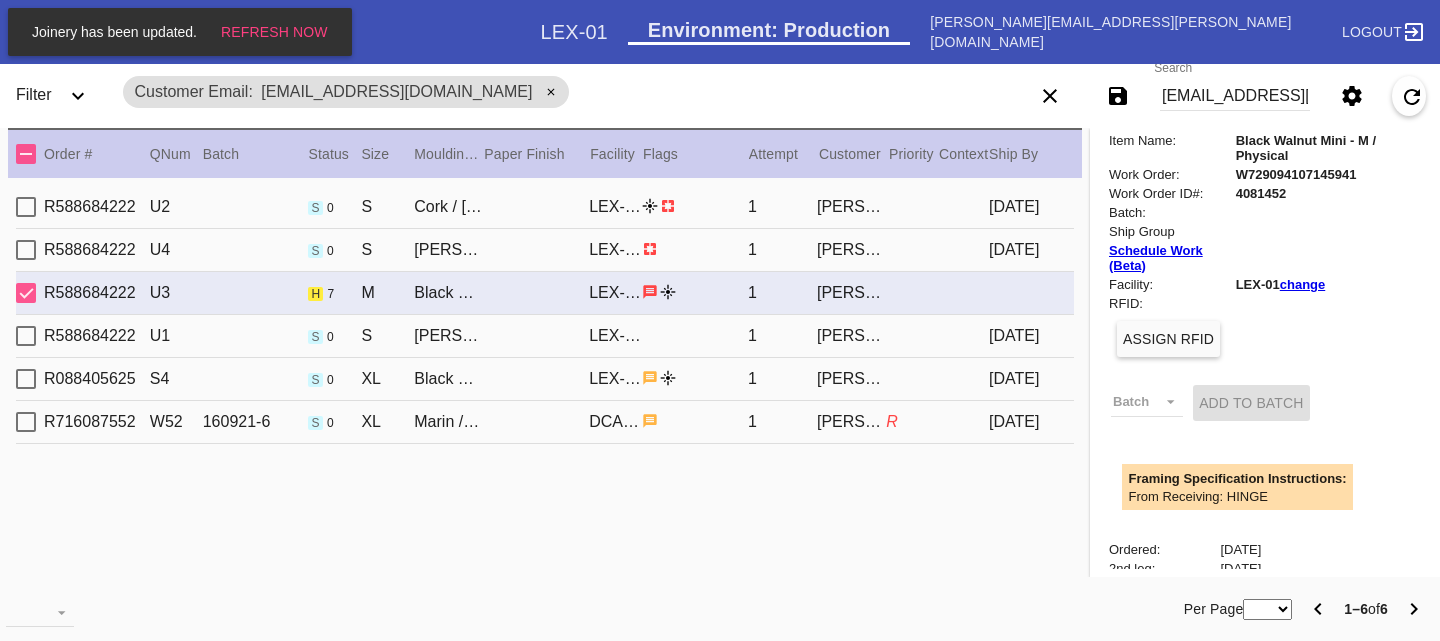 scroll, scrollTop: 0, scrollLeft: 0, axis: both 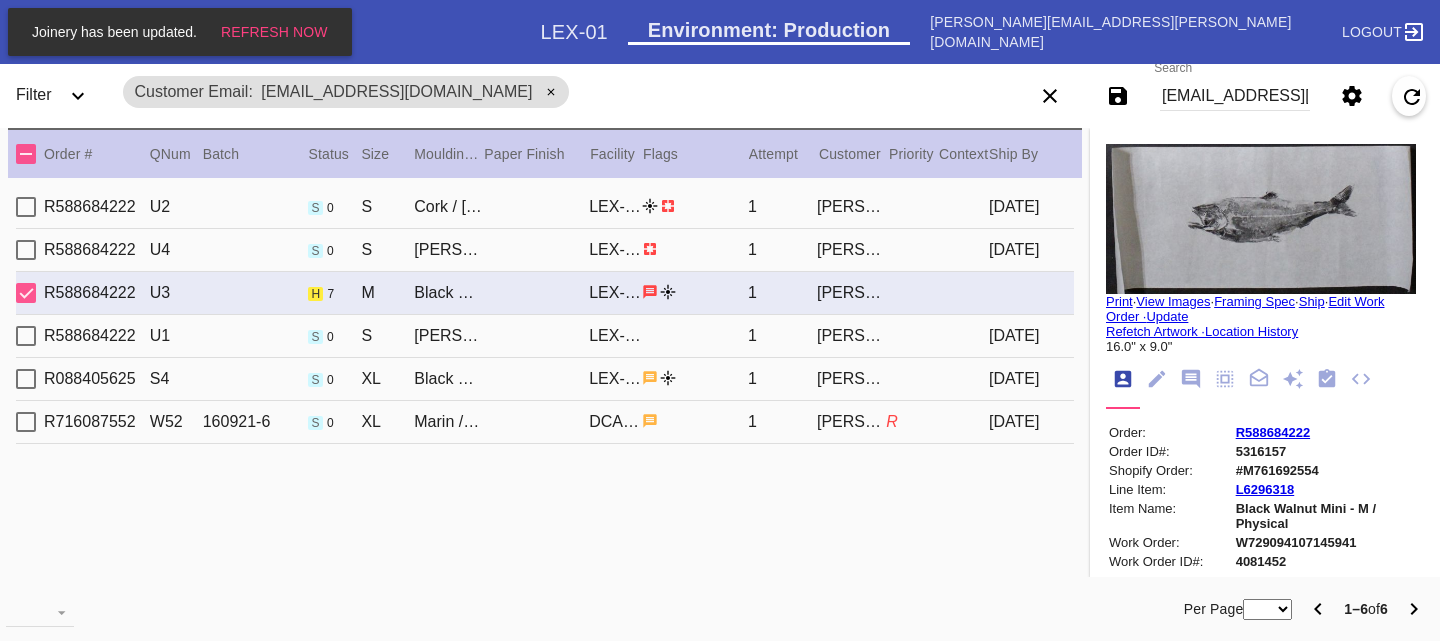 click 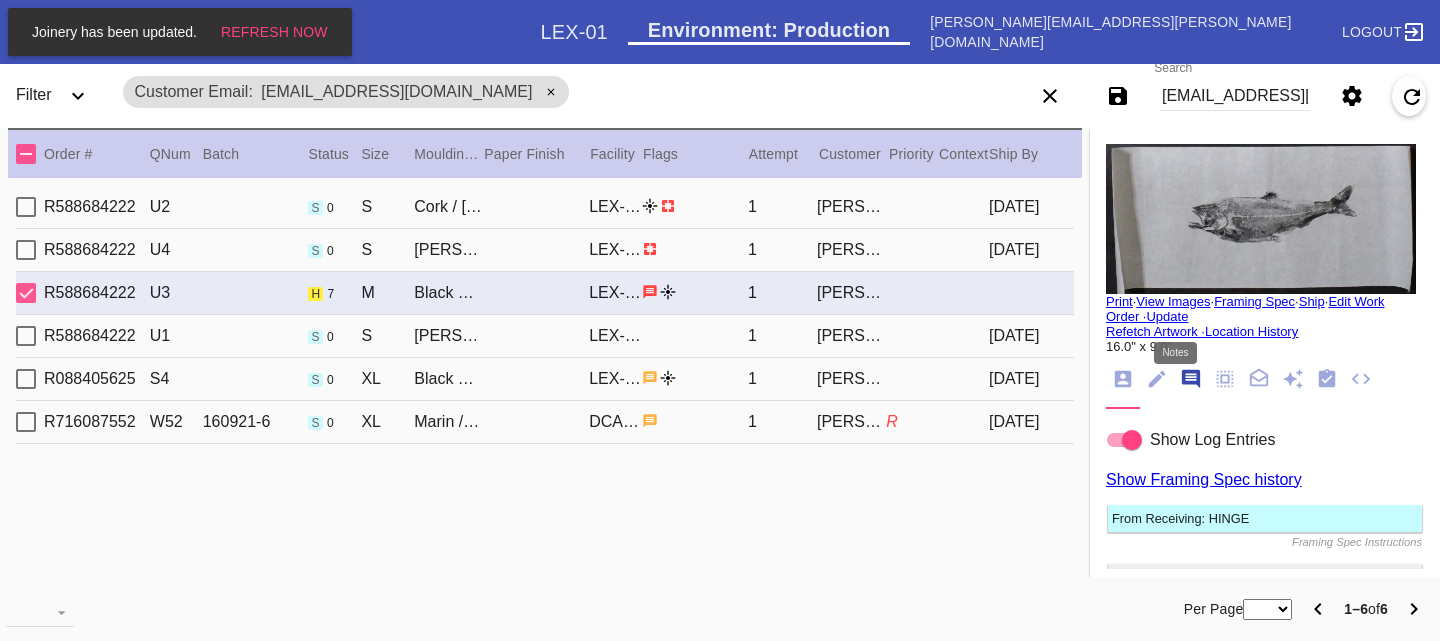 scroll, scrollTop: 123, scrollLeft: 0, axis: vertical 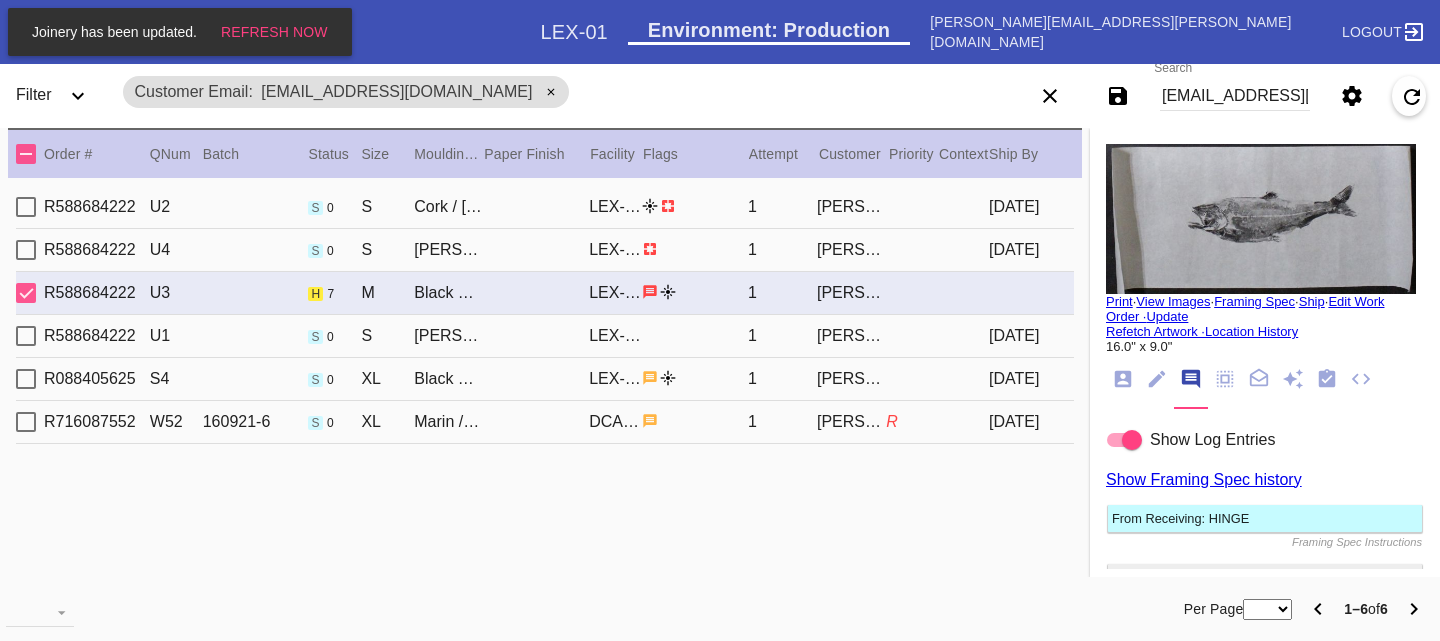 click 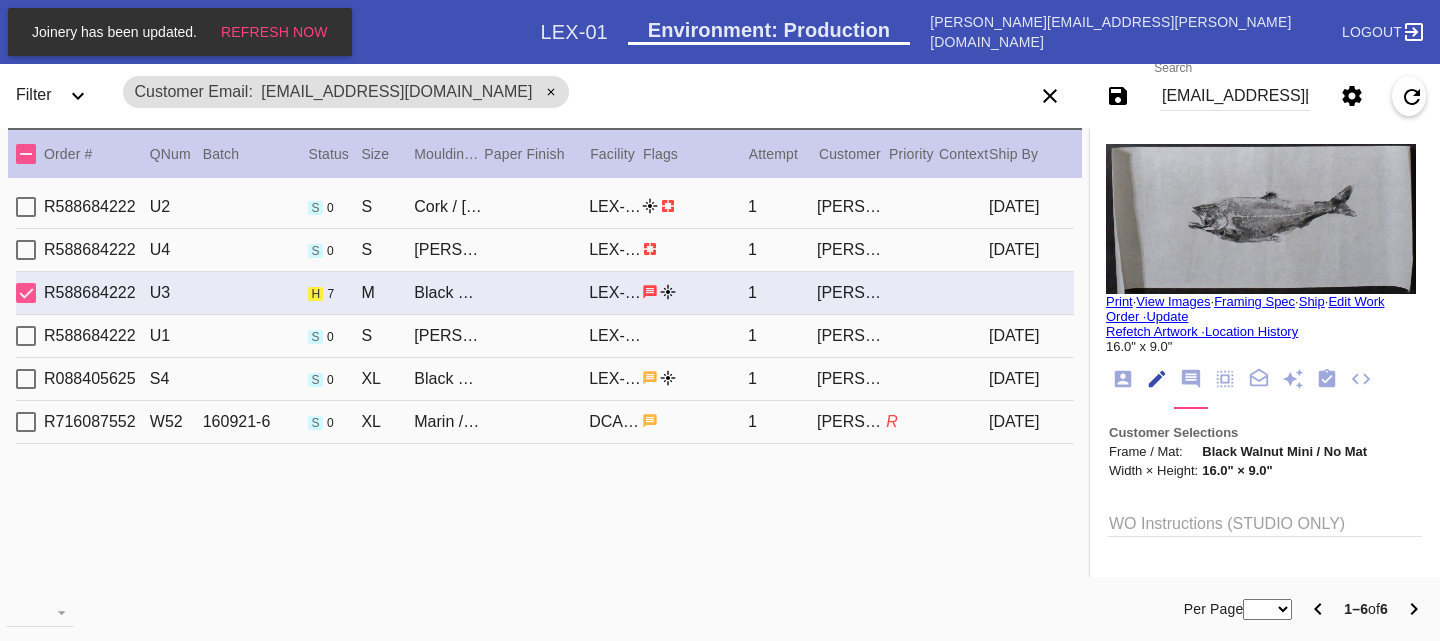 scroll, scrollTop: 73, scrollLeft: 0, axis: vertical 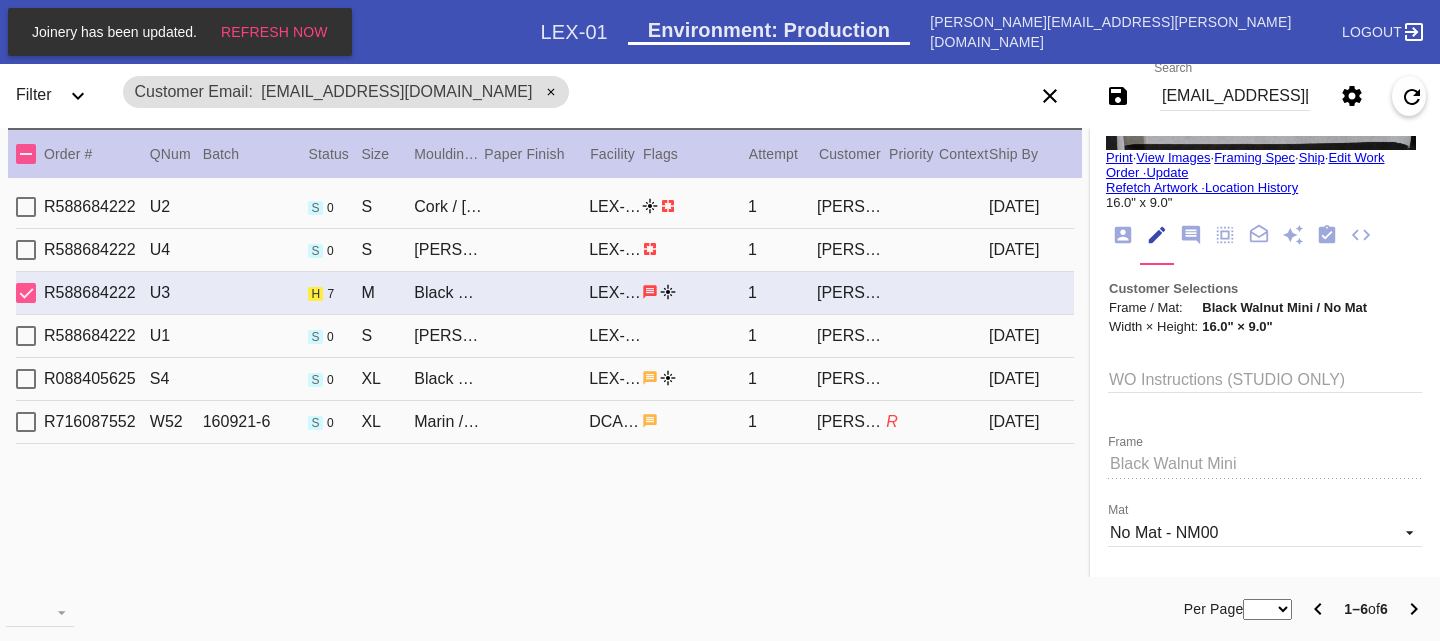 click 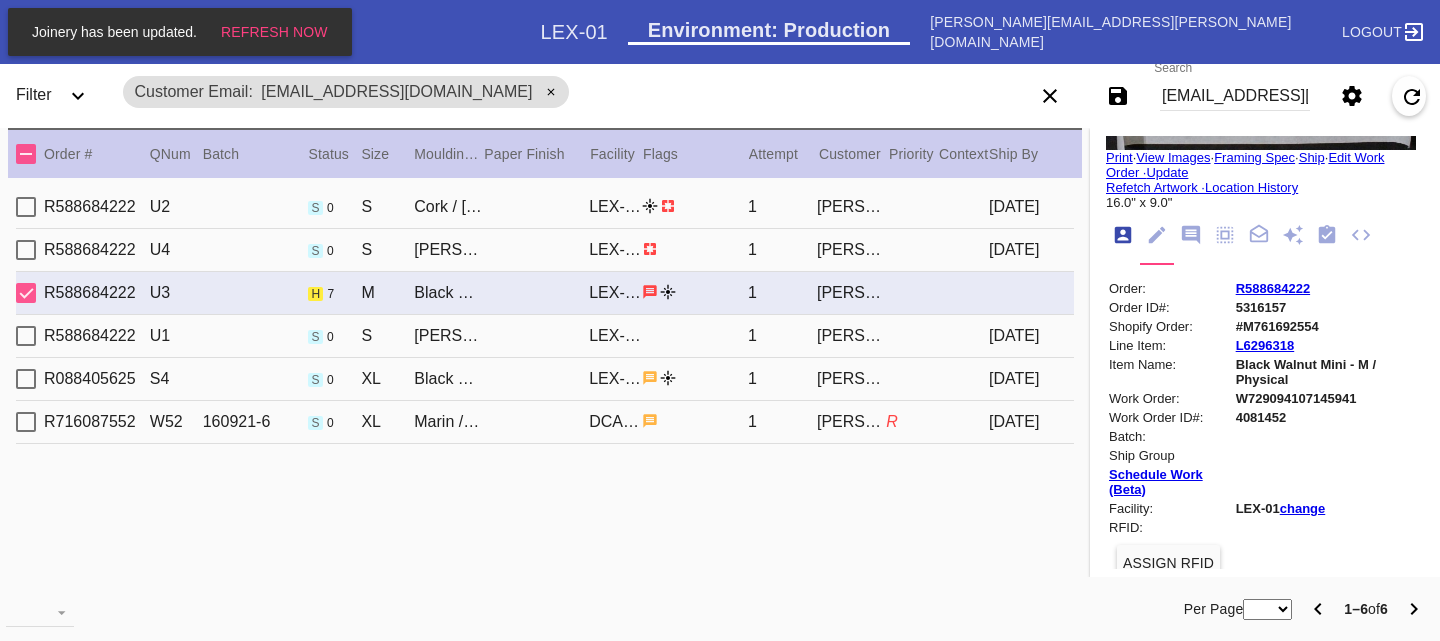 scroll, scrollTop: 24, scrollLeft: 0, axis: vertical 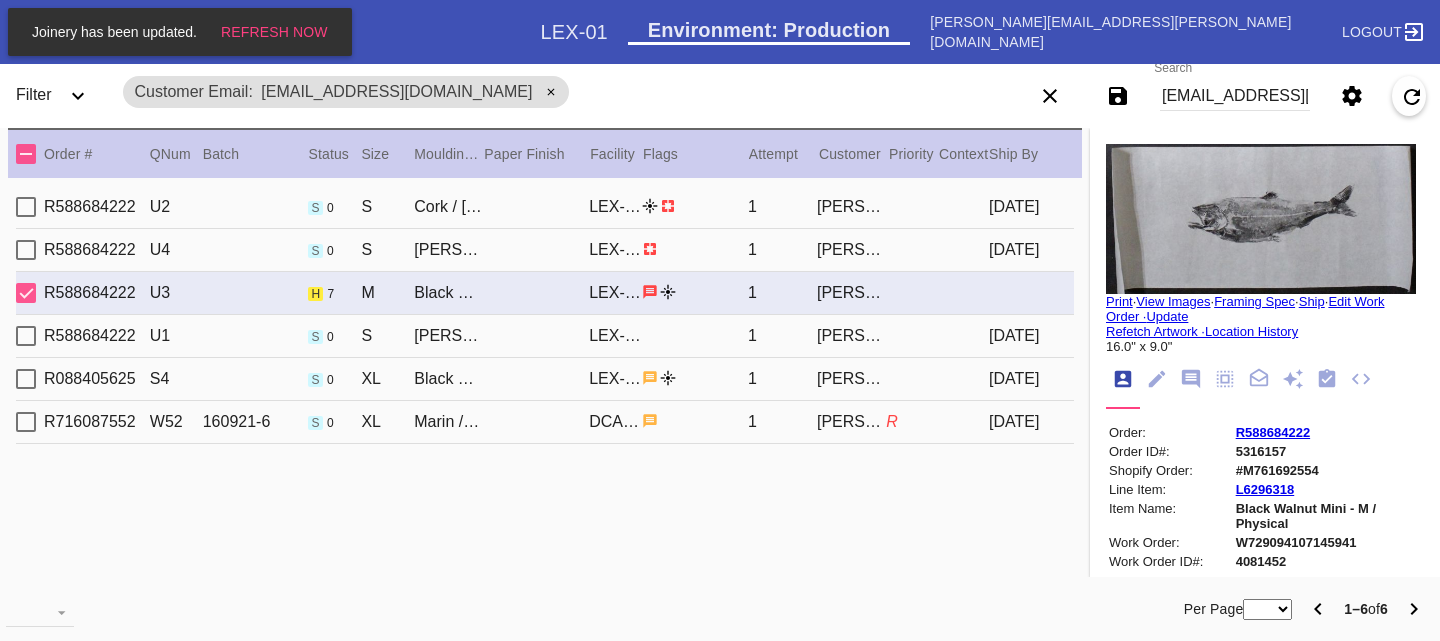 click on "R588684222" at bounding box center [1273, 432] 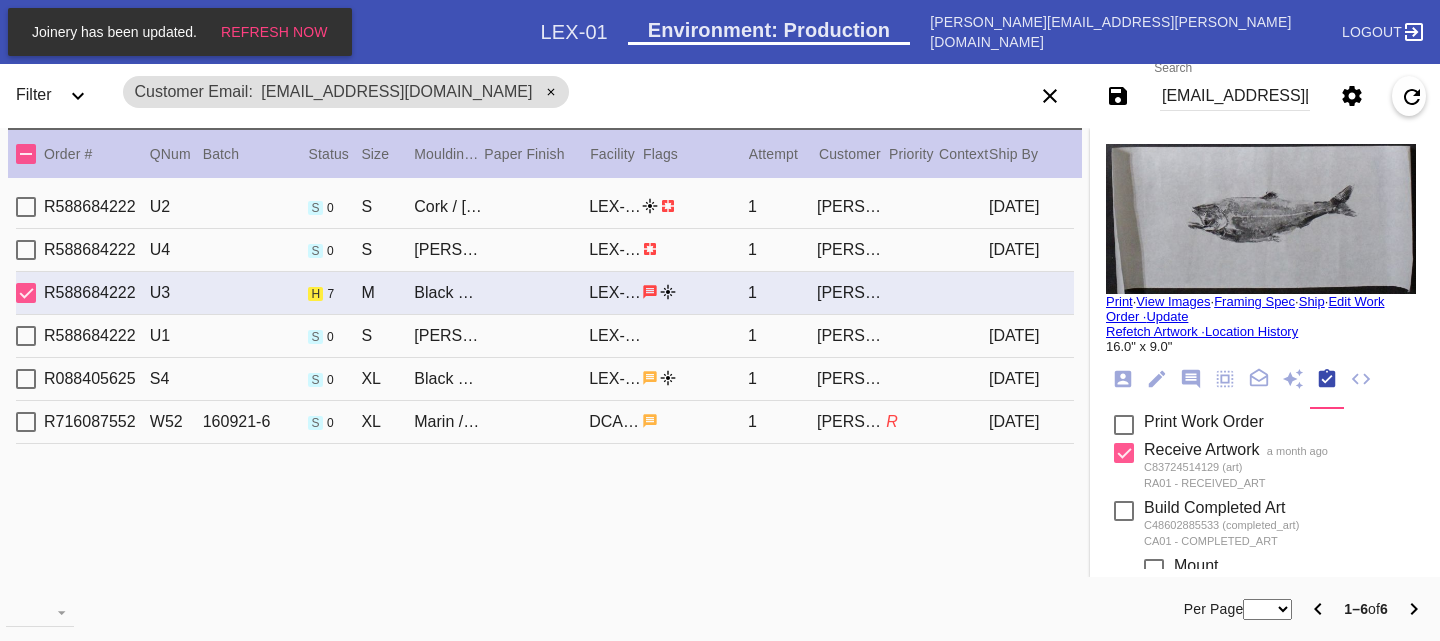 scroll, scrollTop: 834, scrollLeft: 0, axis: vertical 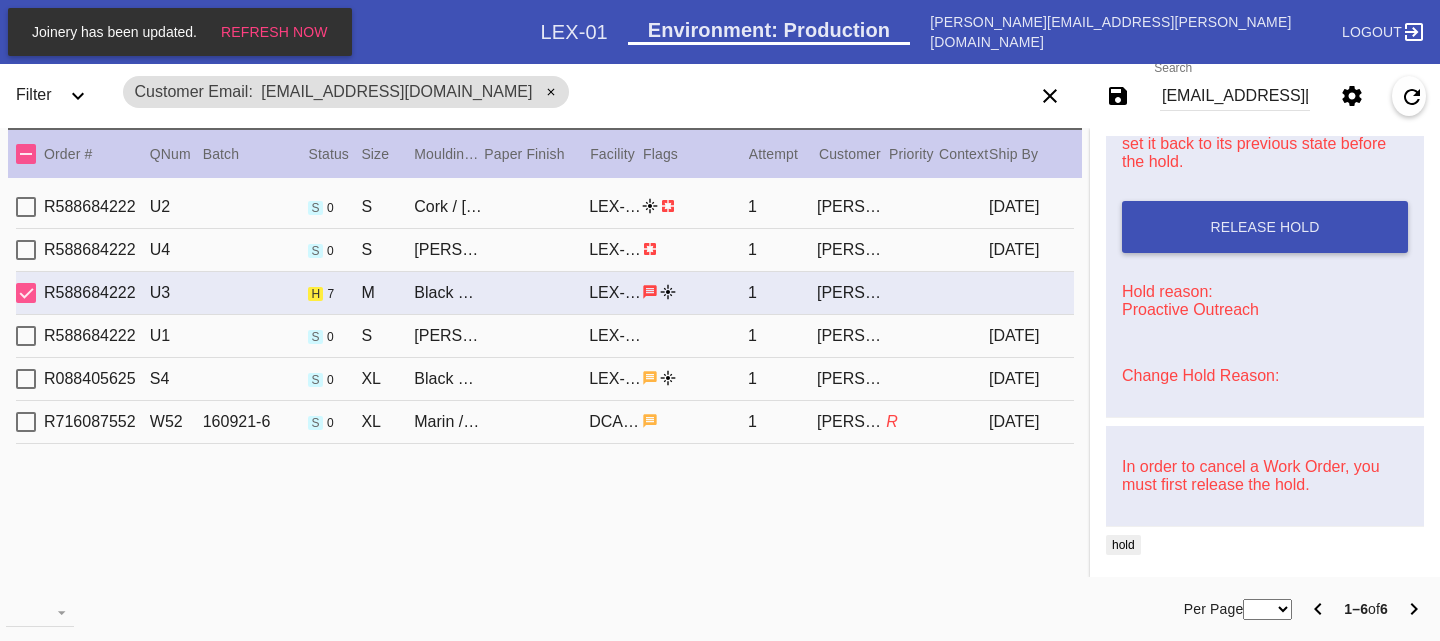 click on "Change Hold Reason:" at bounding box center [1200, 375] 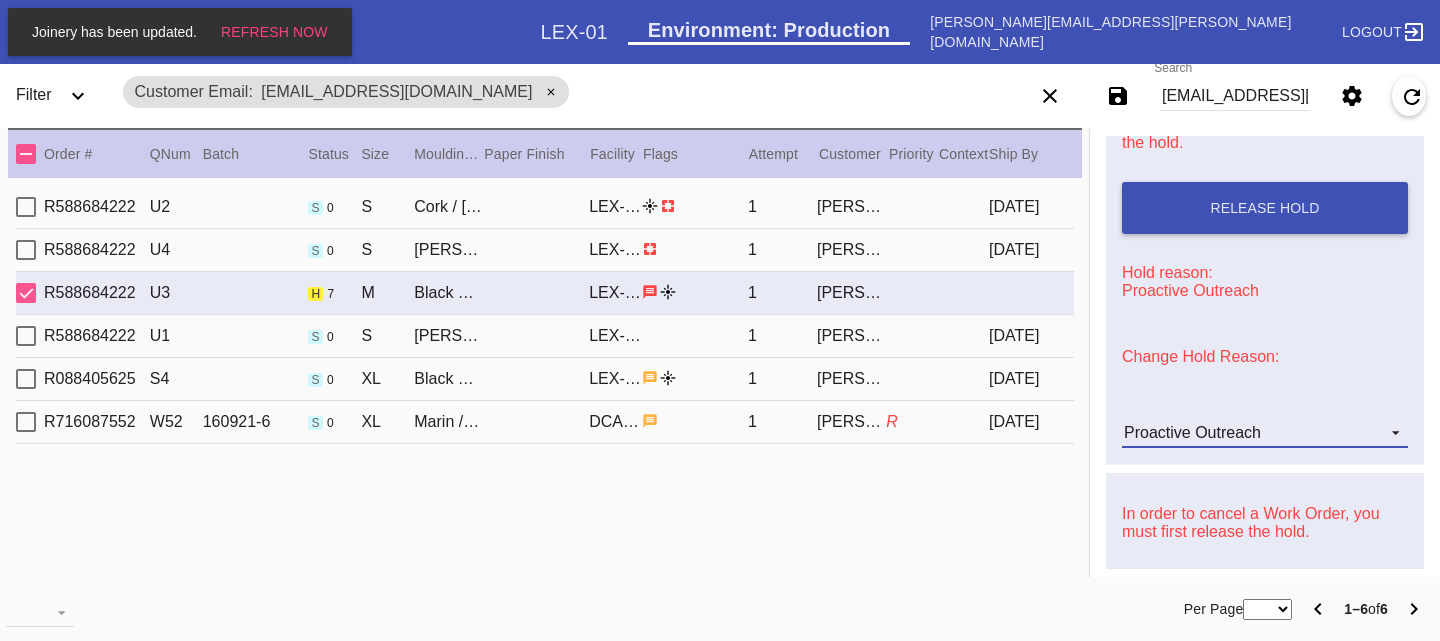 click on "Proactive Outreach" at bounding box center [1192, 432] 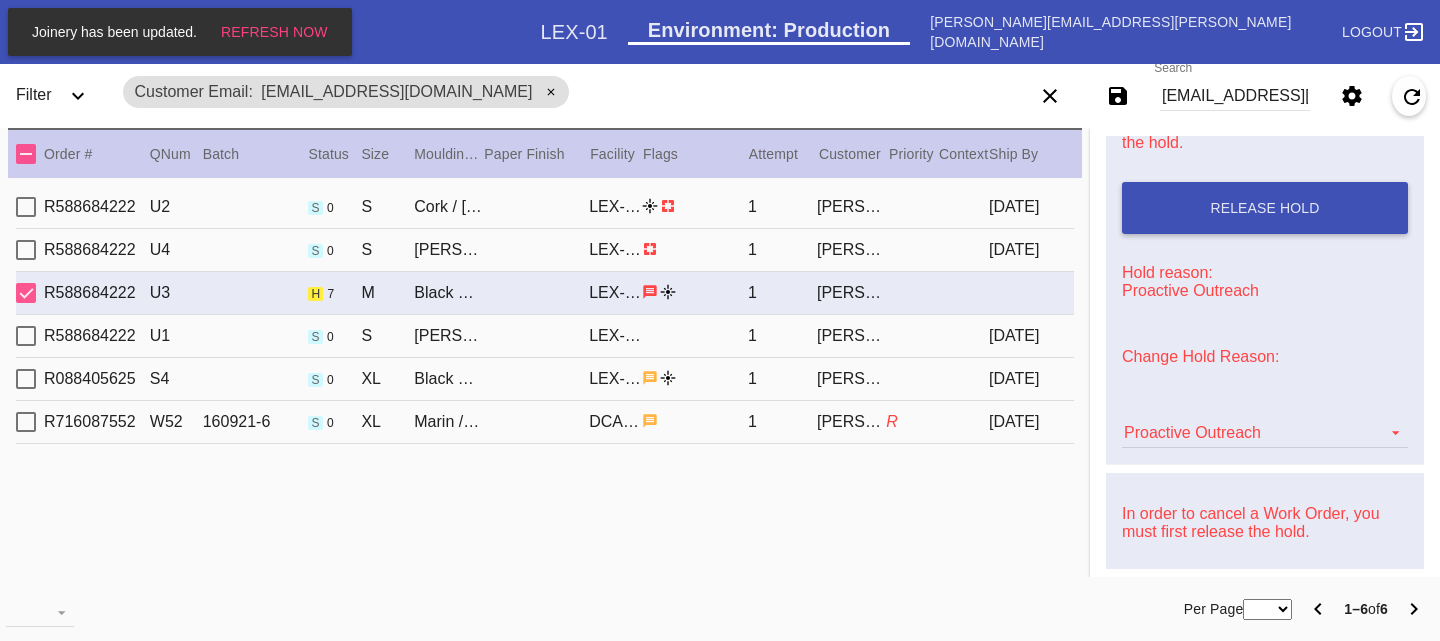 scroll, scrollTop: 472, scrollLeft: 0, axis: vertical 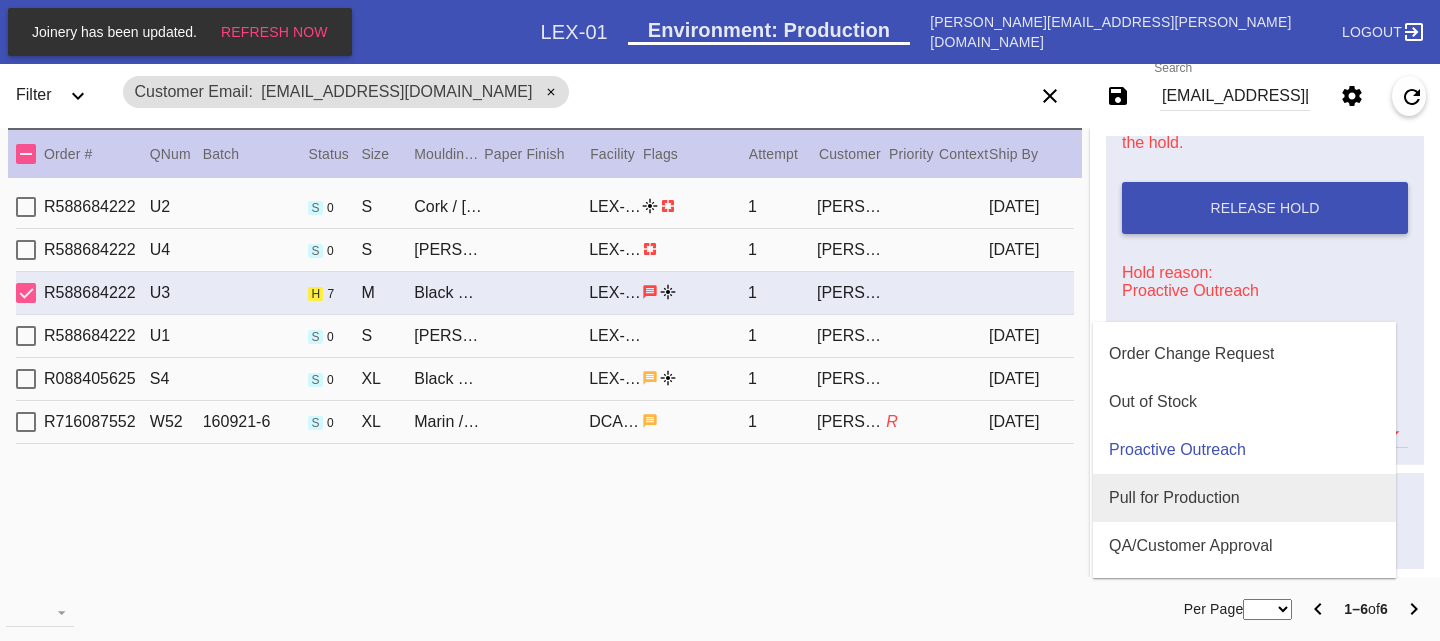 click on "Pull for Production" at bounding box center (1244, 498) 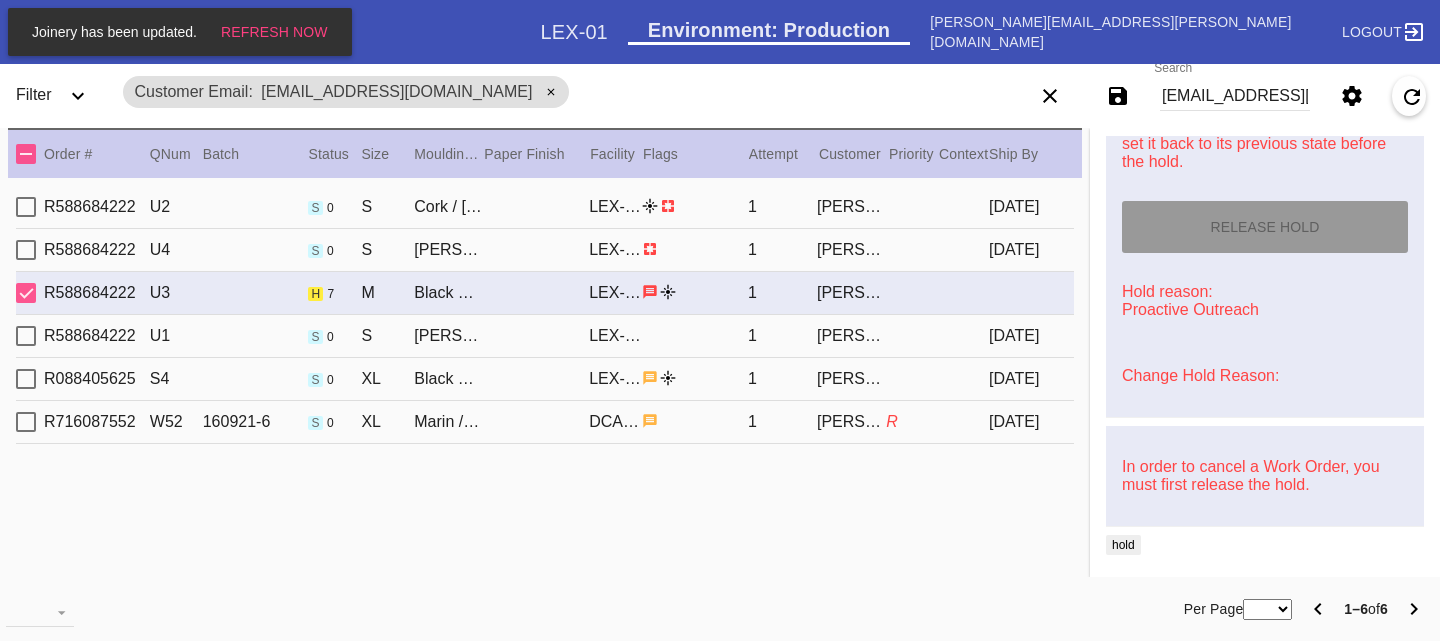 scroll, scrollTop: 140, scrollLeft: 0, axis: vertical 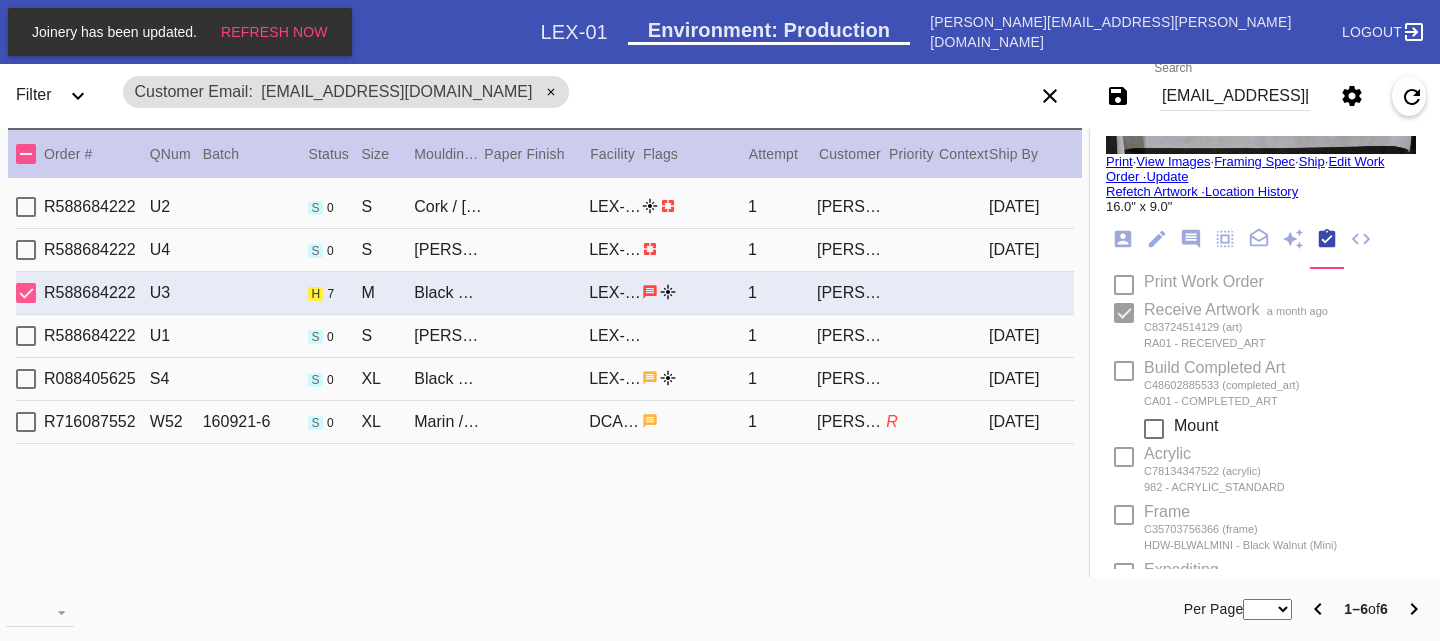 type on "6/11/2025" 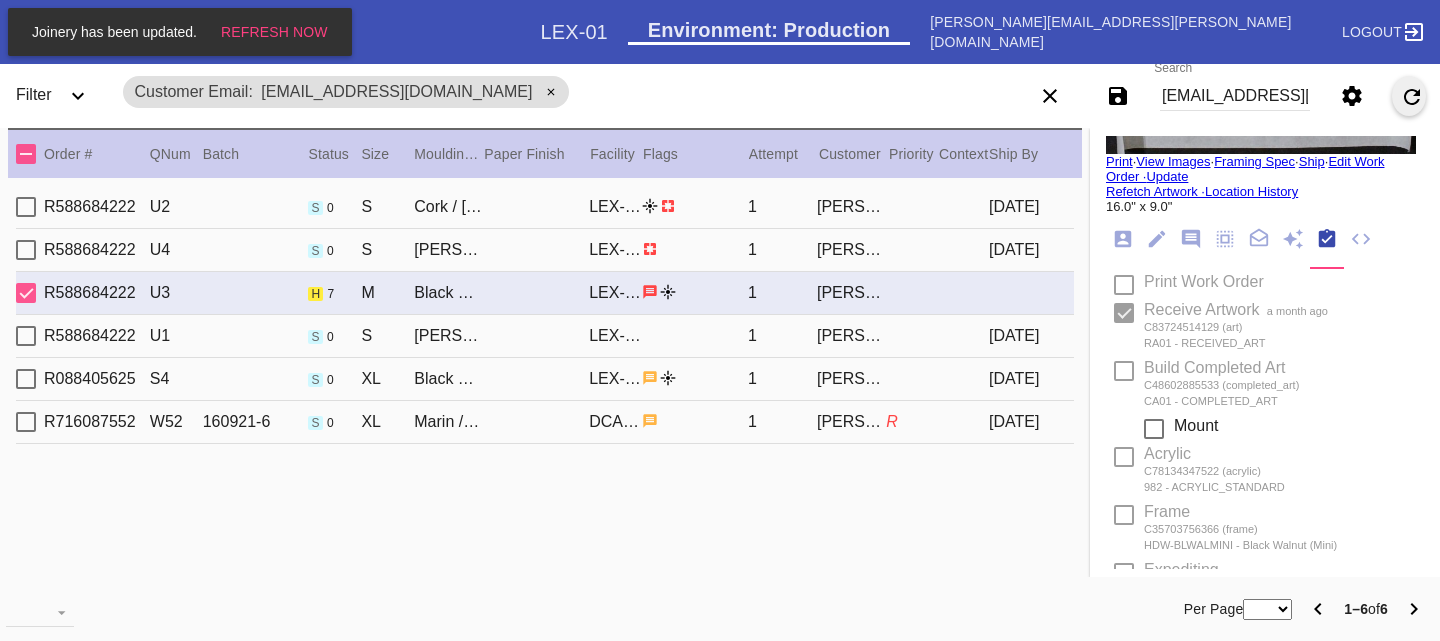 type on "Jennings' First Catch" 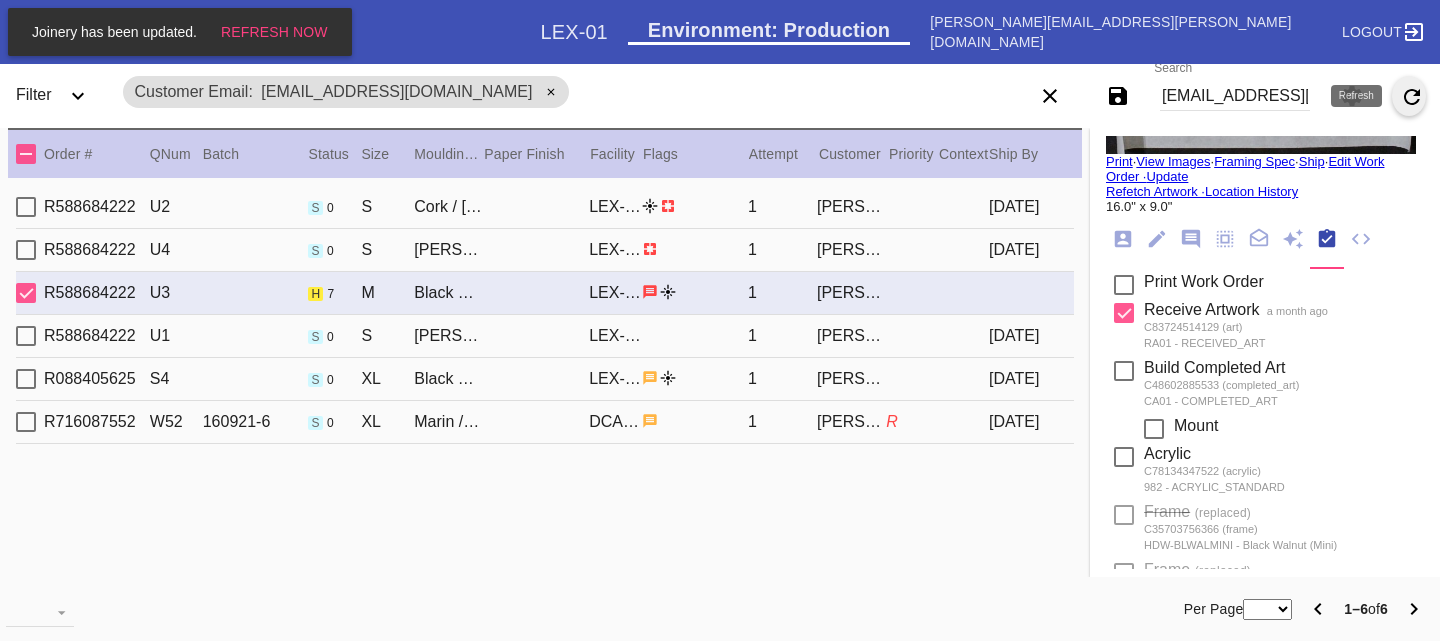 click 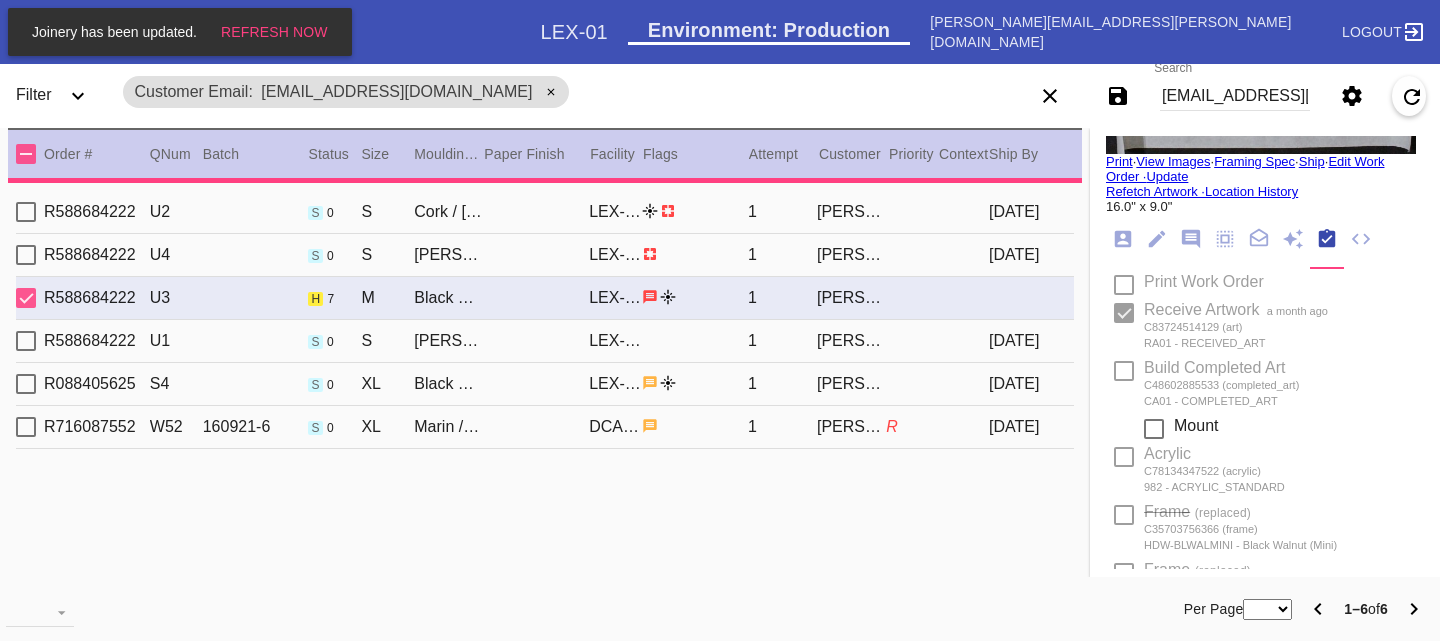 type 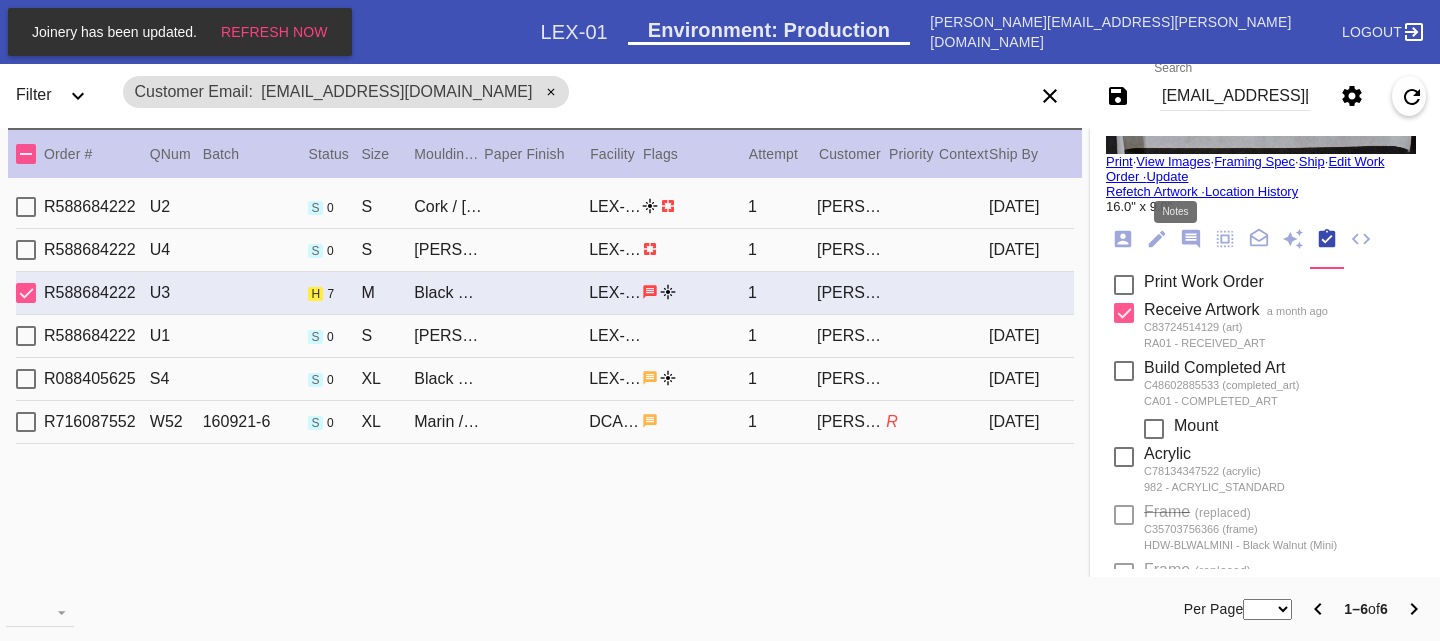 click 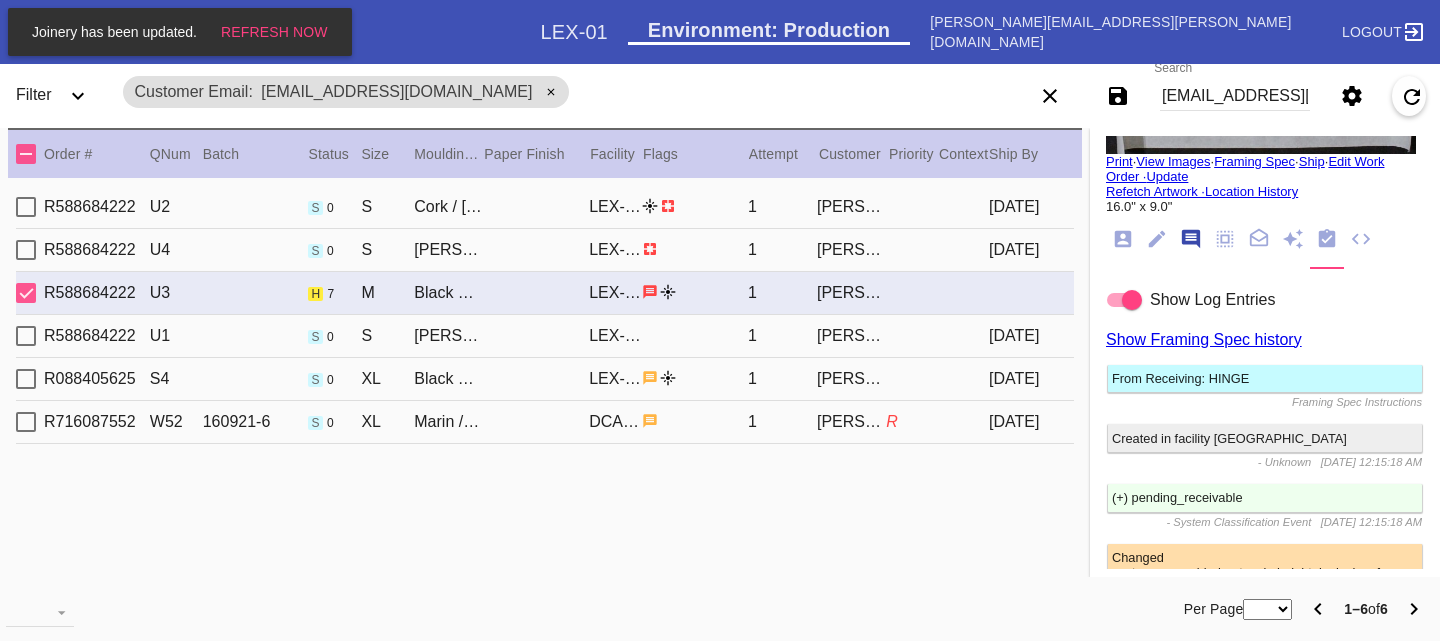scroll, scrollTop: 123, scrollLeft: 0, axis: vertical 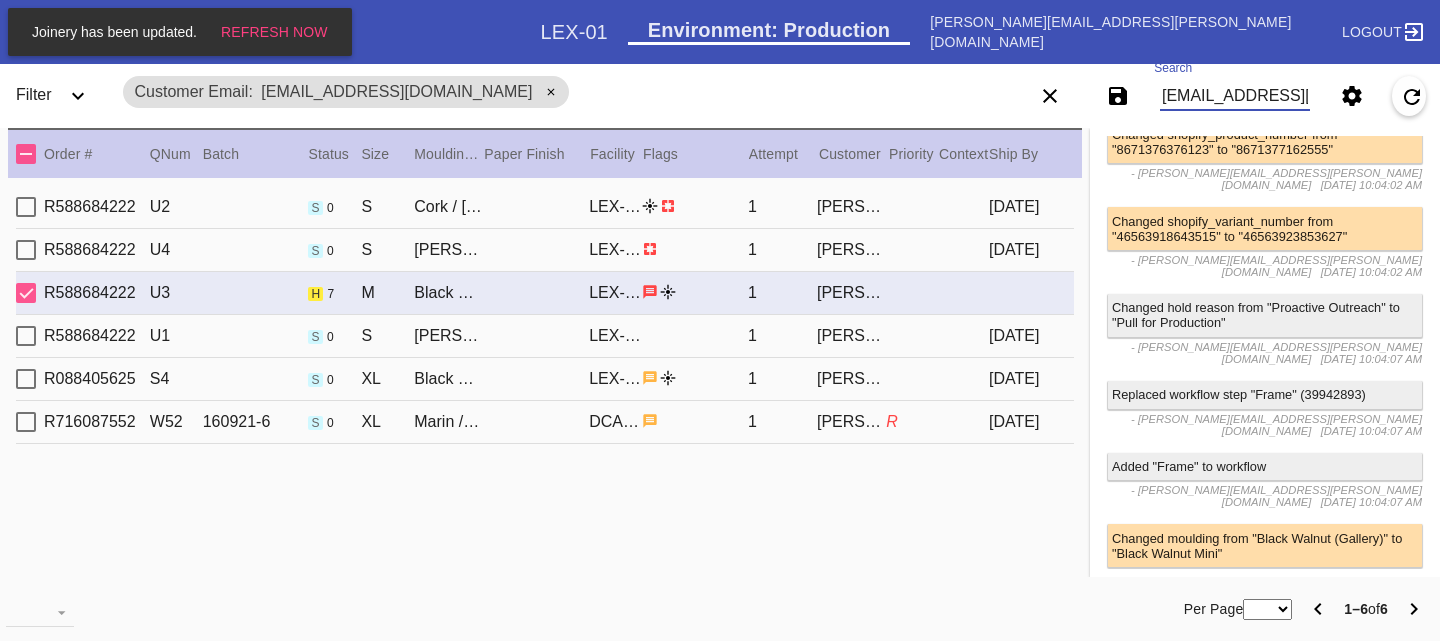 click on "janaleland@gmail.com" at bounding box center (1235, 96) 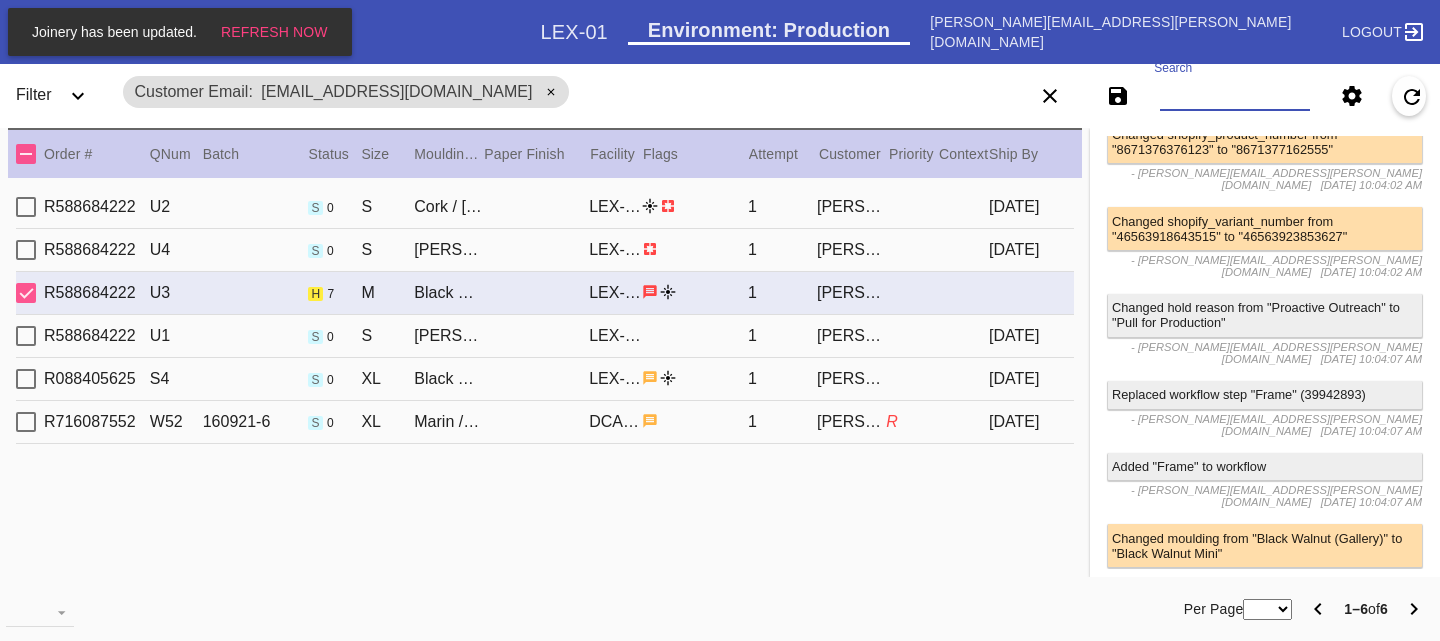 paste on "kristinlesher@me.com" 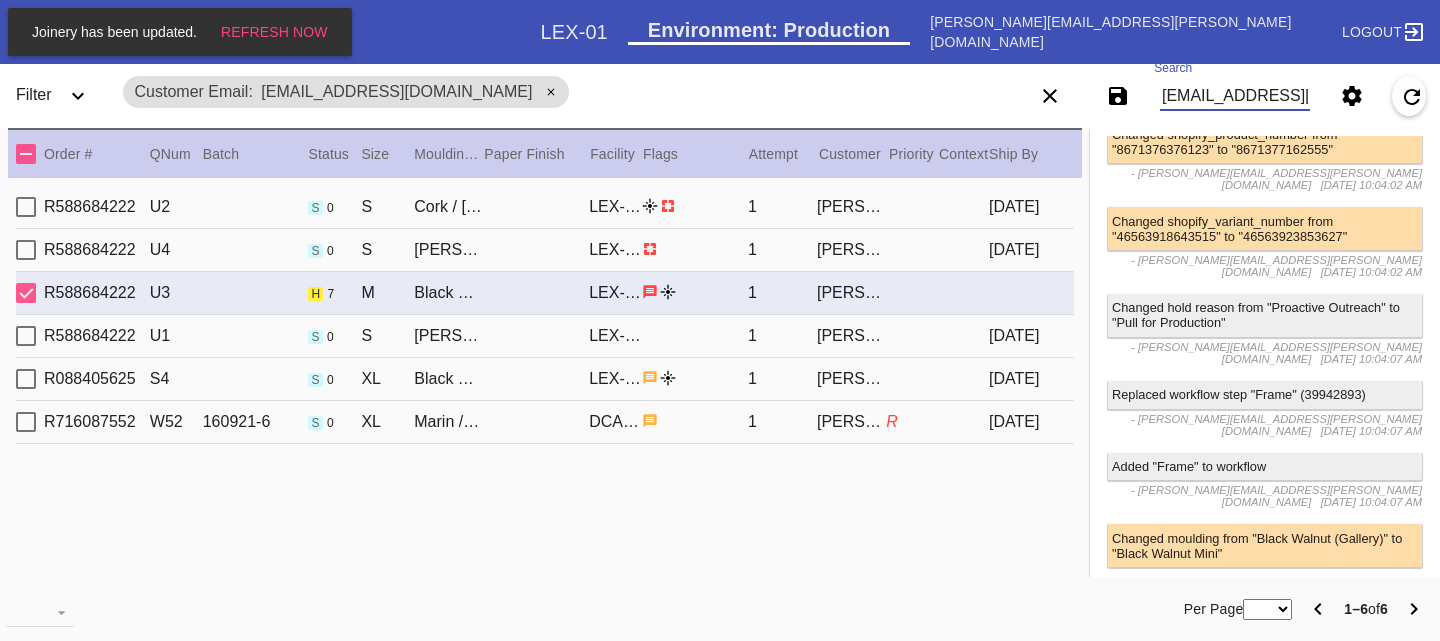 scroll, scrollTop: 0, scrollLeft: 12, axis: horizontal 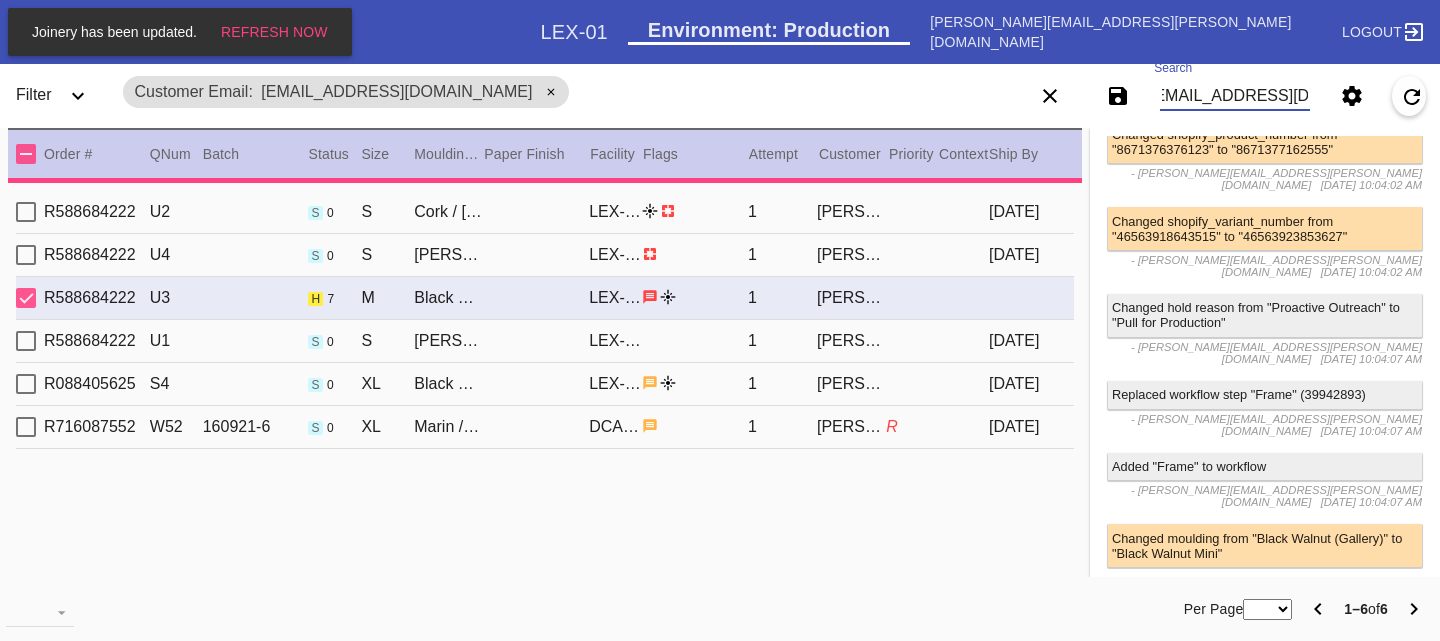 type on "kristinlesher@me.com" 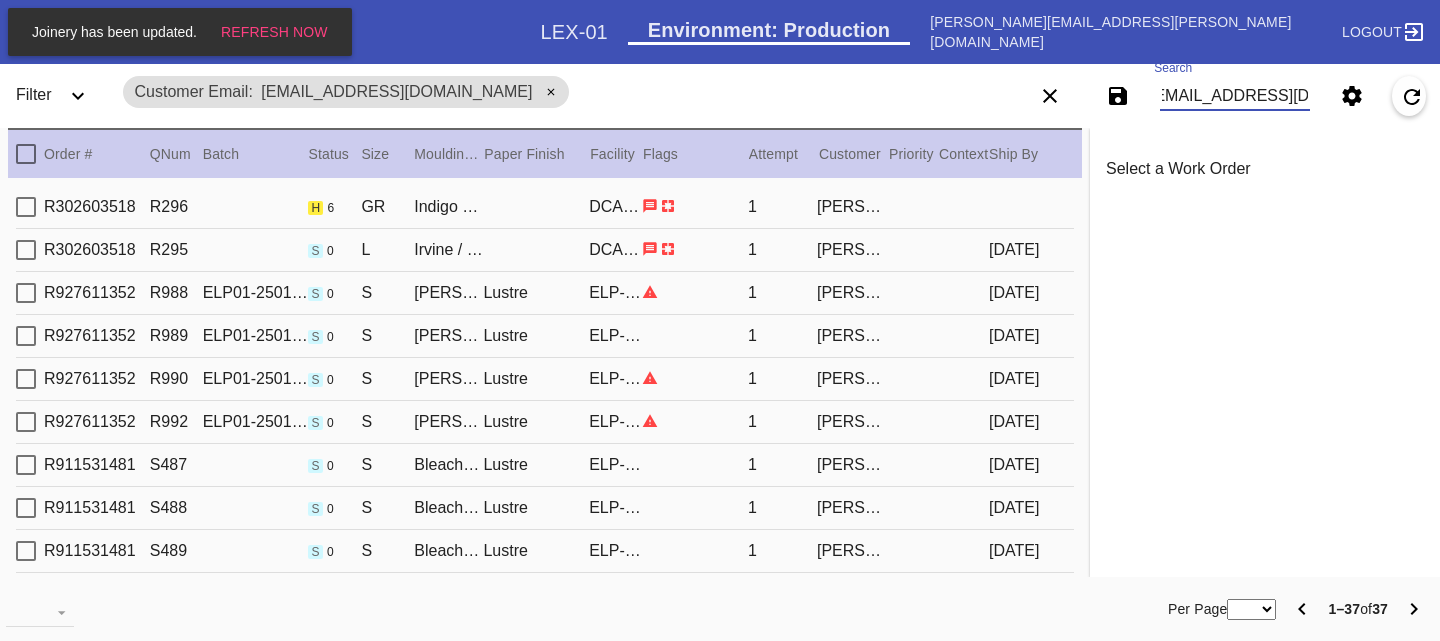 scroll, scrollTop: 0, scrollLeft: 0, axis: both 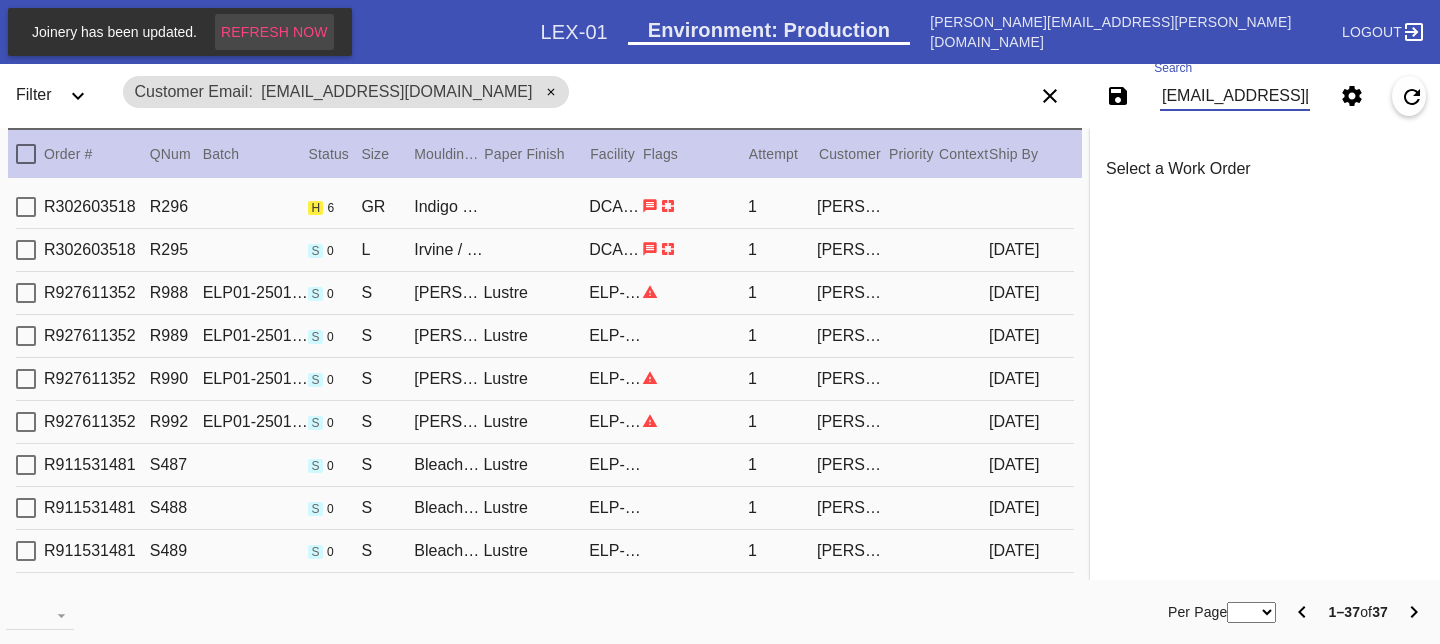 click on "Refresh Now" at bounding box center (274, 32) 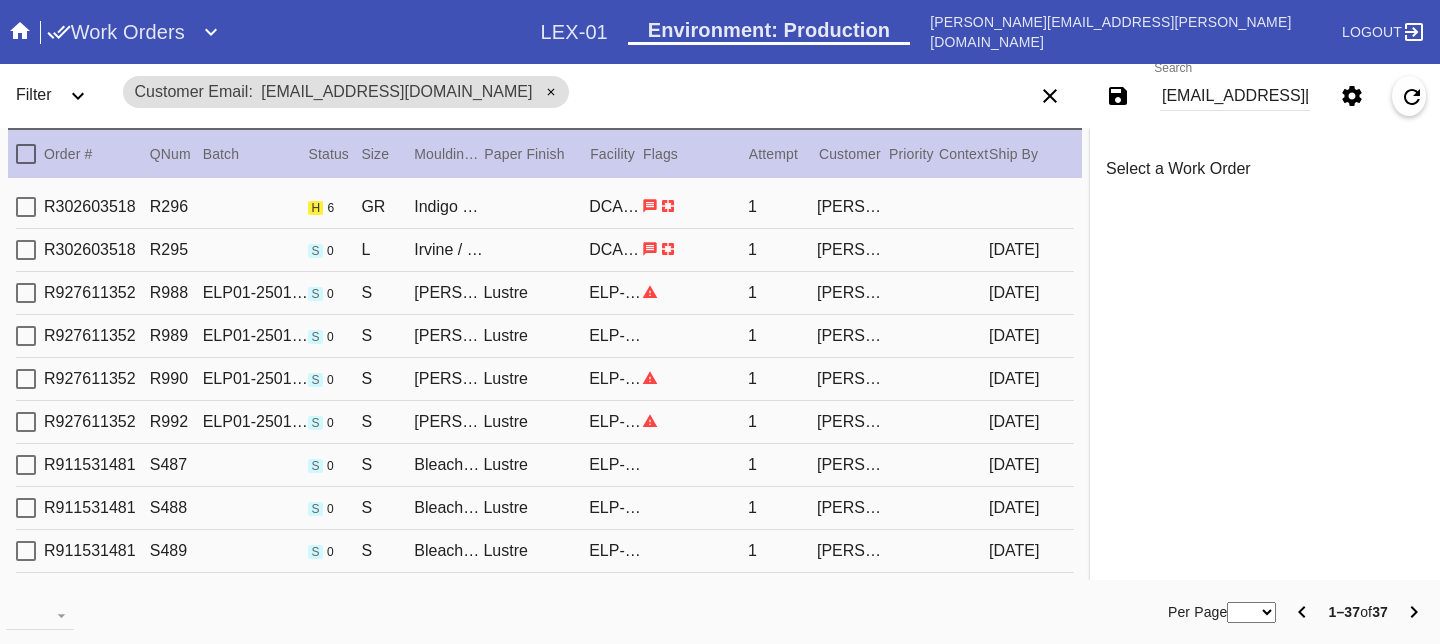 click on "Joinery has been updated.                Refresh Now" at bounding box center (180, 32) 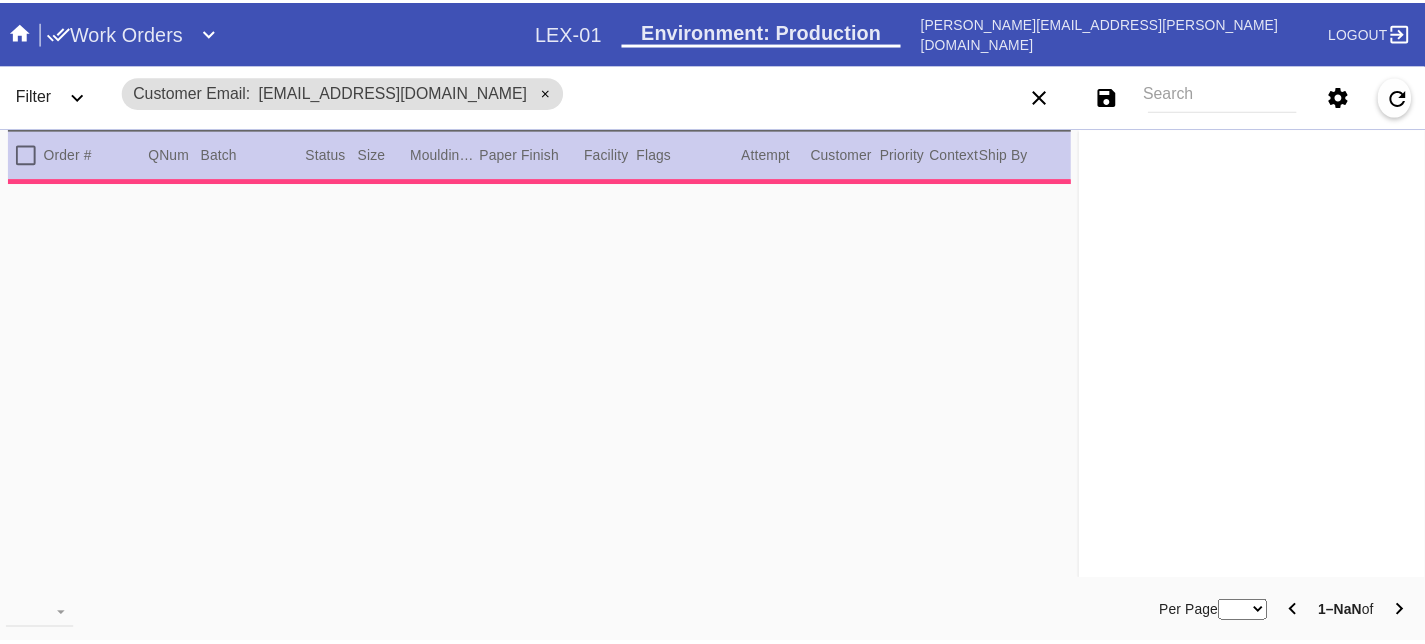 scroll, scrollTop: 0, scrollLeft: 0, axis: both 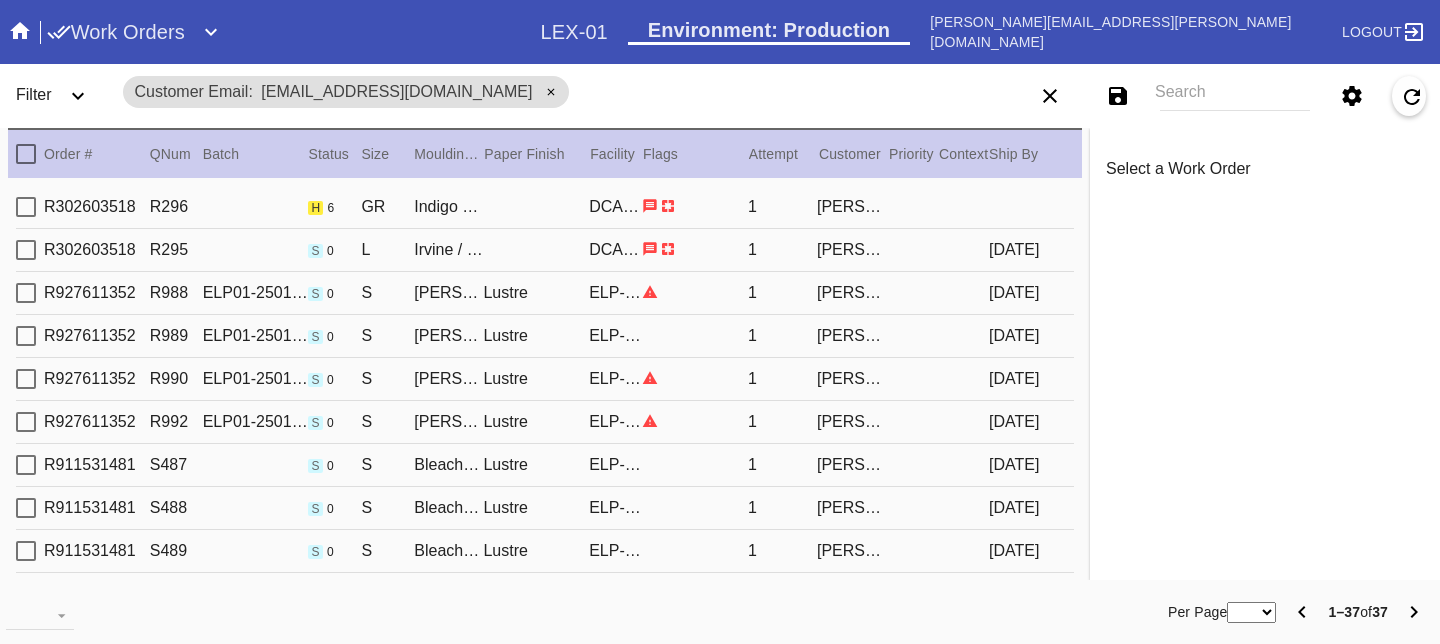 click on "Work Orders" at bounding box center (294, 32) 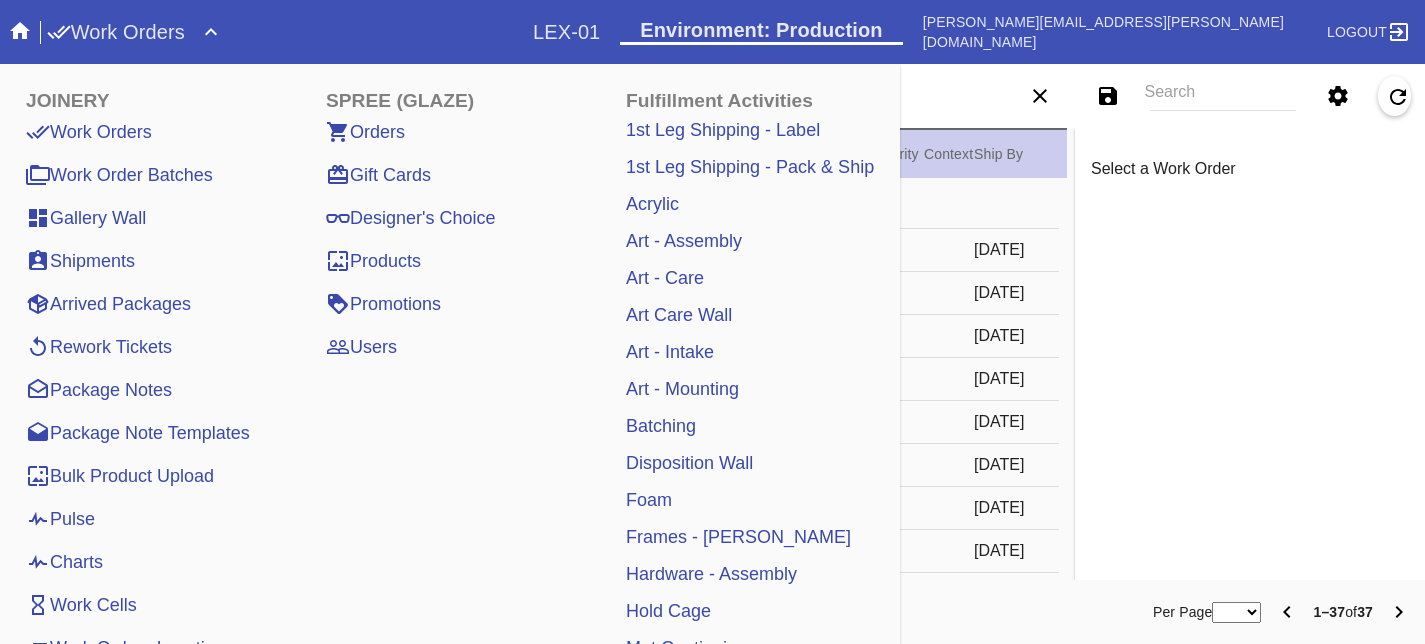 click on "Pulse" at bounding box center [60, 519] 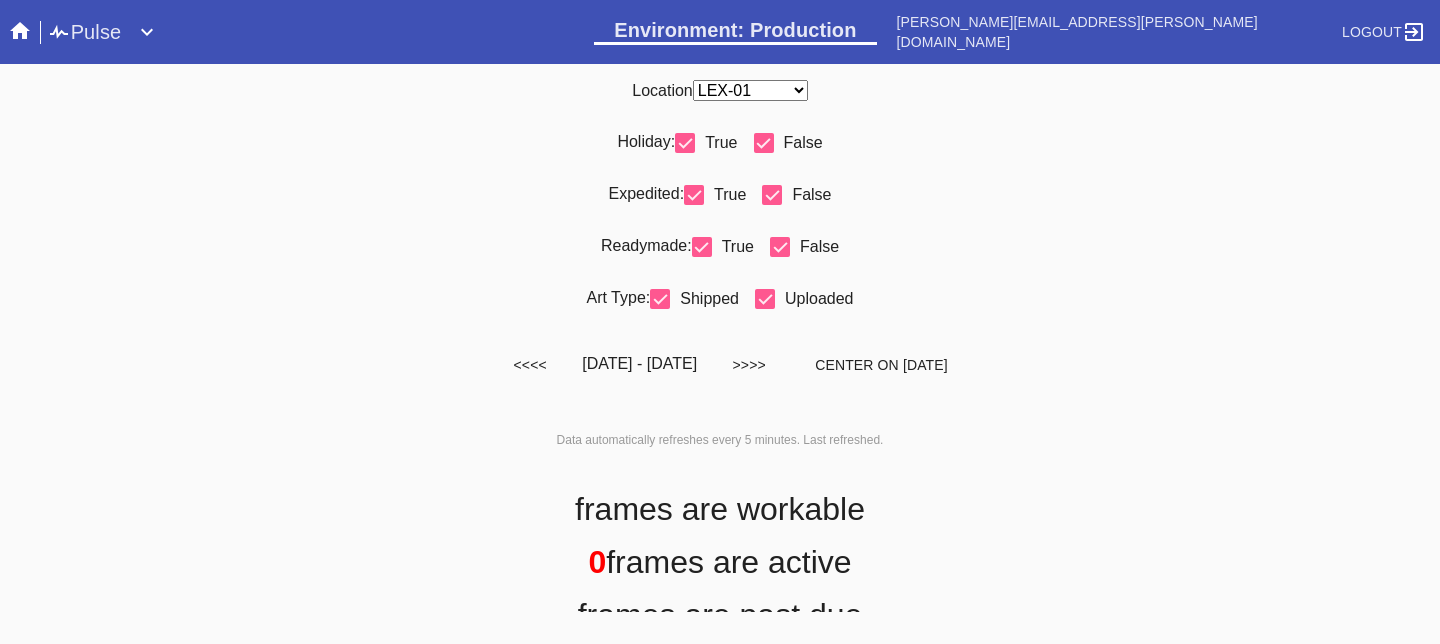 scroll, scrollTop: 0, scrollLeft: 0, axis: both 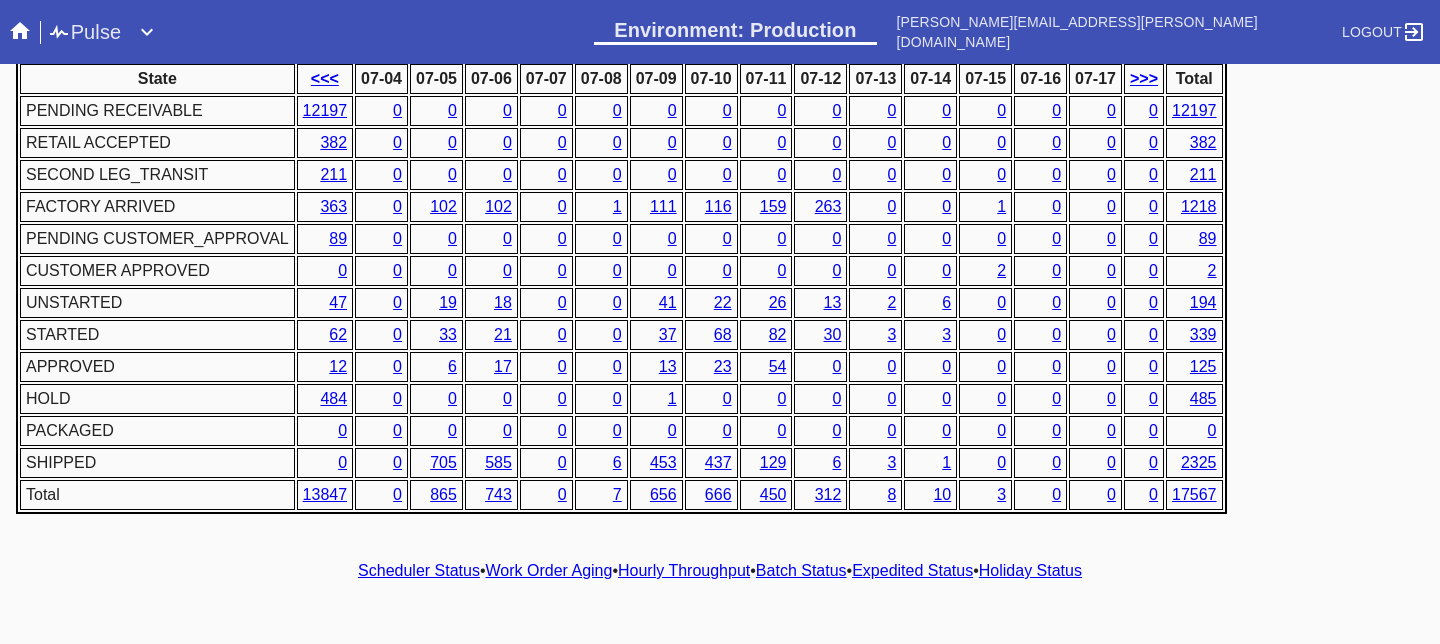 click on "Work Order Aging" at bounding box center (549, 570) 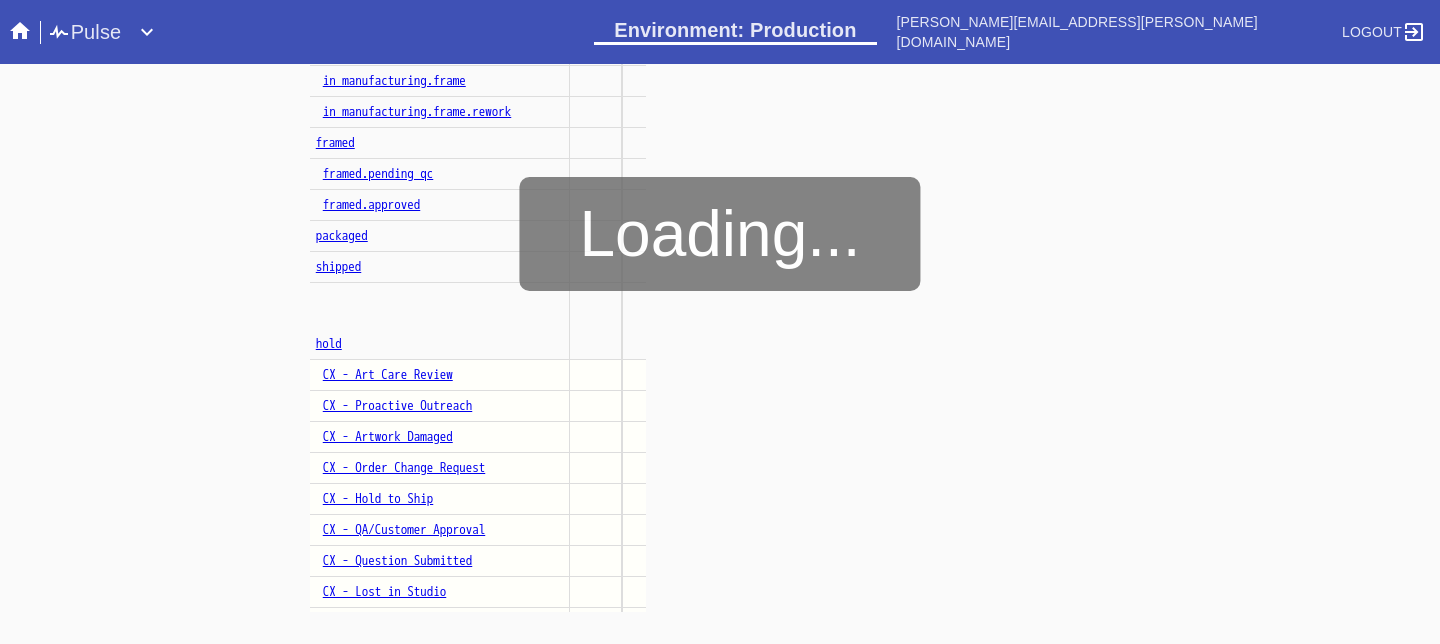 scroll, scrollTop: 1263, scrollLeft: 0, axis: vertical 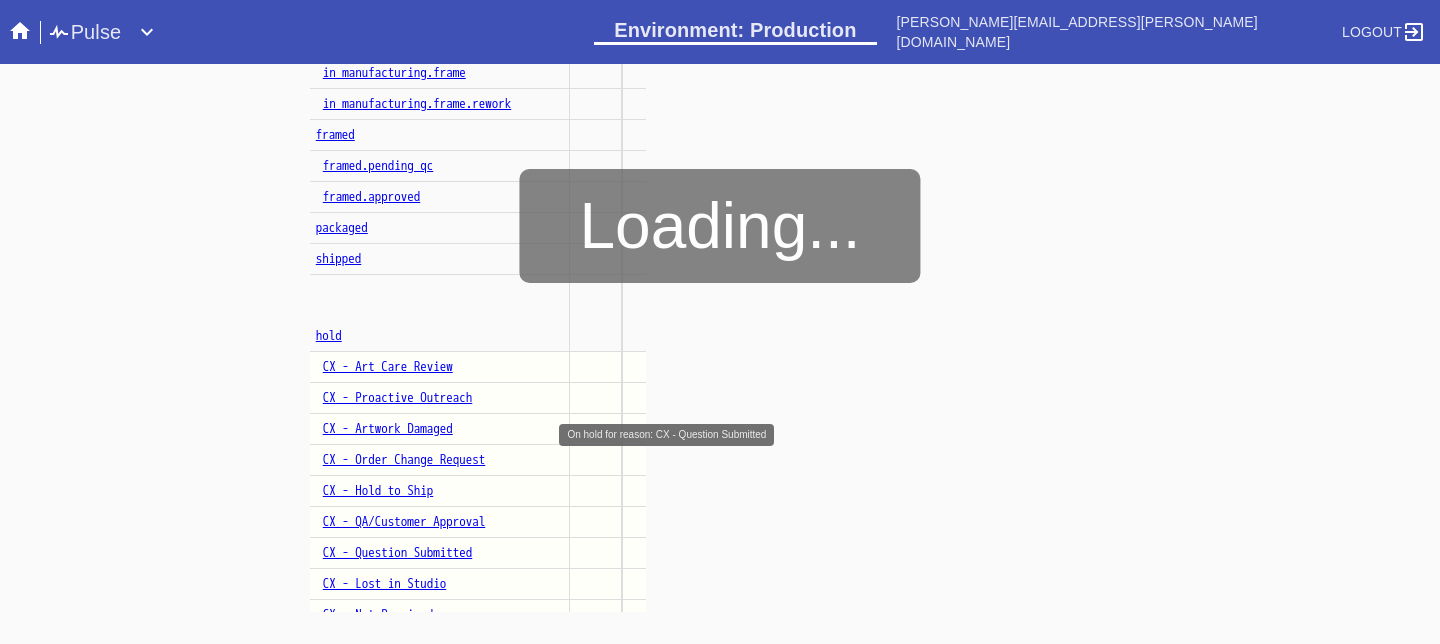 click on "CX - Question Submitted" at bounding box center (398, 552) 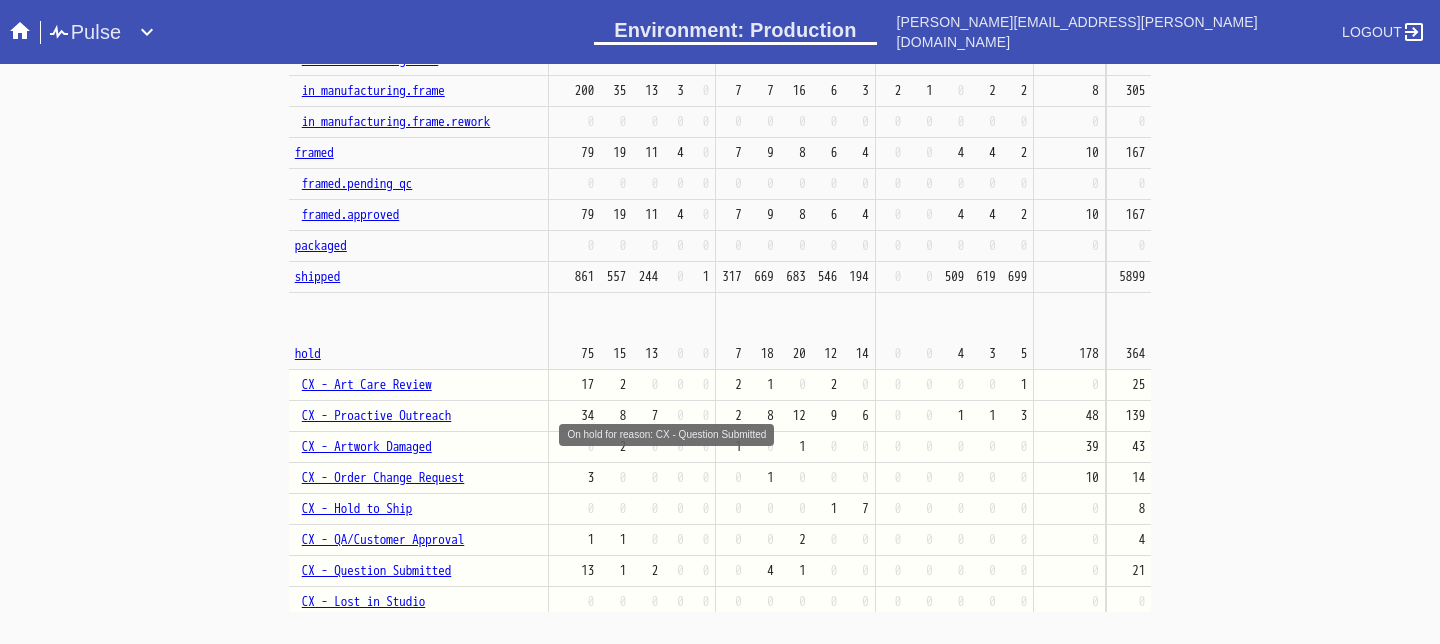 scroll, scrollTop: 1278, scrollLeft: 0, axis: vertical 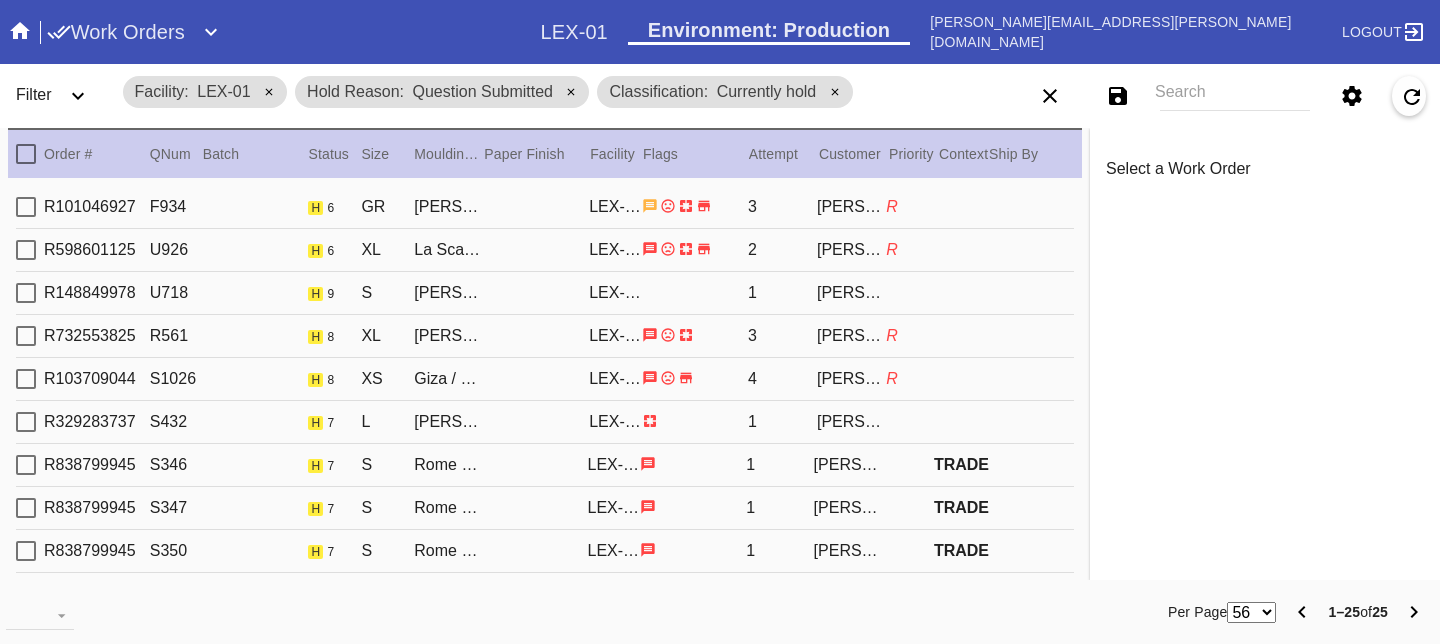 click 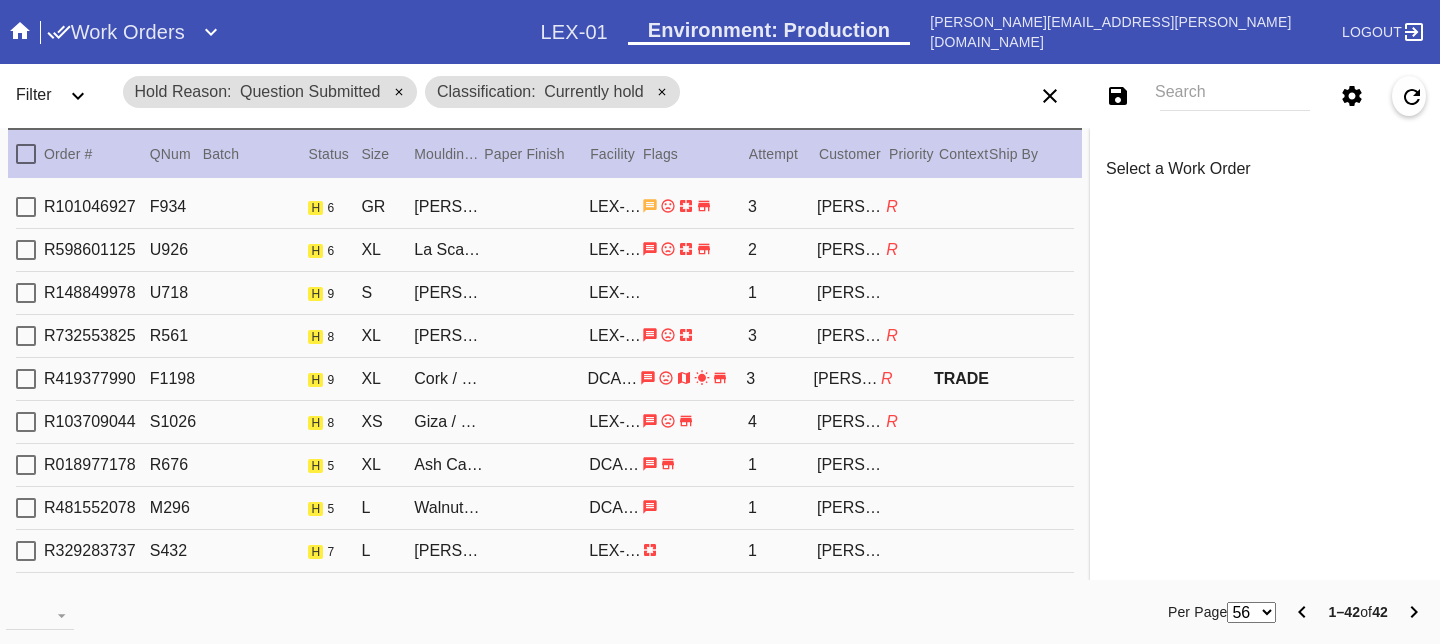 click on "R" at bounding box center (912, 207) 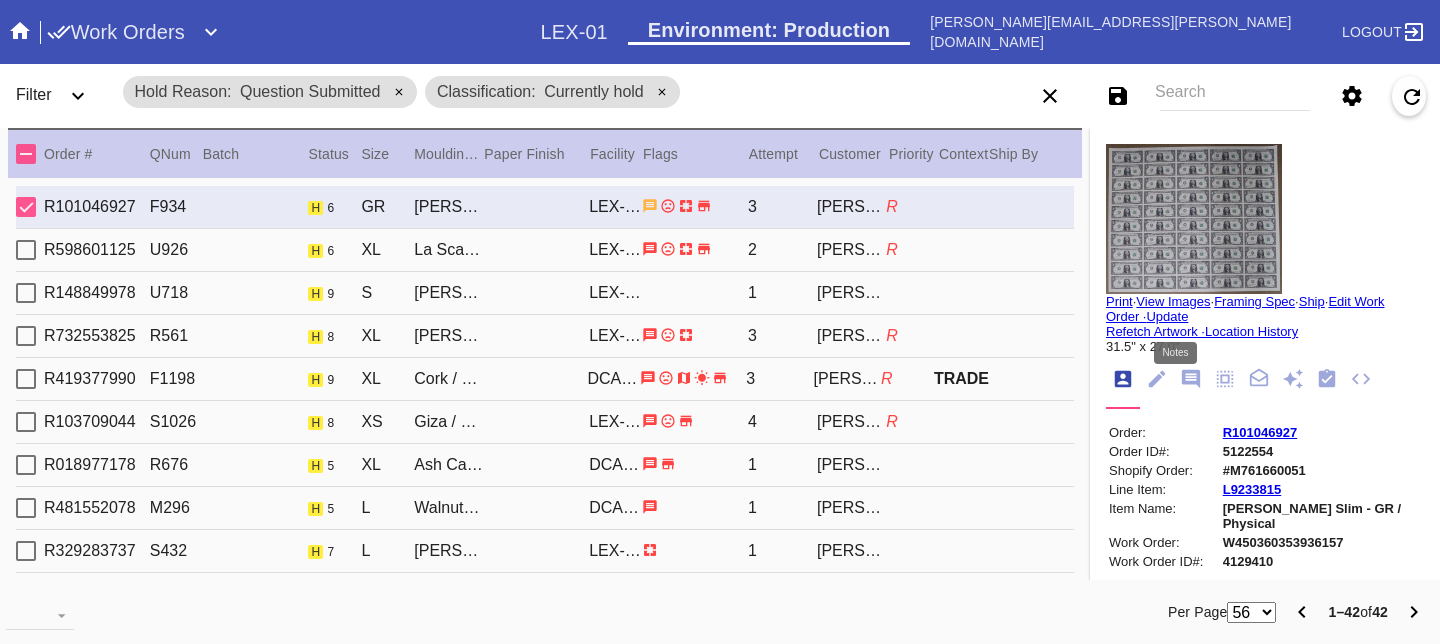 click 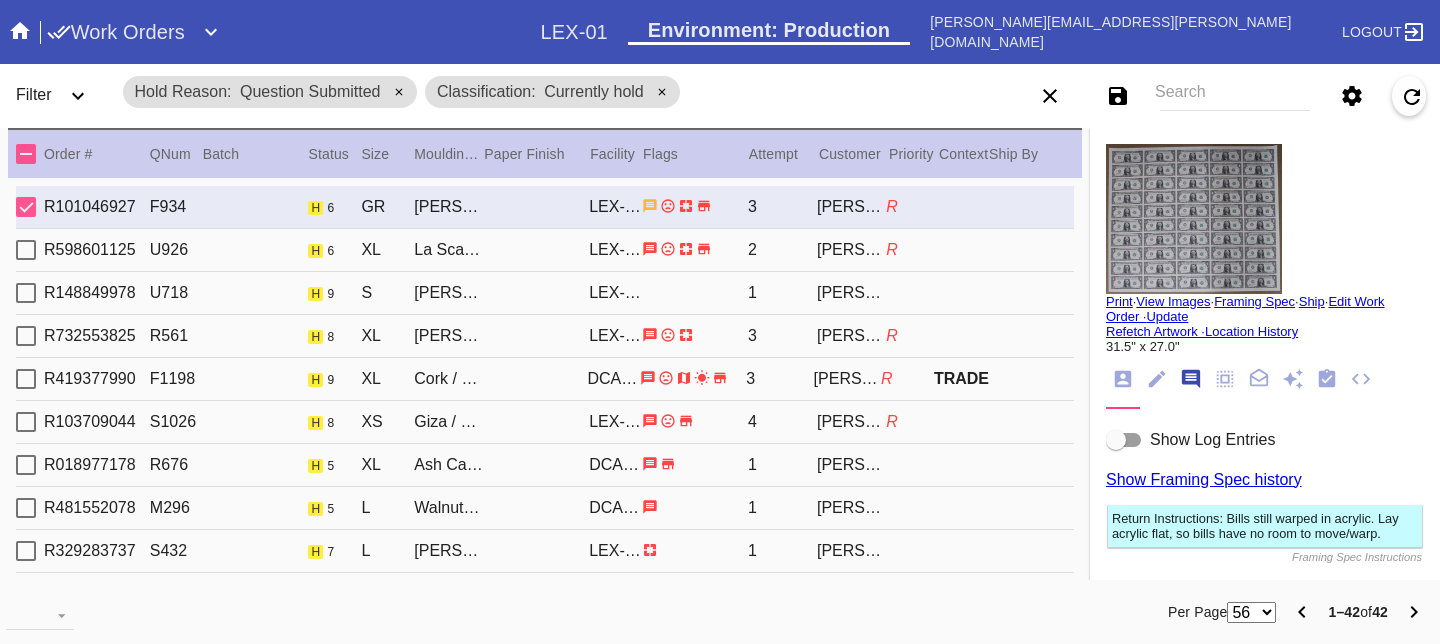 scroll, scrollTop: 123, scrollLeft: 0, axis: vertical 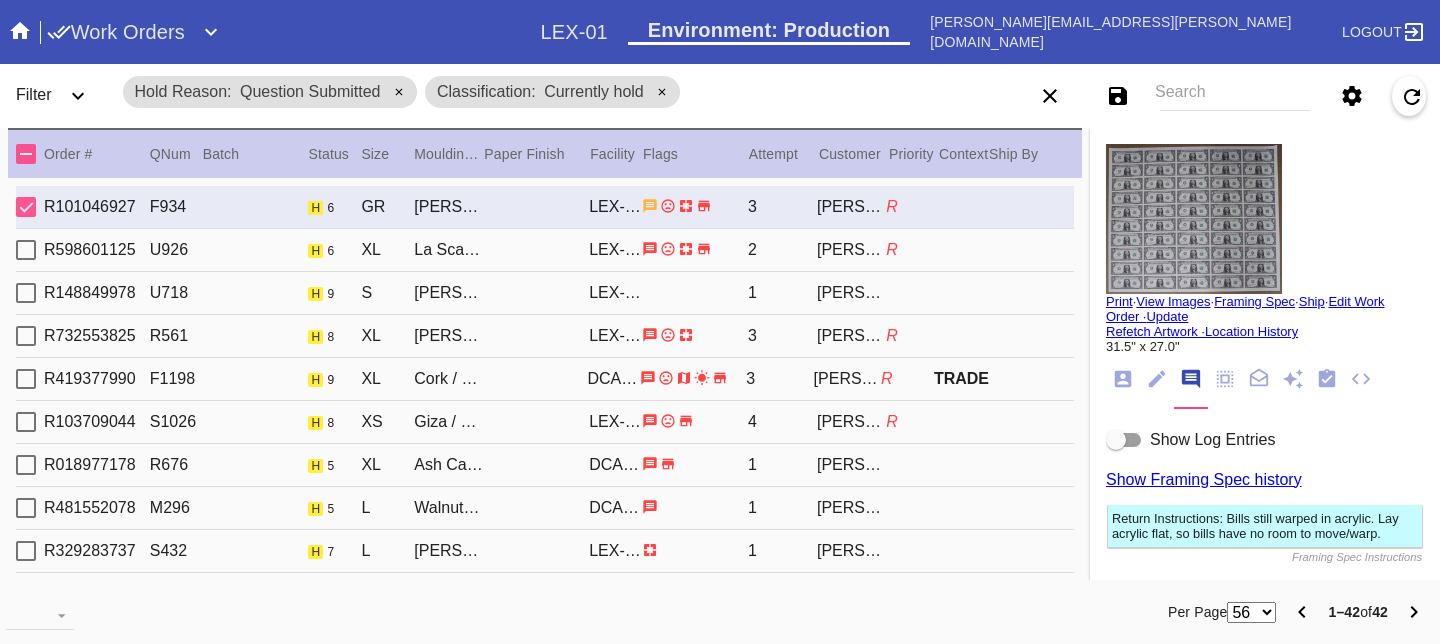 click at bounding box center [1124, 440] 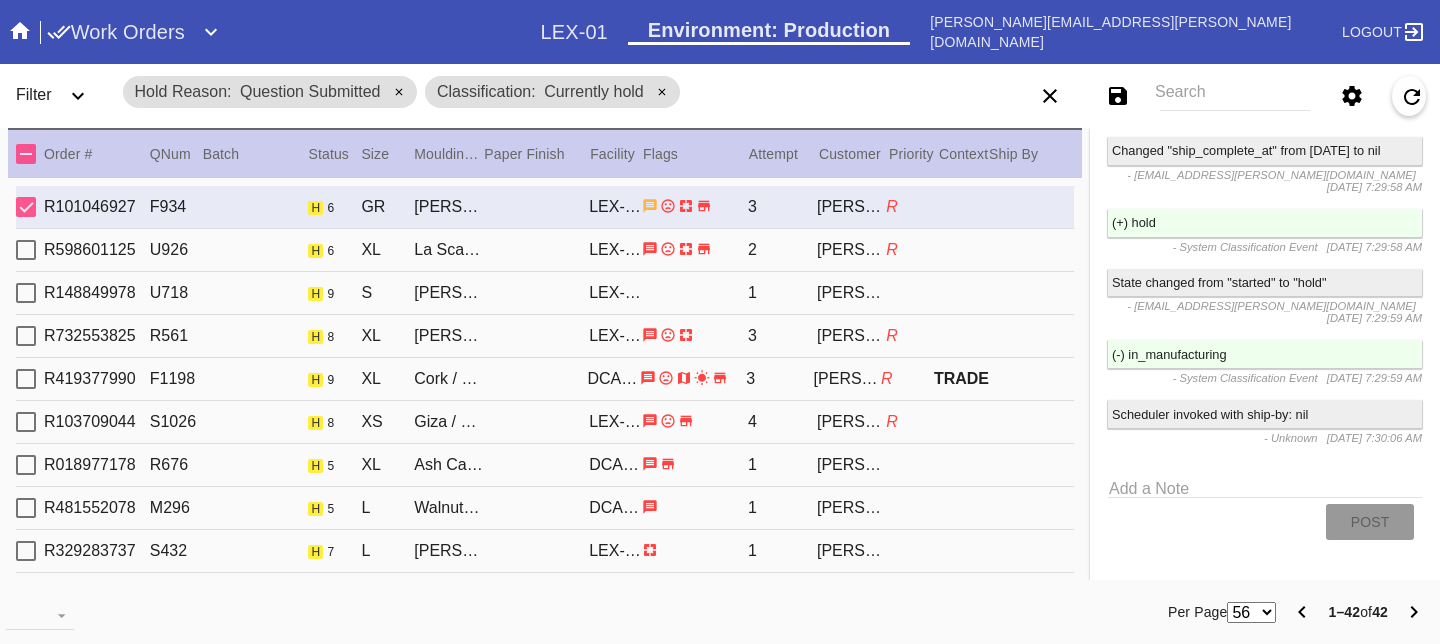 scroll, scrollTop: 4142, scrollLeft: 0, axis: vertical 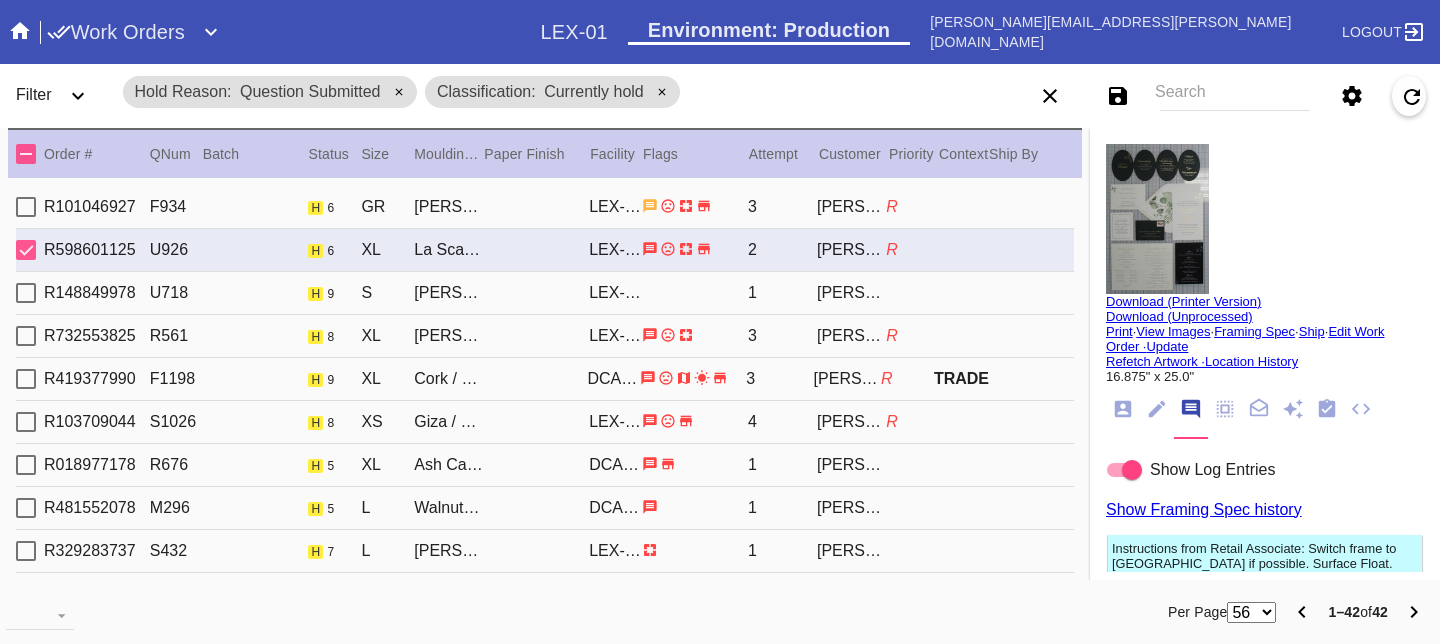 click on "R148849978 U718 h   9 S [PERSON_NAME] Slim / Dove White LEX-01 1 [PERSON_NAME]" at bounding box center [545, 293] 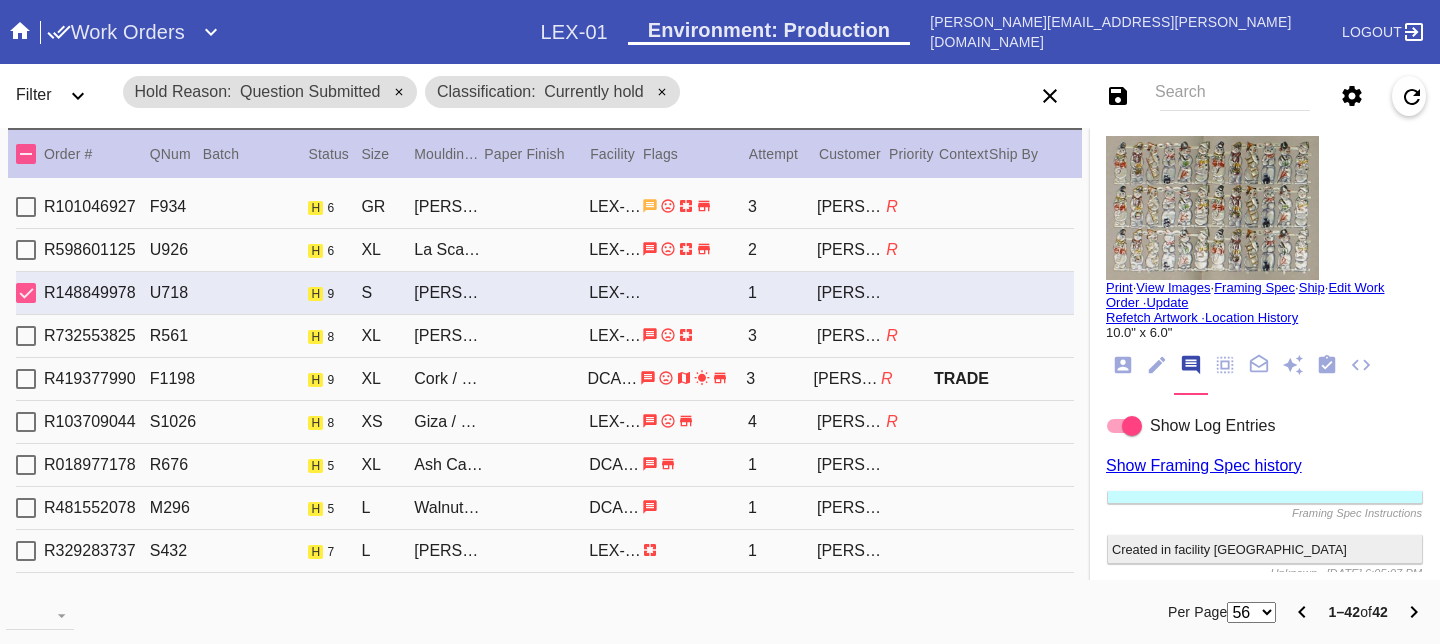 scroll, scrollTop: 0, scrollLeft: 0, axis: both 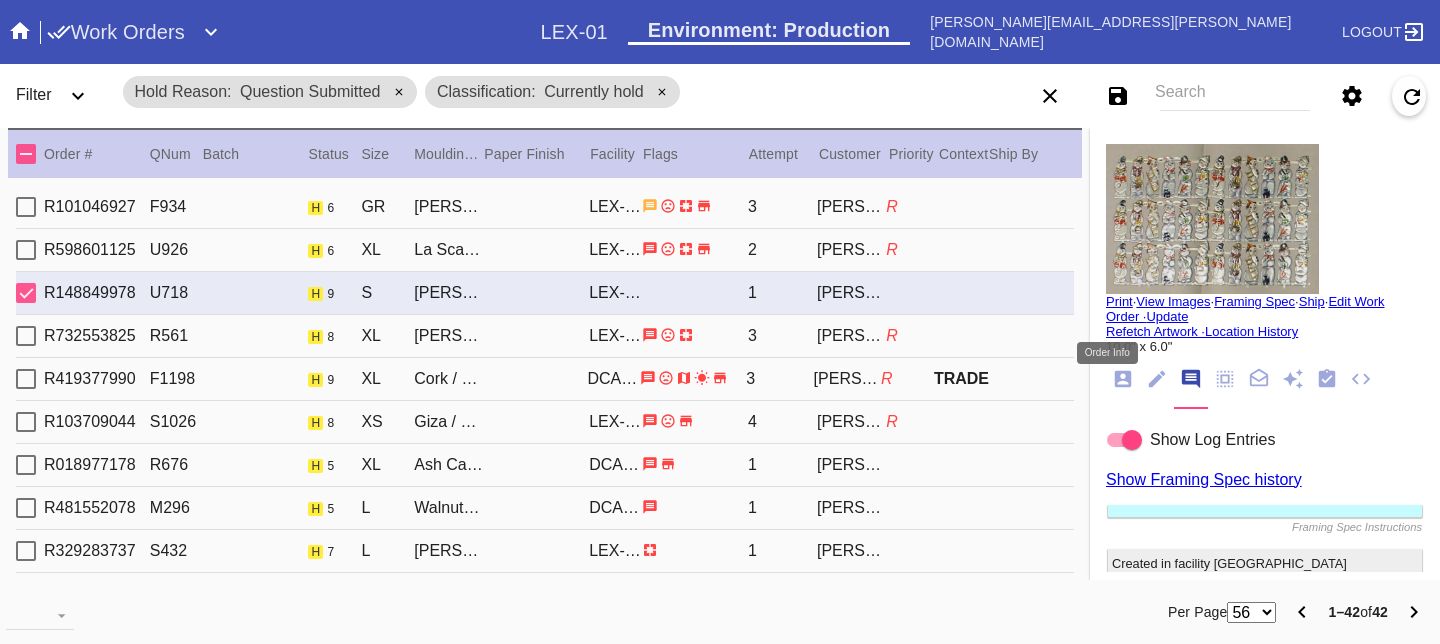 click 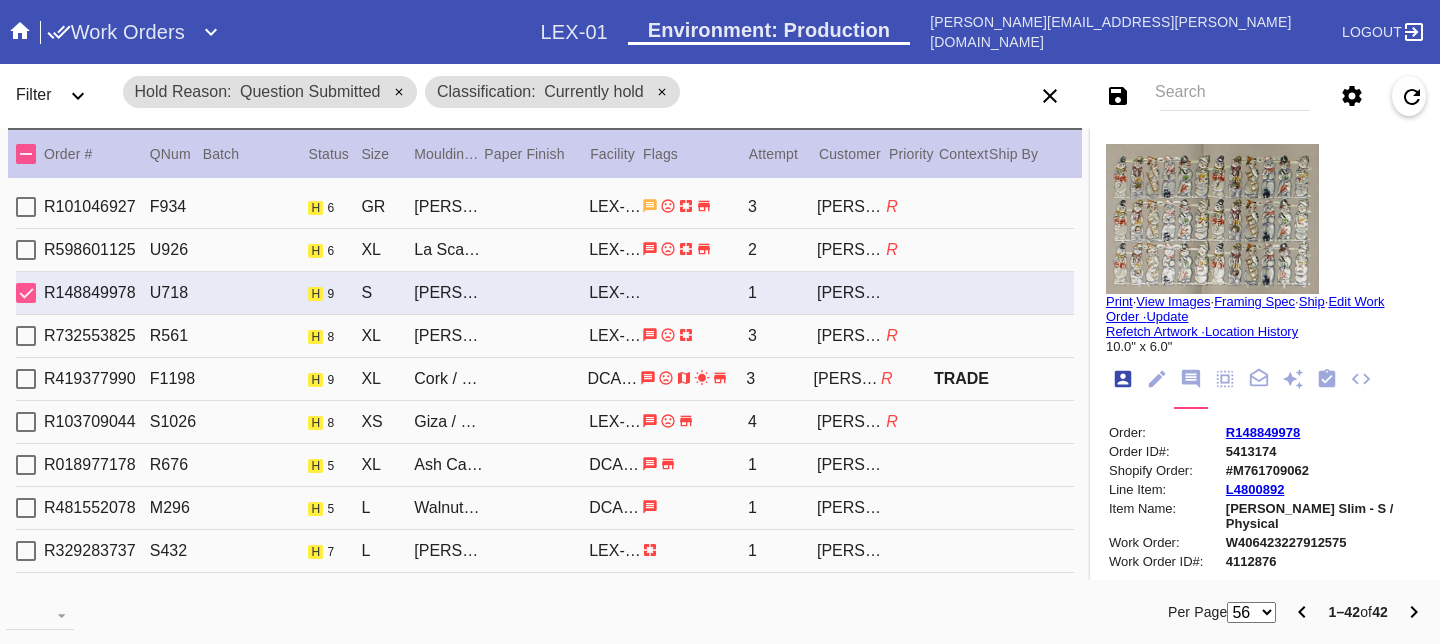 scroll, scrollTop: 24, scrollLeft: 0, axis: vertical 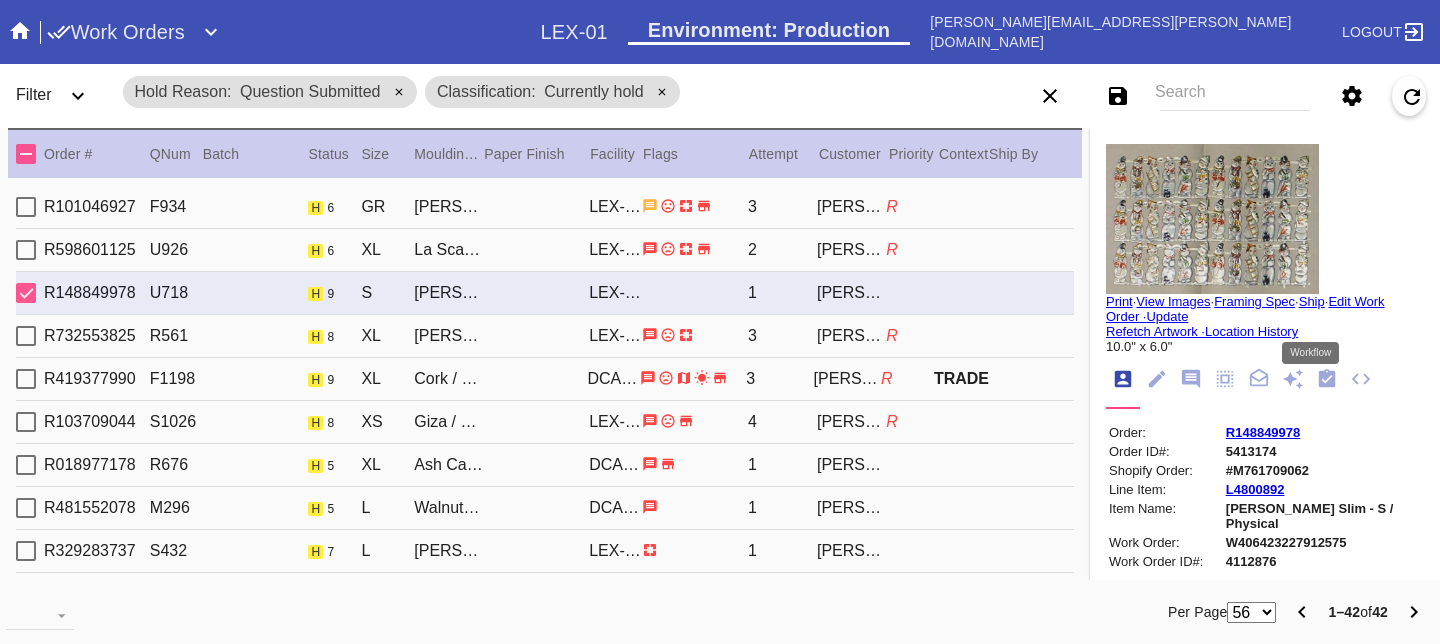 click 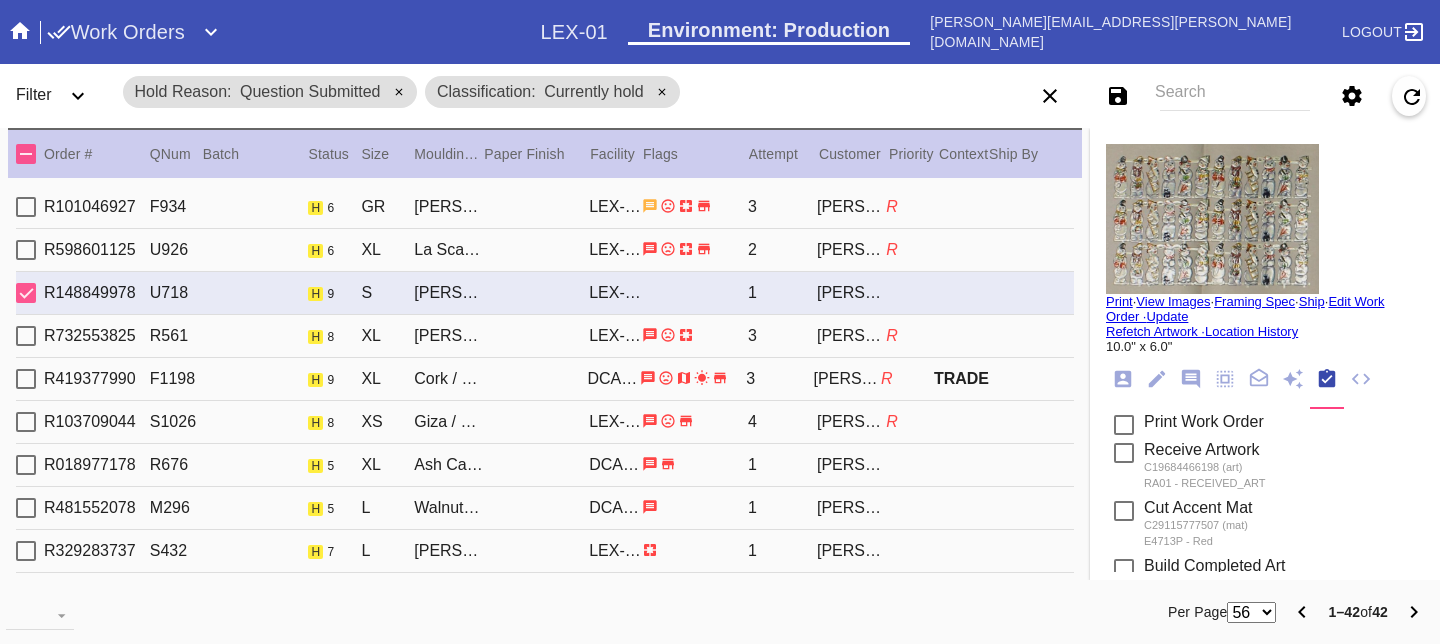 scroll, scrollTop: 491, scrollLeft: 0, axis: vertical 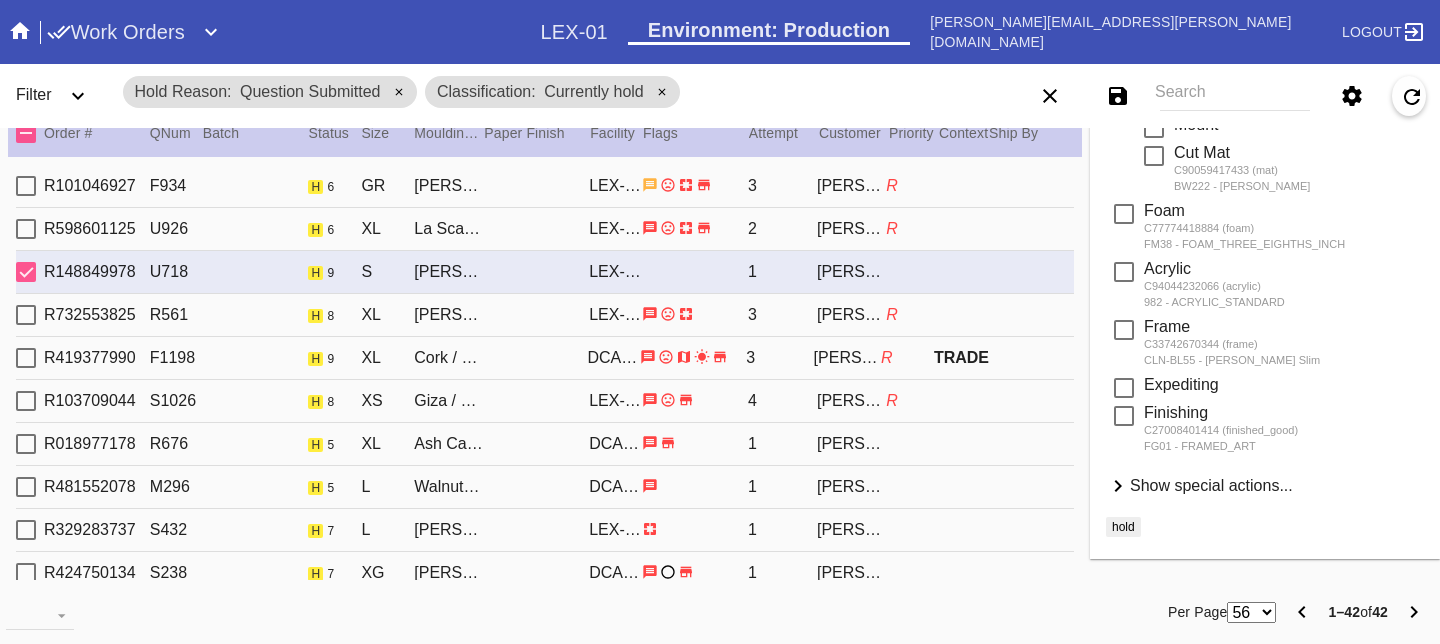 click on "Show special actions..." at bounding box center [1211, 485] 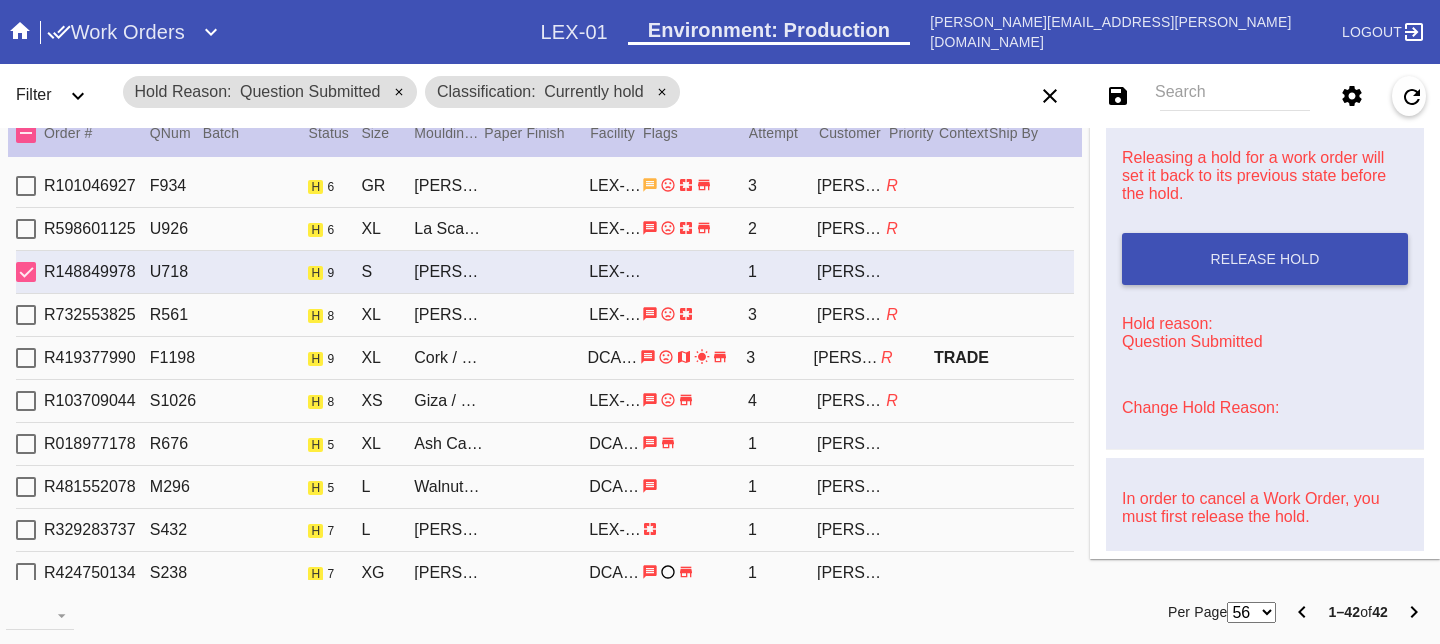 scroll, scrollTop: 949, scrollLeft: 0, axis: vertical 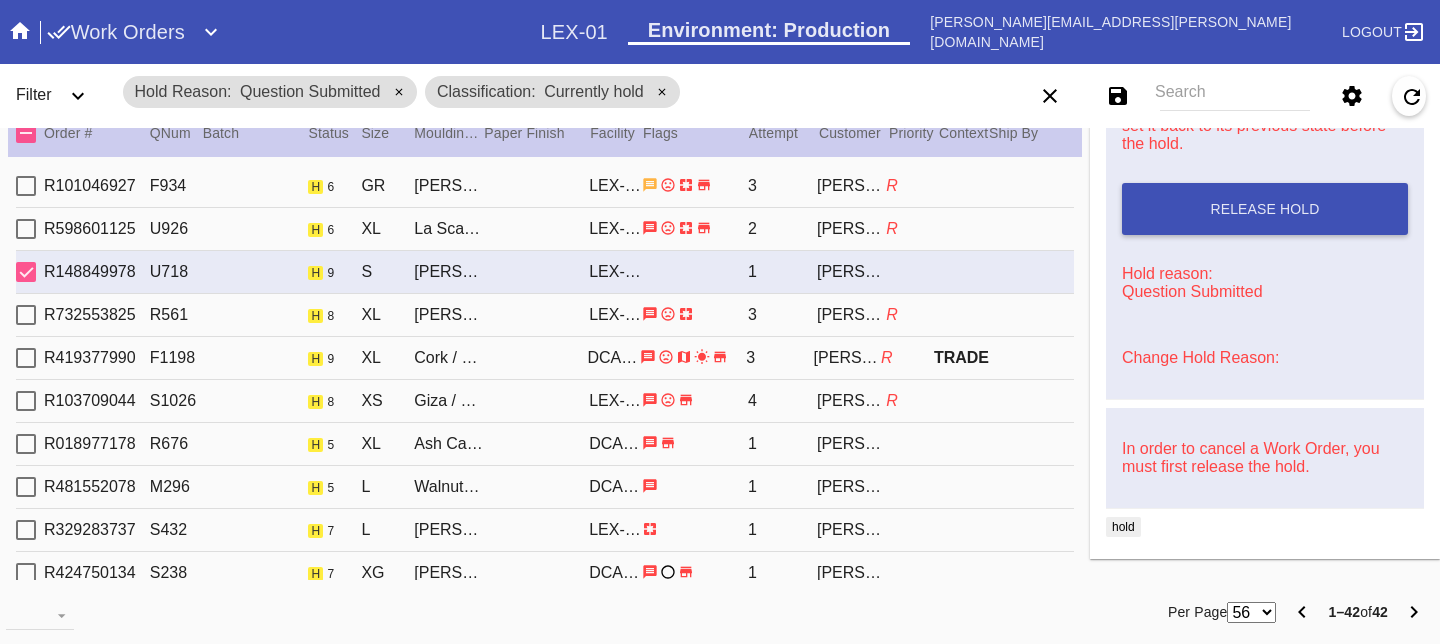 click on "Change Hold Reason:" at bounding box center (1200, 357) 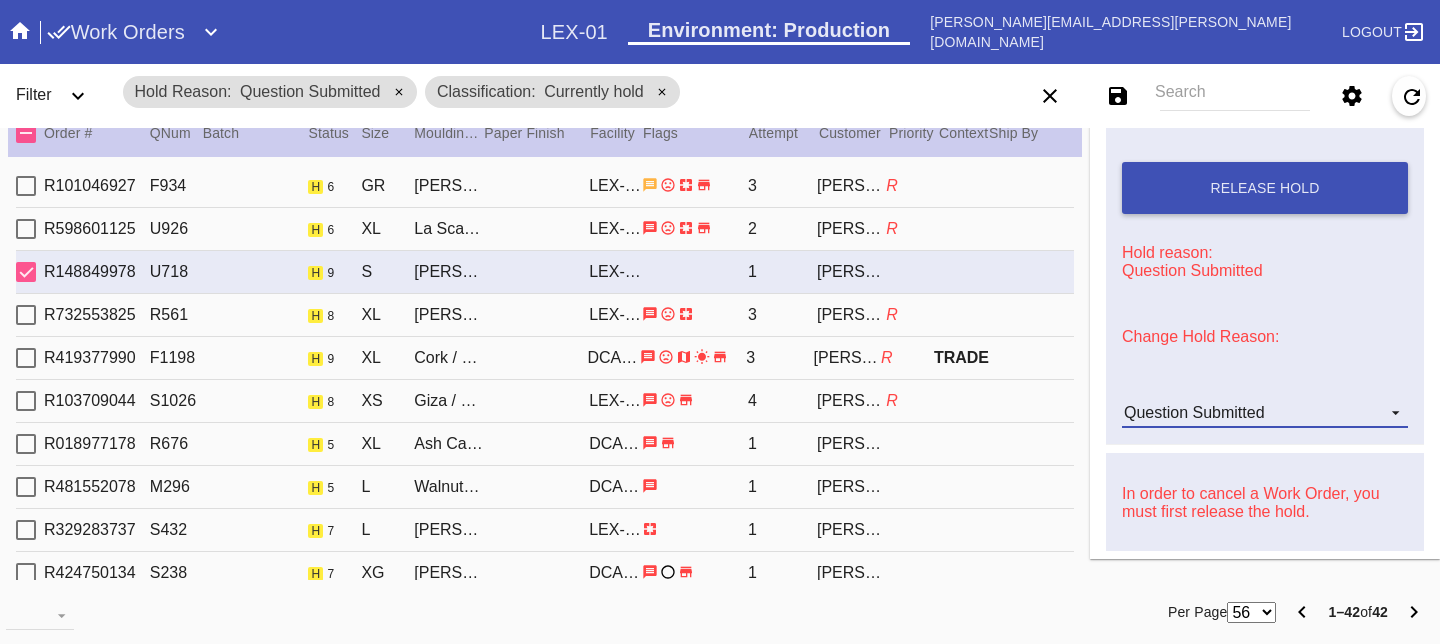 click on "Question Submitted" at bounding box center [1194, 412] 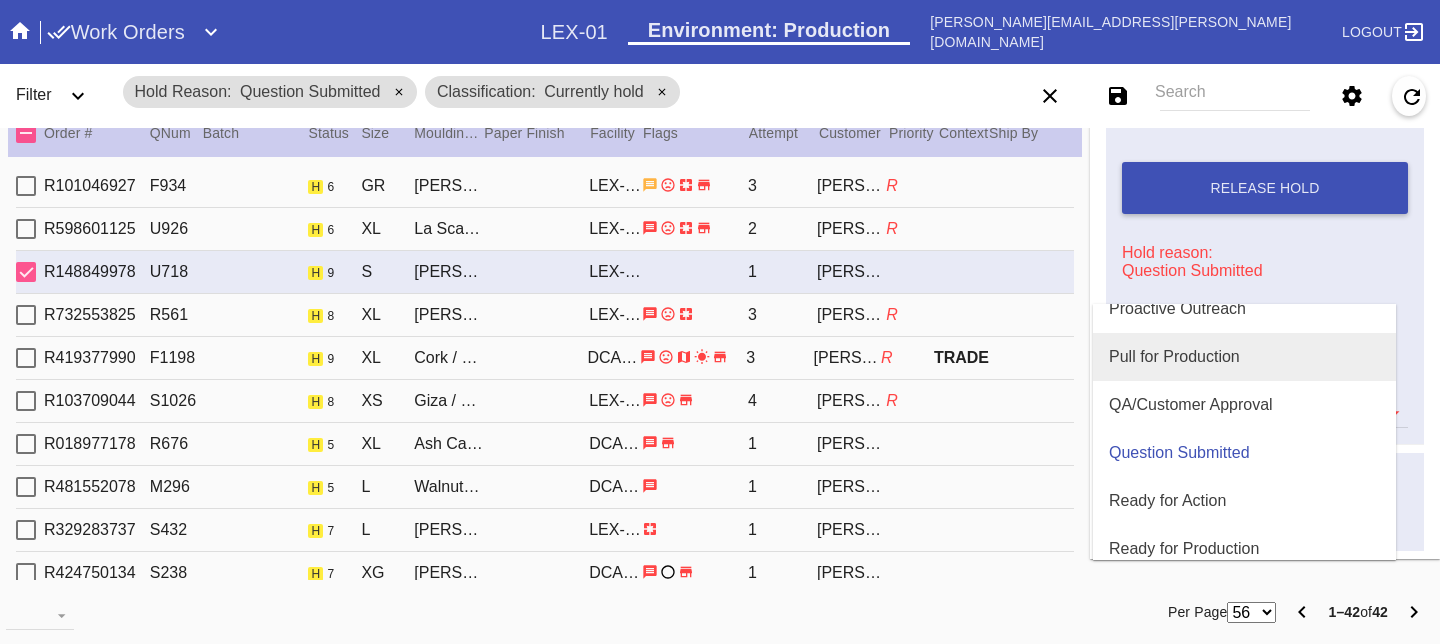 scroll, scrollTop: 595, scrollLeft: 0, axis: vertical 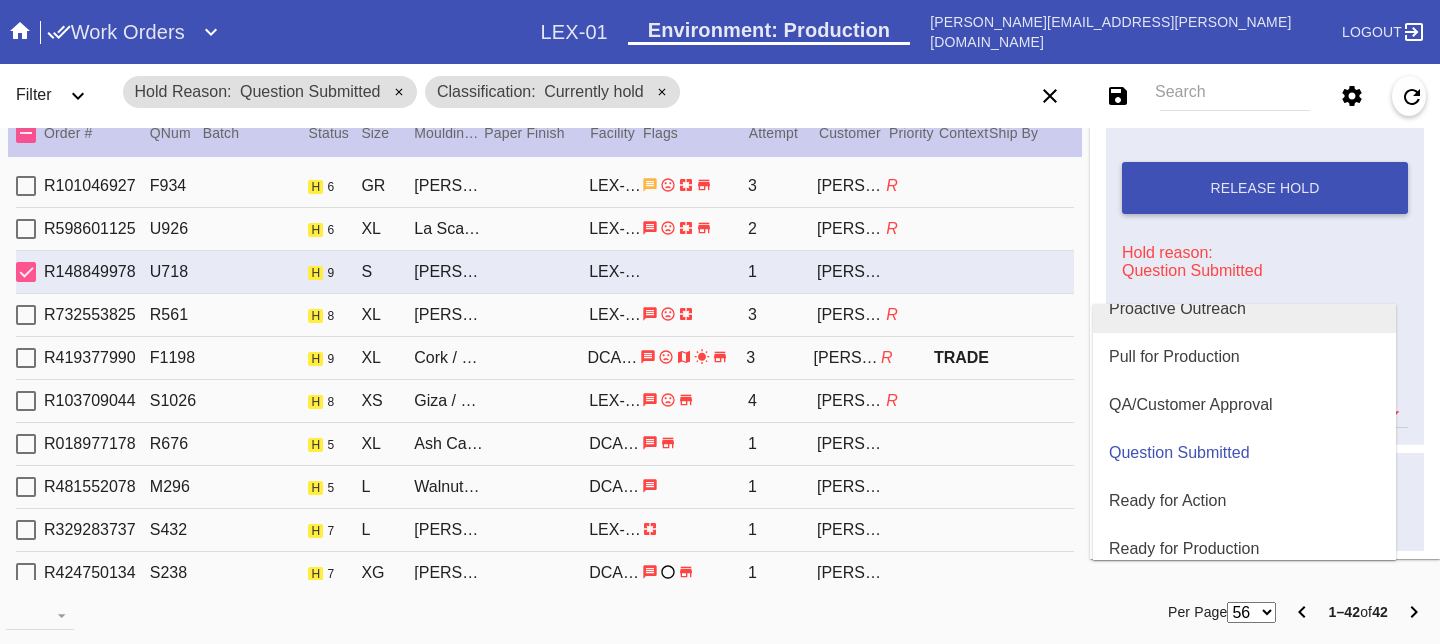 click on "Proactive Outreach" at bounding box center [1244, 309] 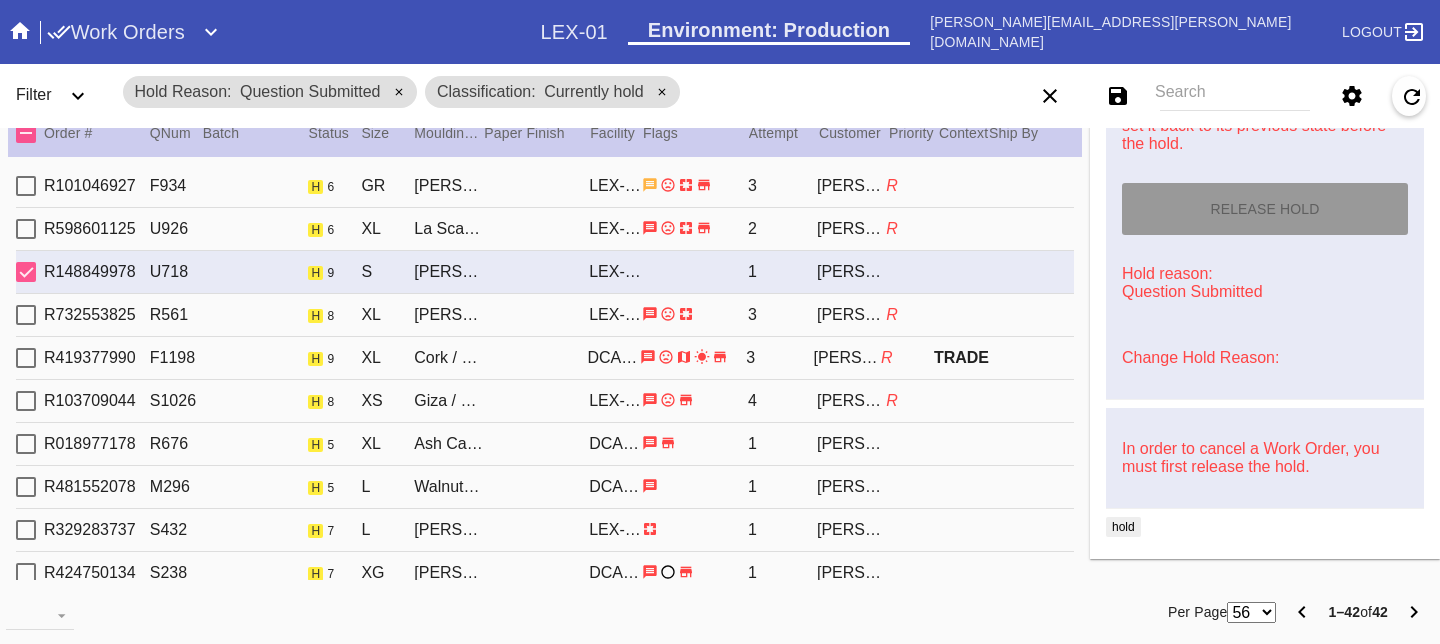 click on "R732553825 R561 h   8 XL Marin (Deep) / White LEX-01 3 [PERSON_NAME]
R" at bounding box center (545, 315) 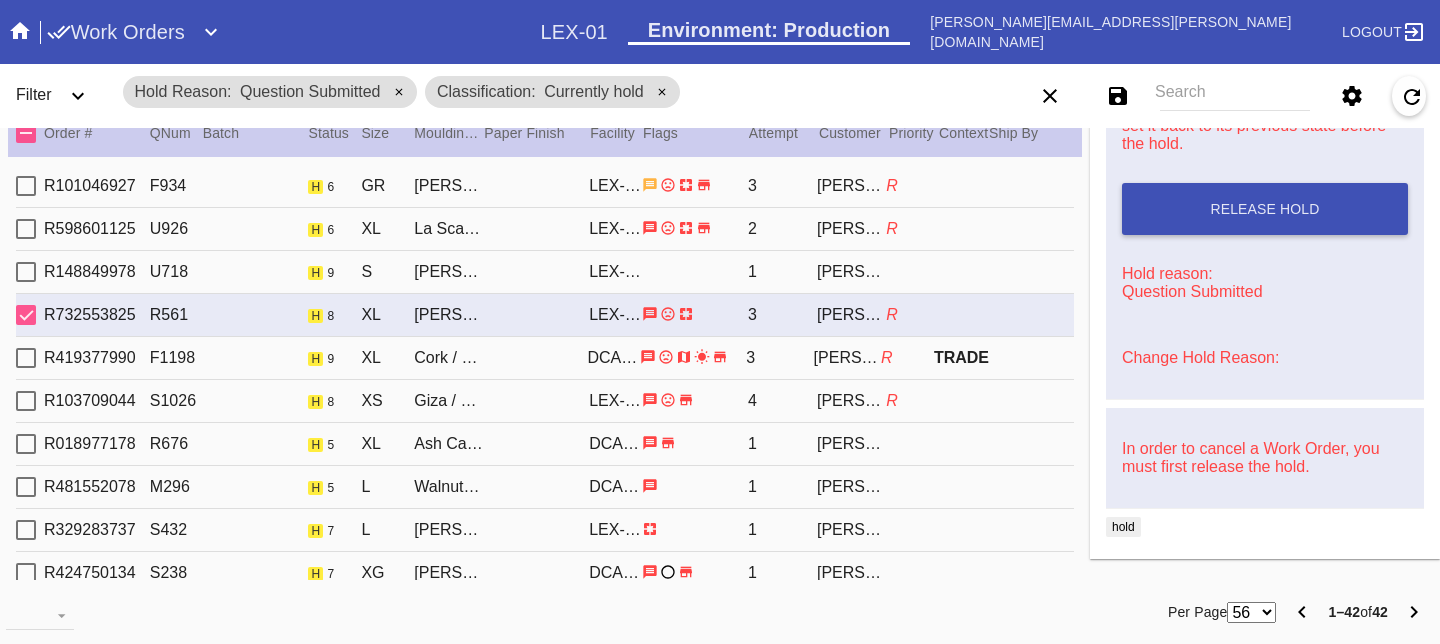 scroll, scrollTop: 0, scrollLeft: 0, axis: both 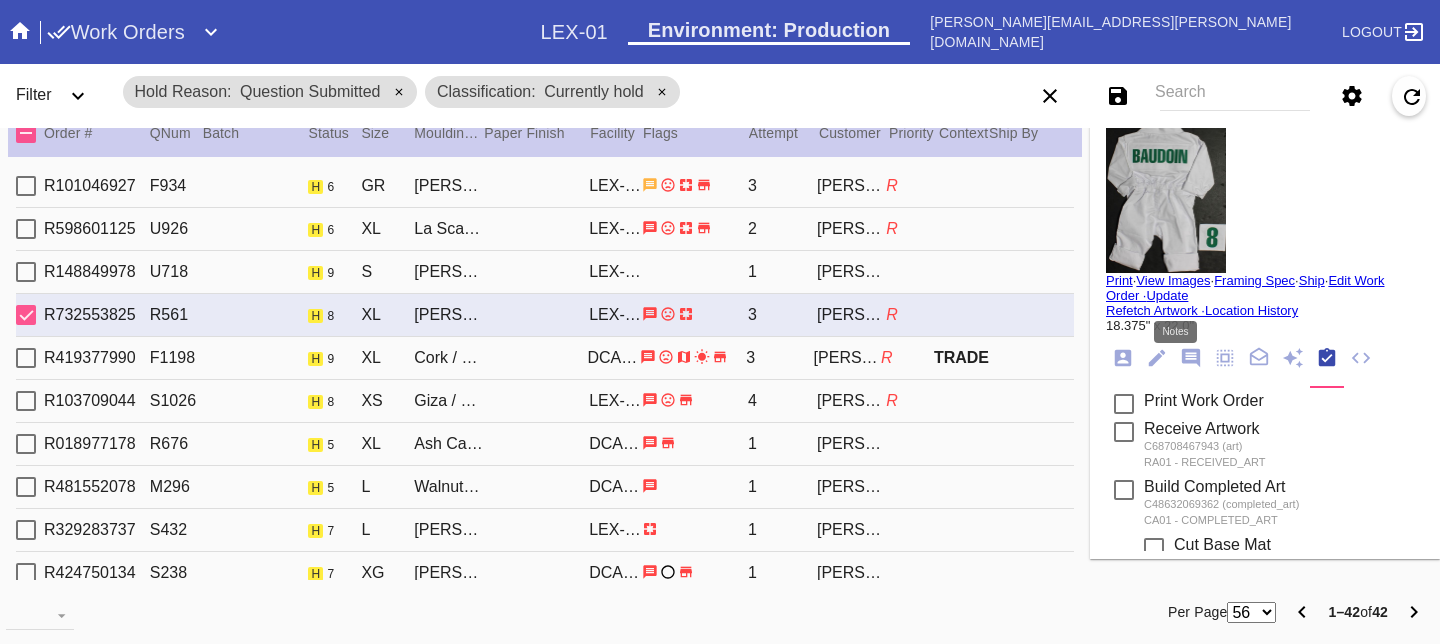 click 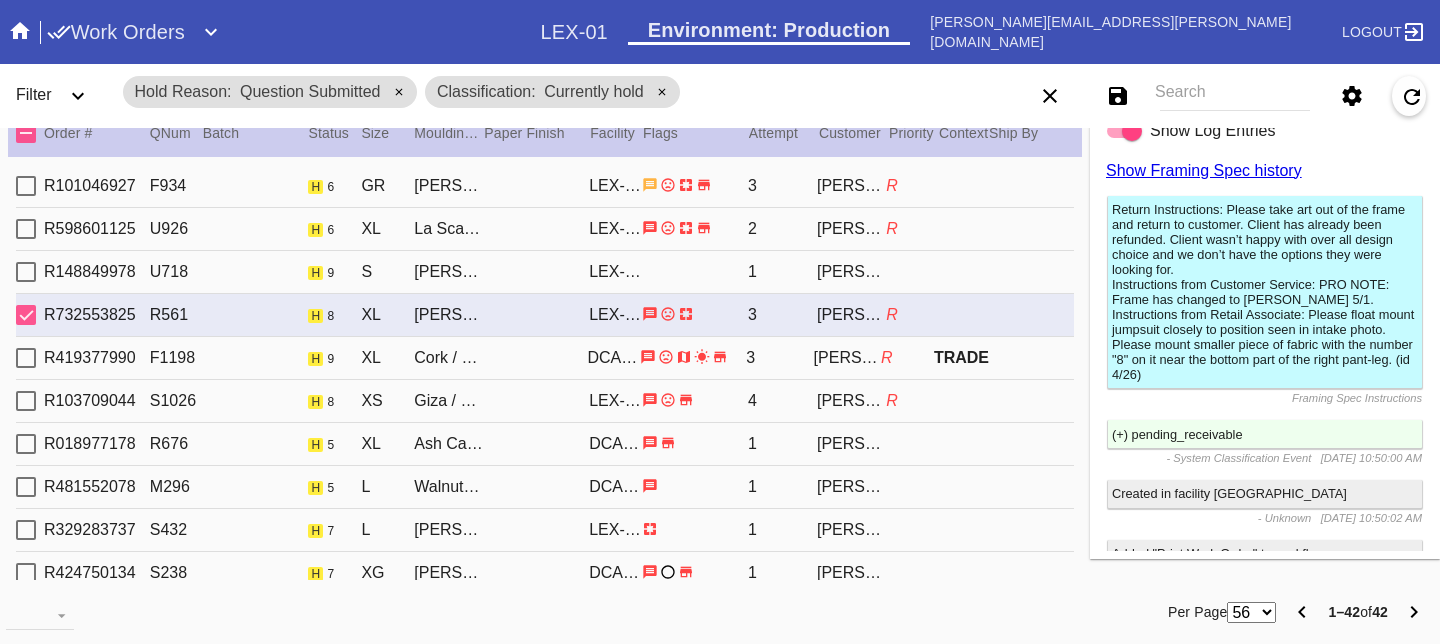 scroll, scrollTop: 0, scrollLeft: 0, axis: both 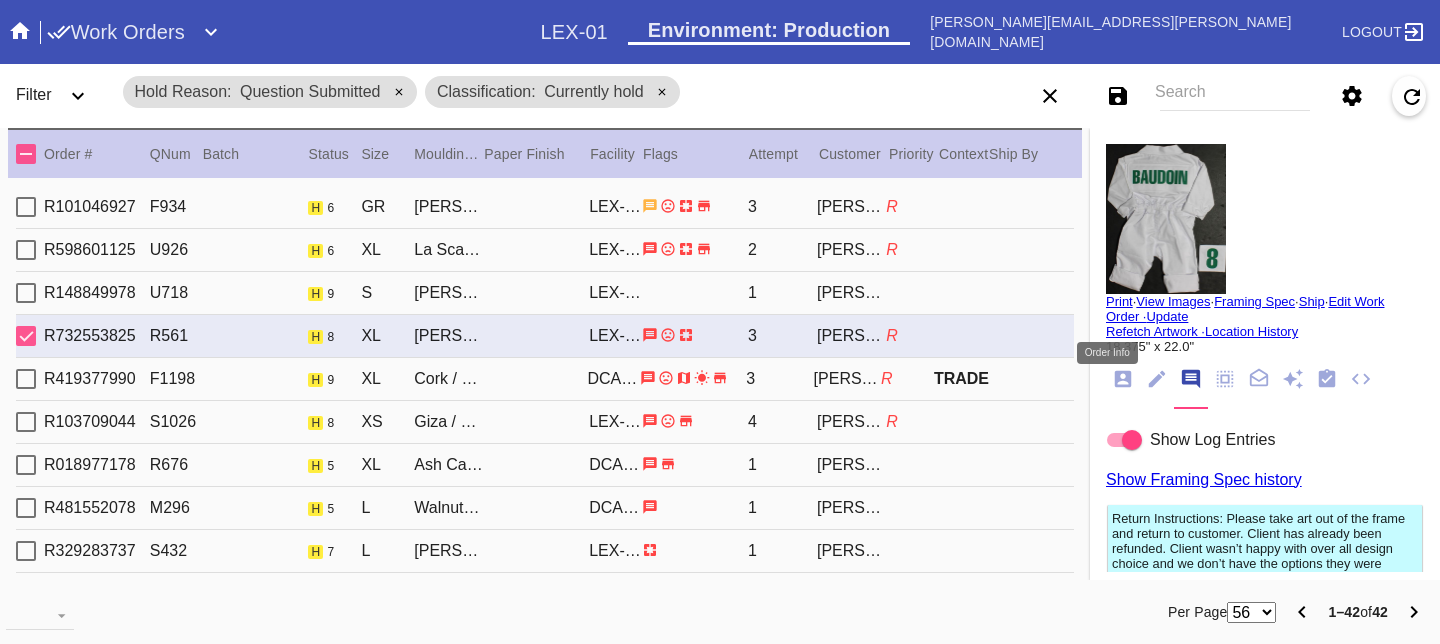 click 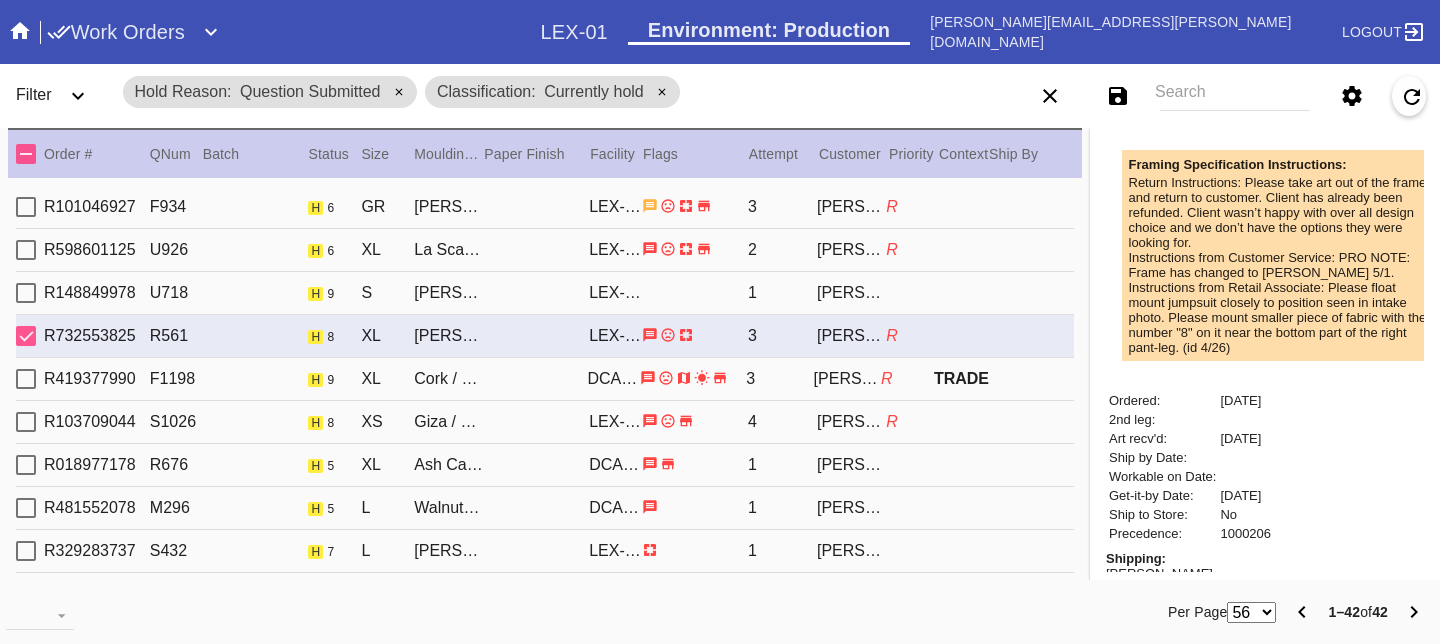 scroll, scrollTop: 896, scrollLeft: 0, axis: vertical 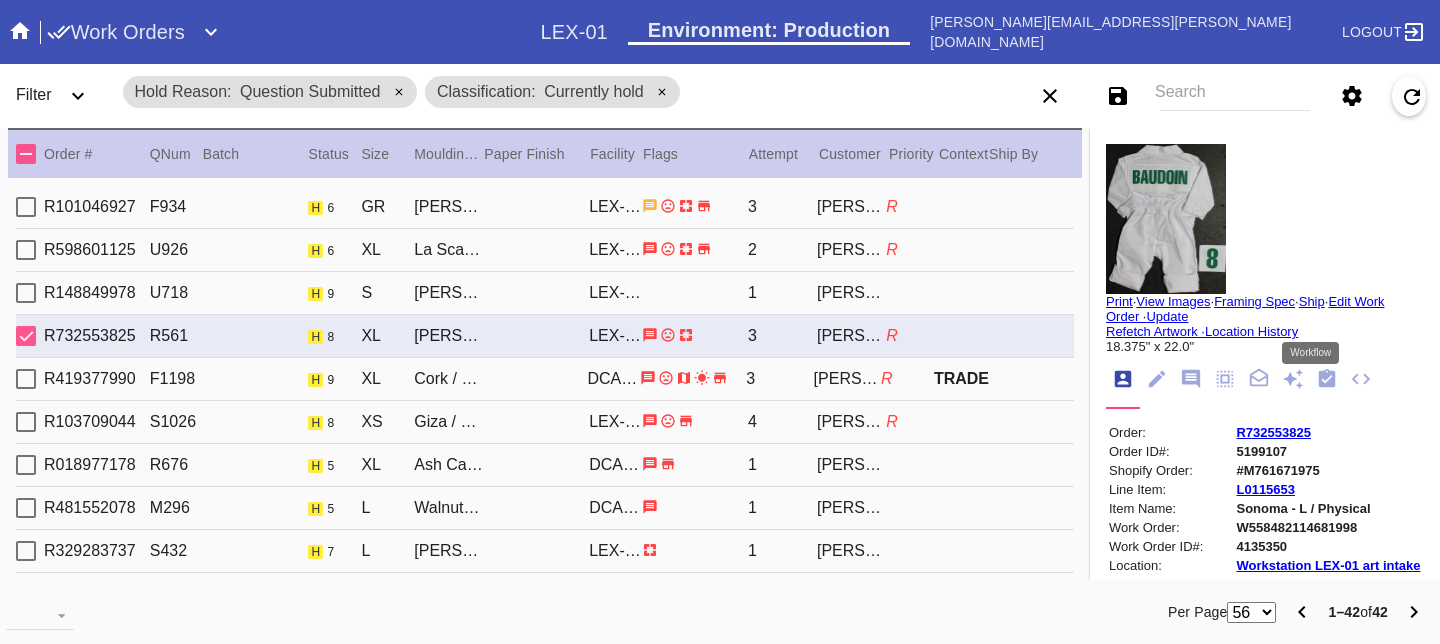 click 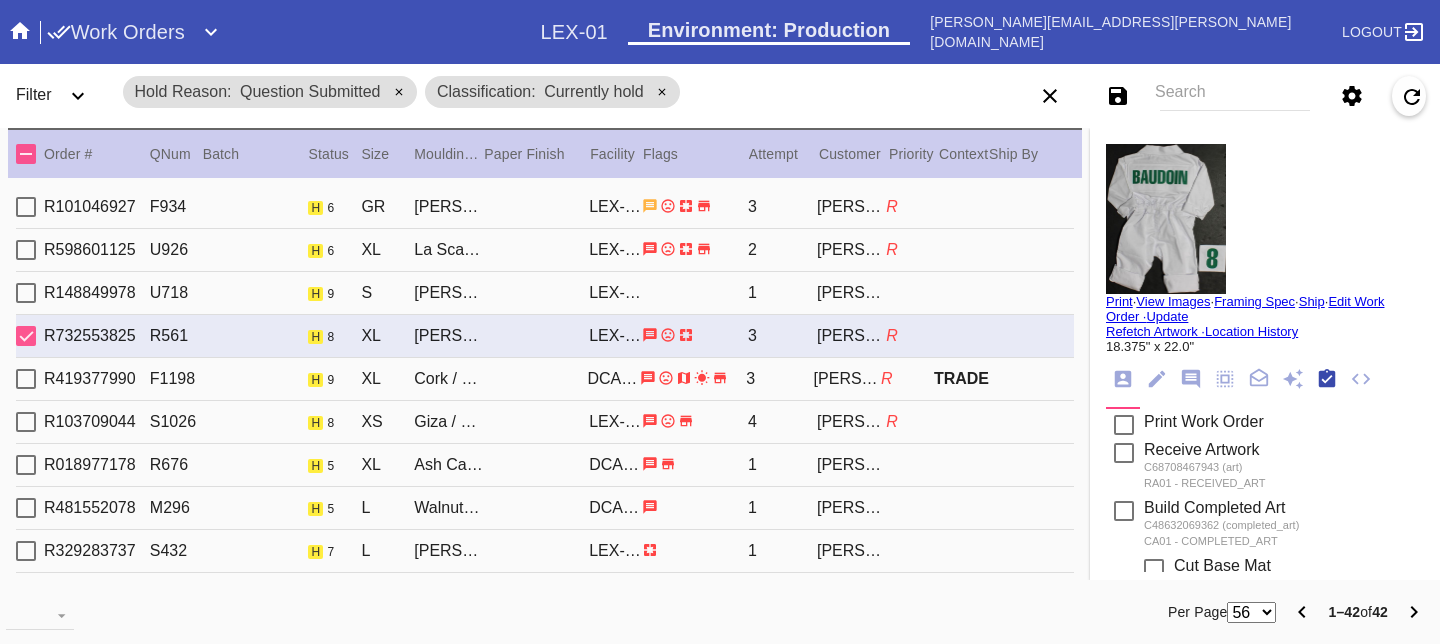 scroll, scrollTop: 320, scrollLeft: 0, axis: vertical 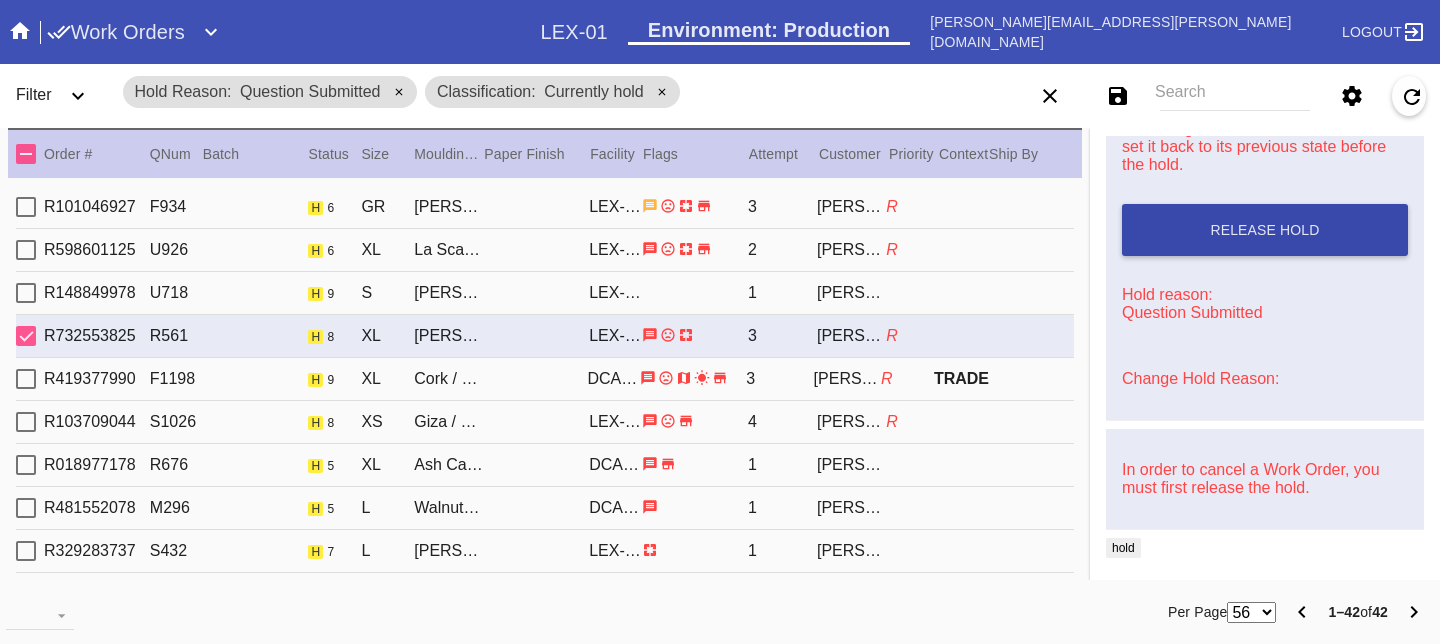 click on "Release Hold" at bounding box center (1264, 230) 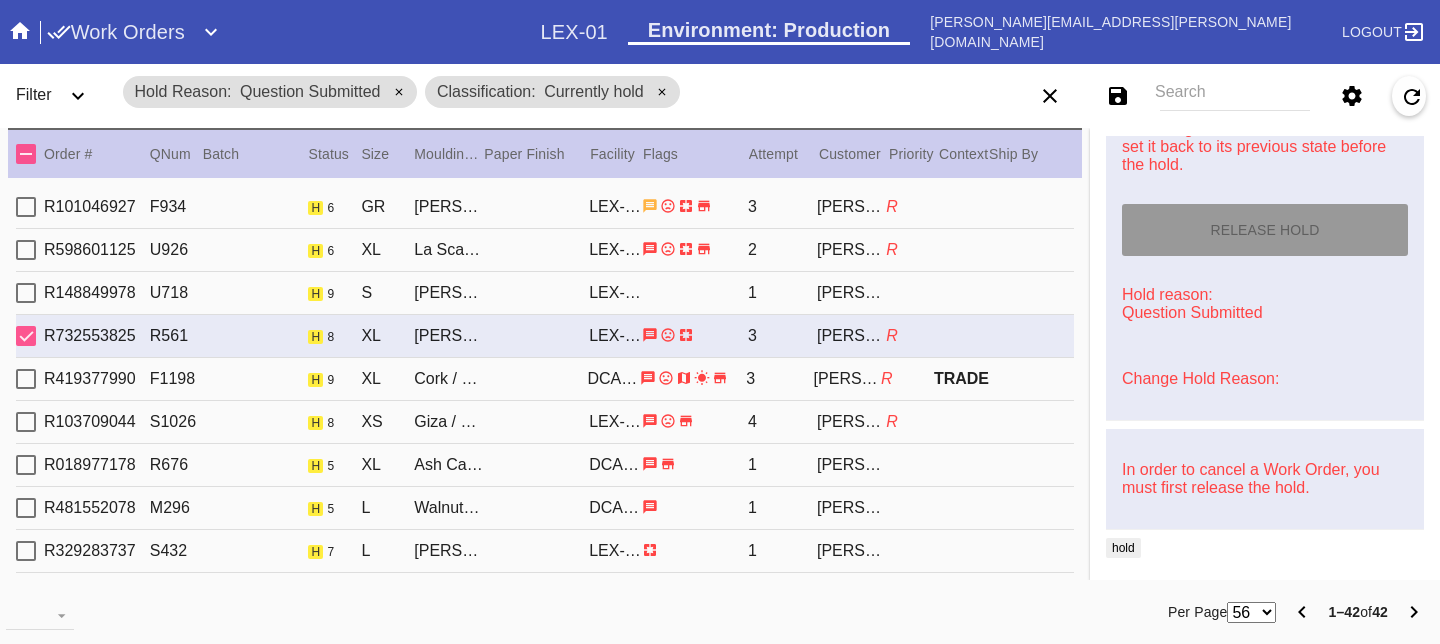 scroll, scrollTop: 949, scrollLeft: 0, axis: vertical 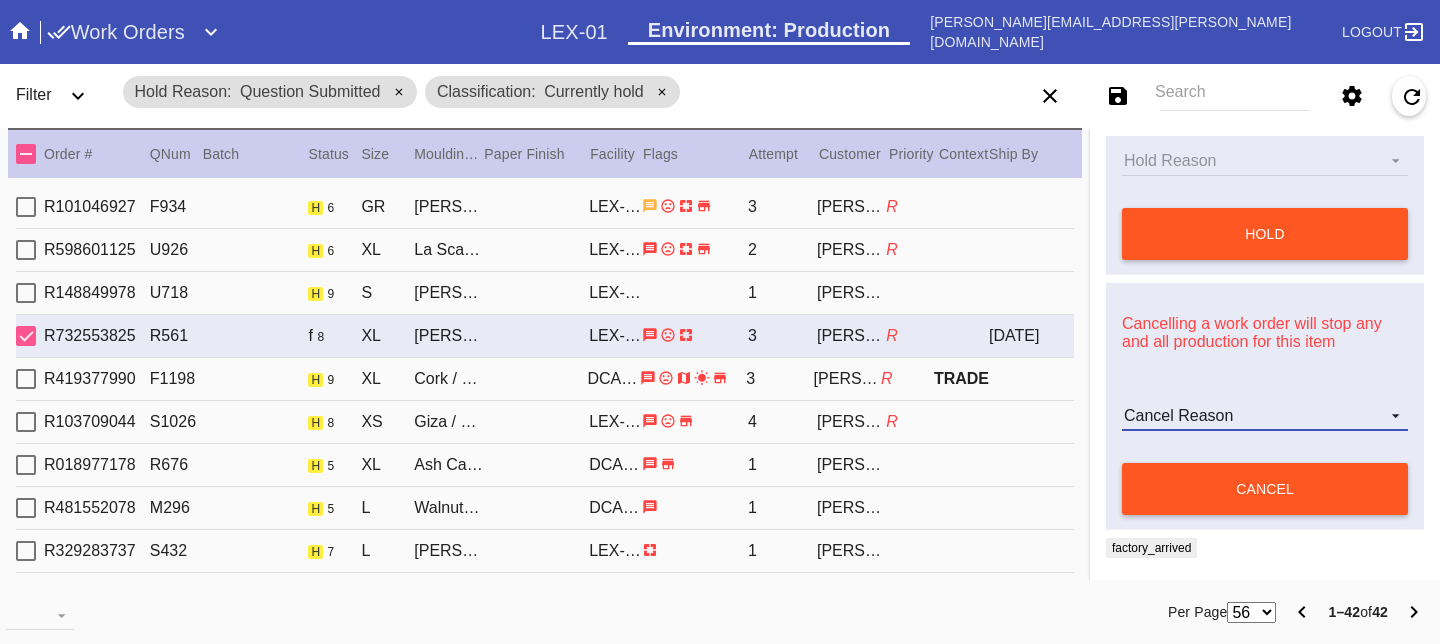 click on "Cancel Reason Customer mid-stream change: Accent mat addition Customer mid-stream change: Add frame stand Customer mid-stream change: Conveyance type change Customer mid-stream change: Designer's choice change Customer mid-stream change: Image change Customer mid-stream change: Mat width change Customer mid-stream change: Mounting type change Customer mid-stream change: Overnight shipping speed Customer mid-stream change: Personalized mat change Customer mid-stream change: Size change Framebridge Cancel: Frame kit not offered Framebridge Cancel: Material too delicate Framebridge Cancel: Material too heavy Framebridge Cancel: Mounting type not offered Framebridge Cancel: Not necessary Framebridge Cancel: Oversize piece Framebridge Cancel: Piece too thick (shadowbox) Framebridge Cancel: Print quality Framebridge Cancel: Turn buttons not offered Other: Customer changed mind Other: Lost/Damaged art - no replacement available Other: Lost/Damaged art - no replacement desired" at bounding box center [1265, 416] 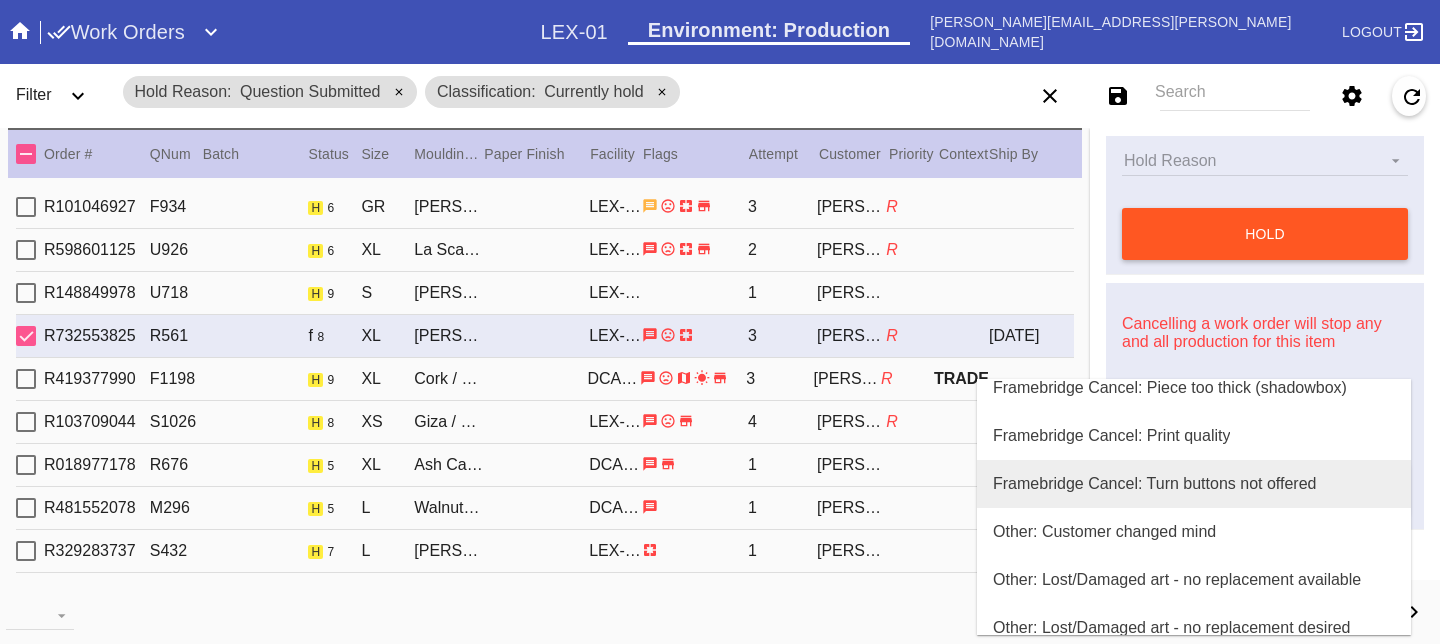scroll, scrollTop: 800, scrollLeft: 0, axis: vertical 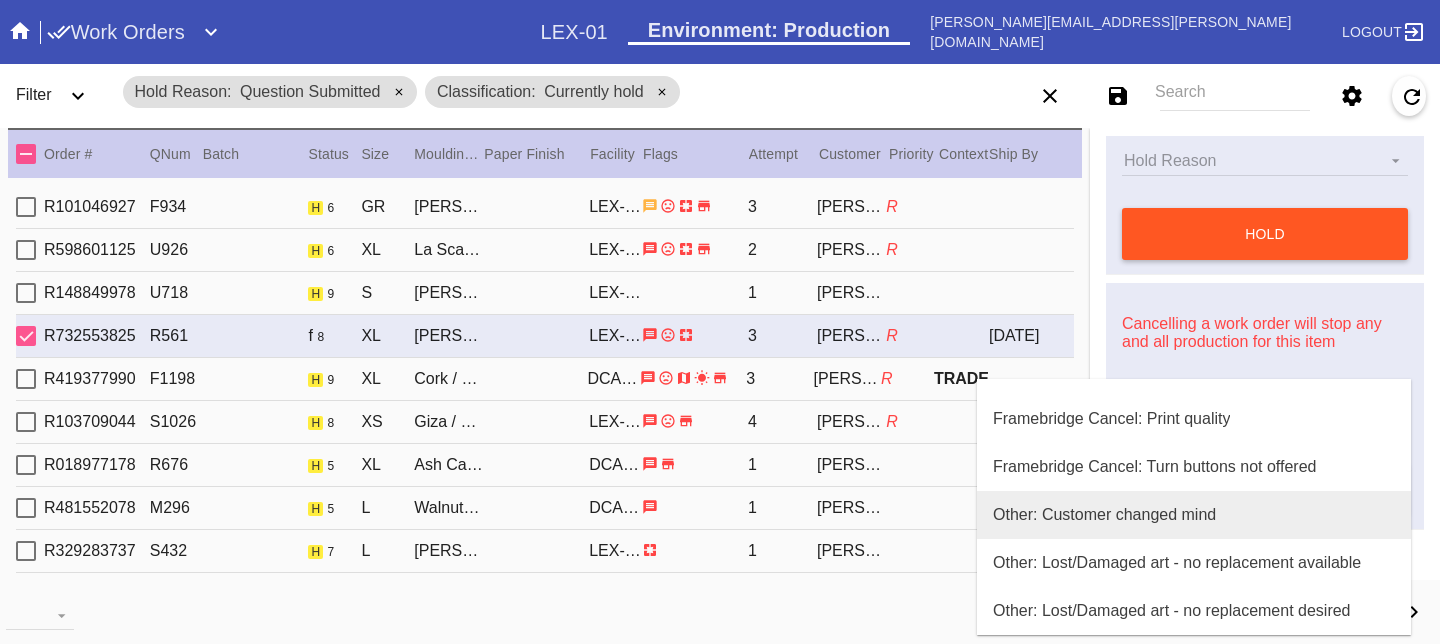 click on "Other: Customer changed mind" at bounding box center (1194, 515) 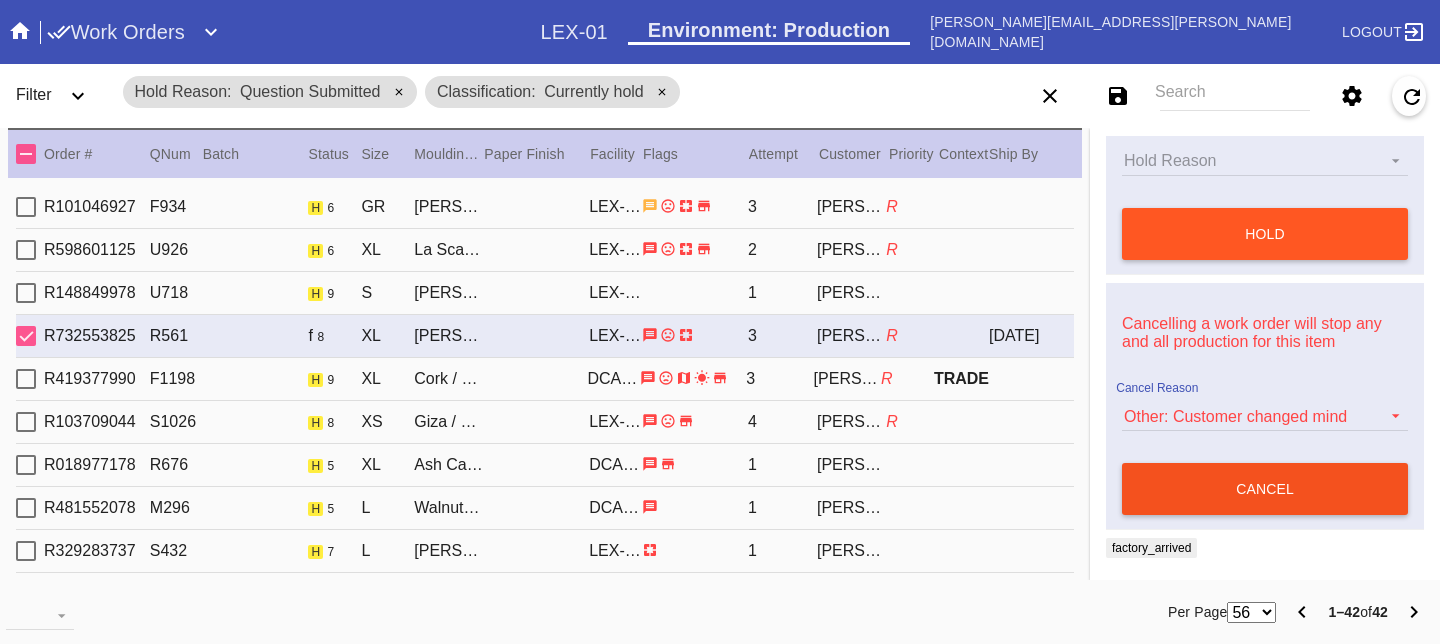 click on "cancel" at bounding box center [1265, 489] 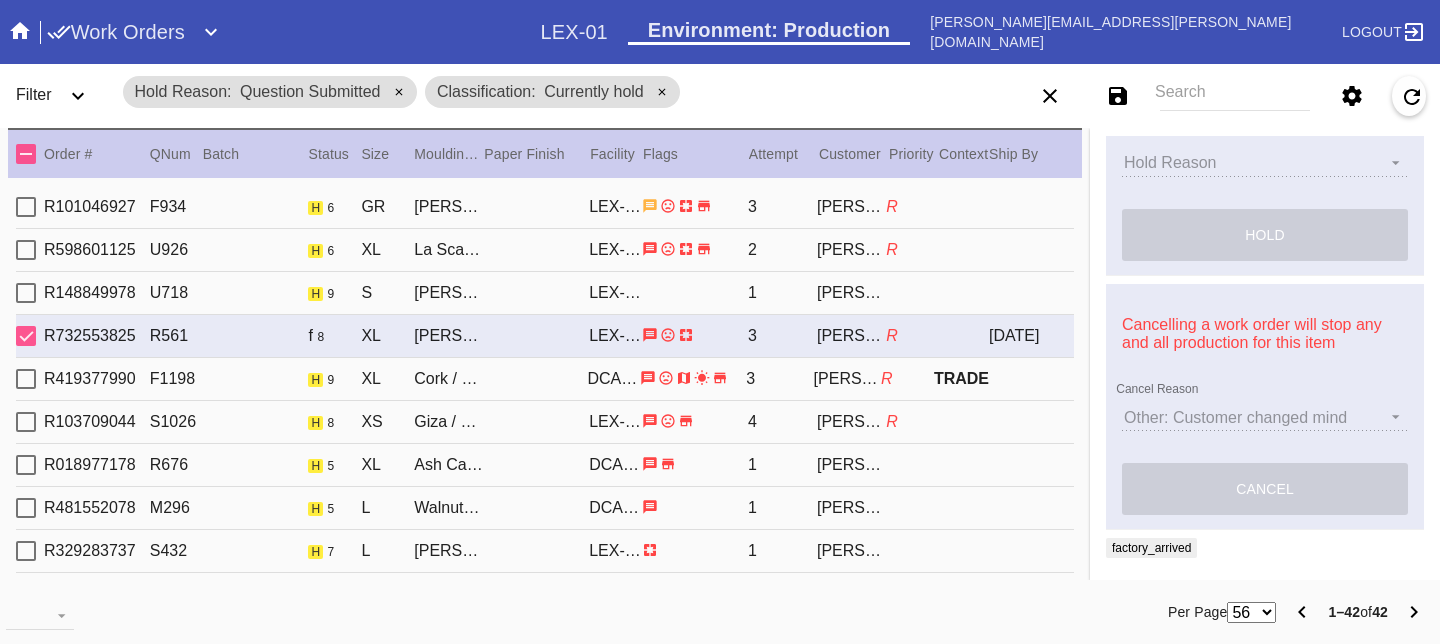 scroll, scrollTop: 1003, scrollLeft: 0, axis: vertical 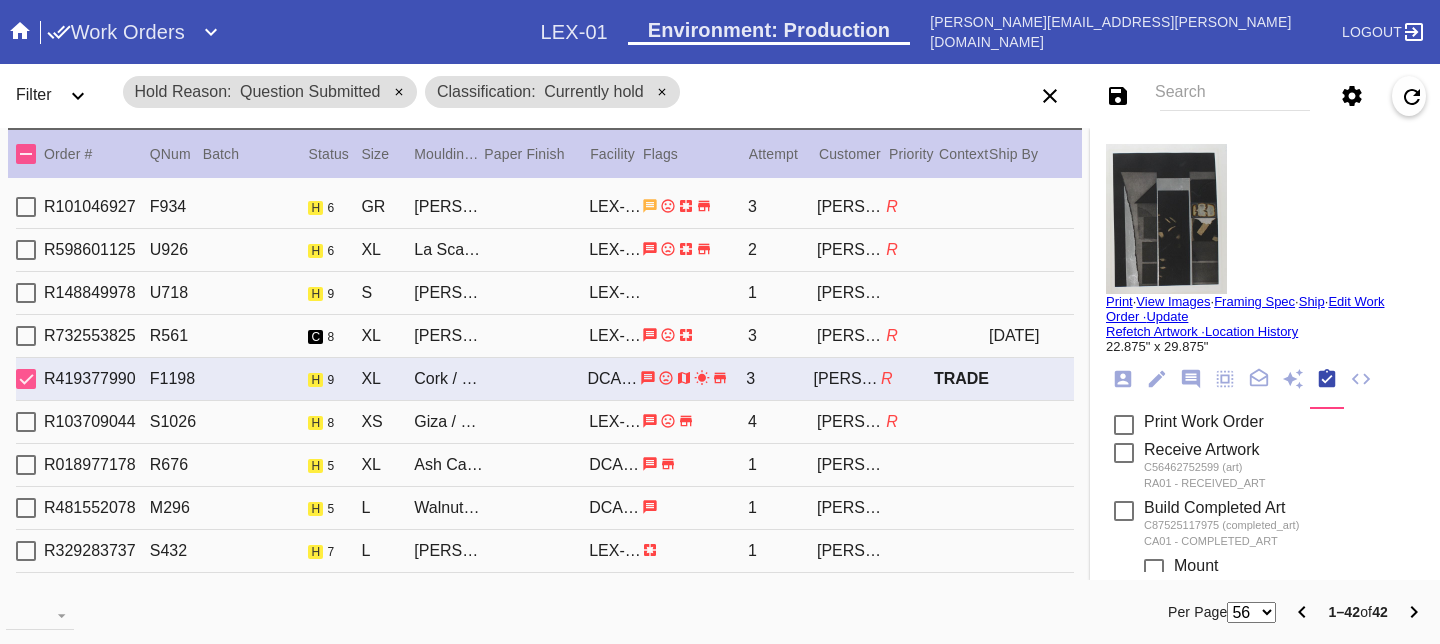 click 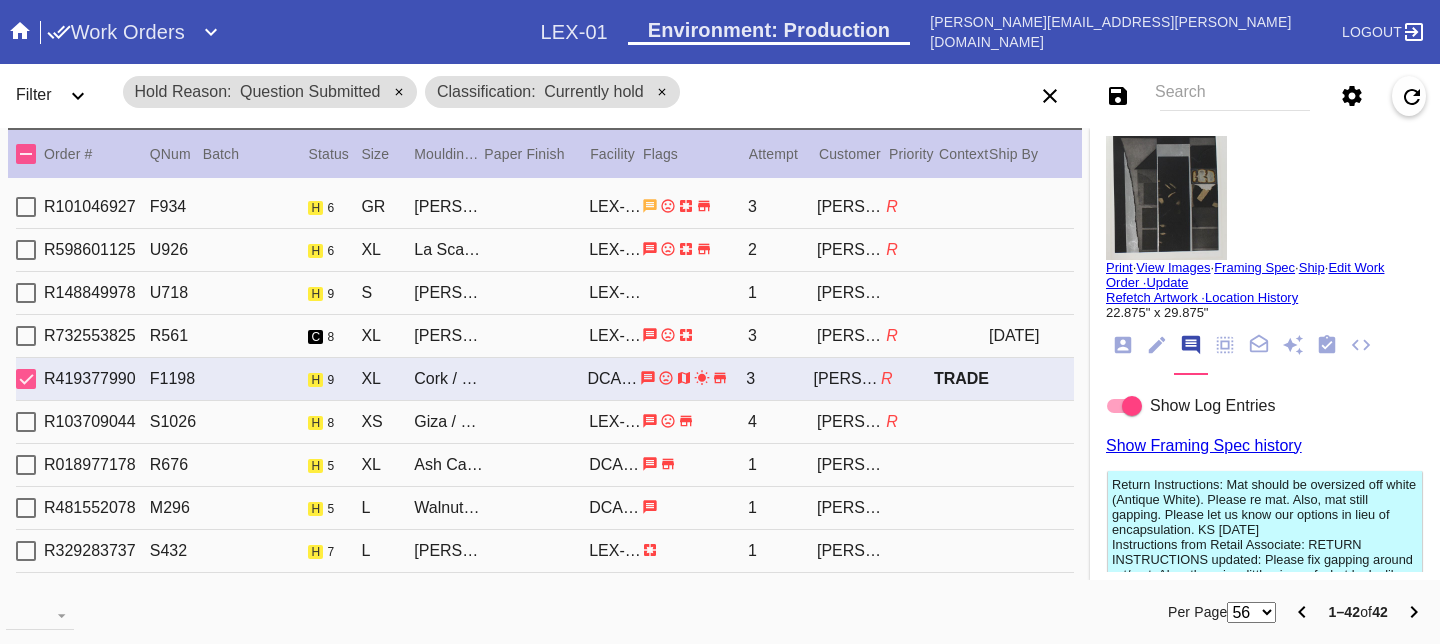 scroll, scrollTop: 38, scrollLeft: 0, axis: vertical 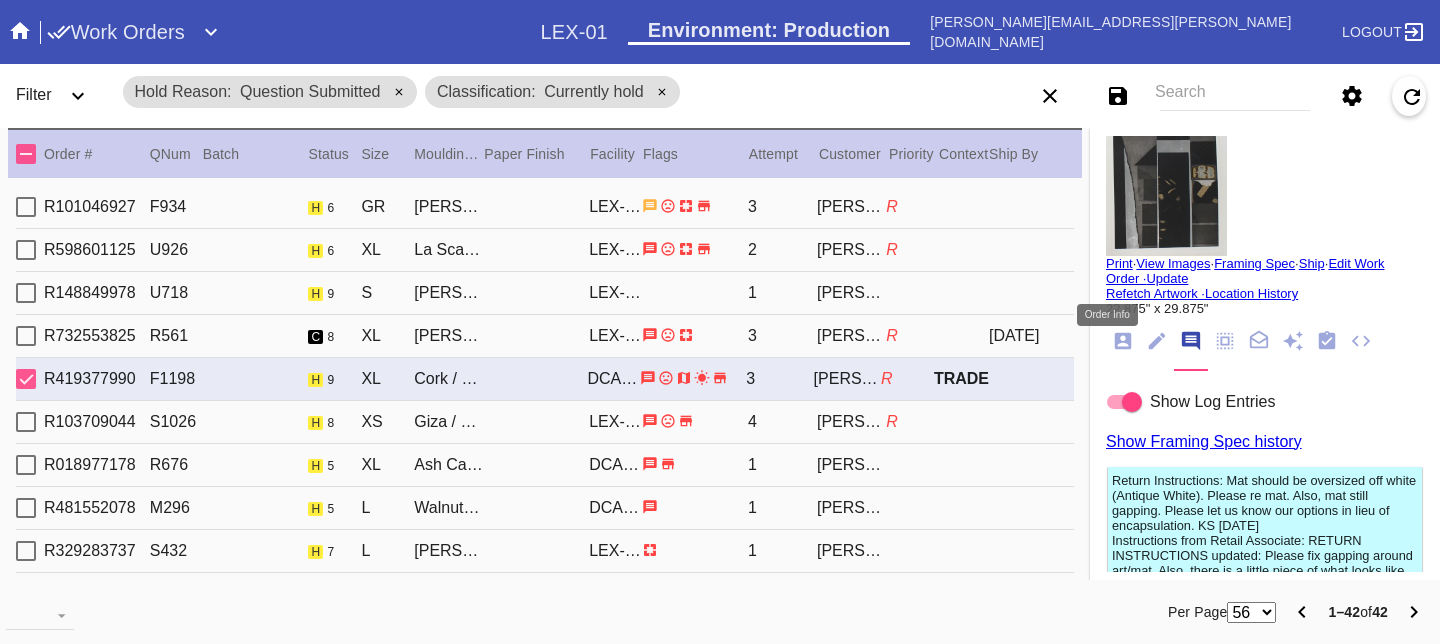 click 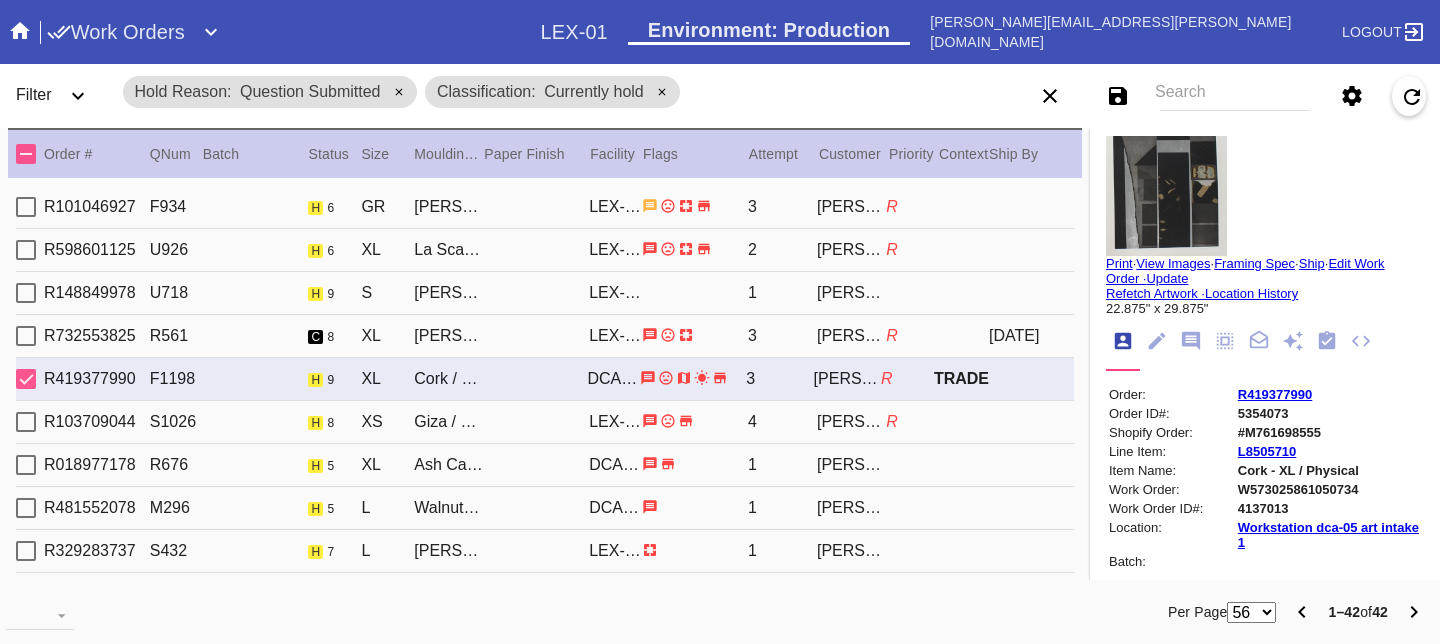 scroll, scrollTop: 24, scrollLeft: 0, axis: vertical 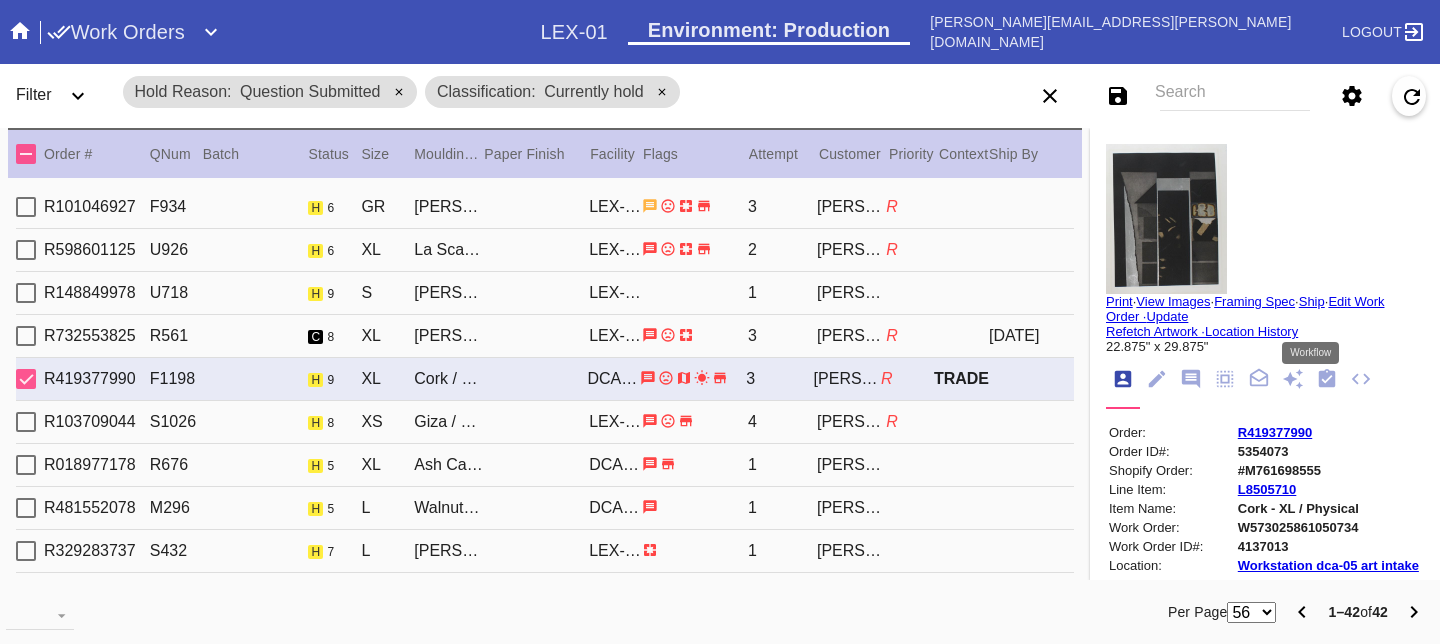 click 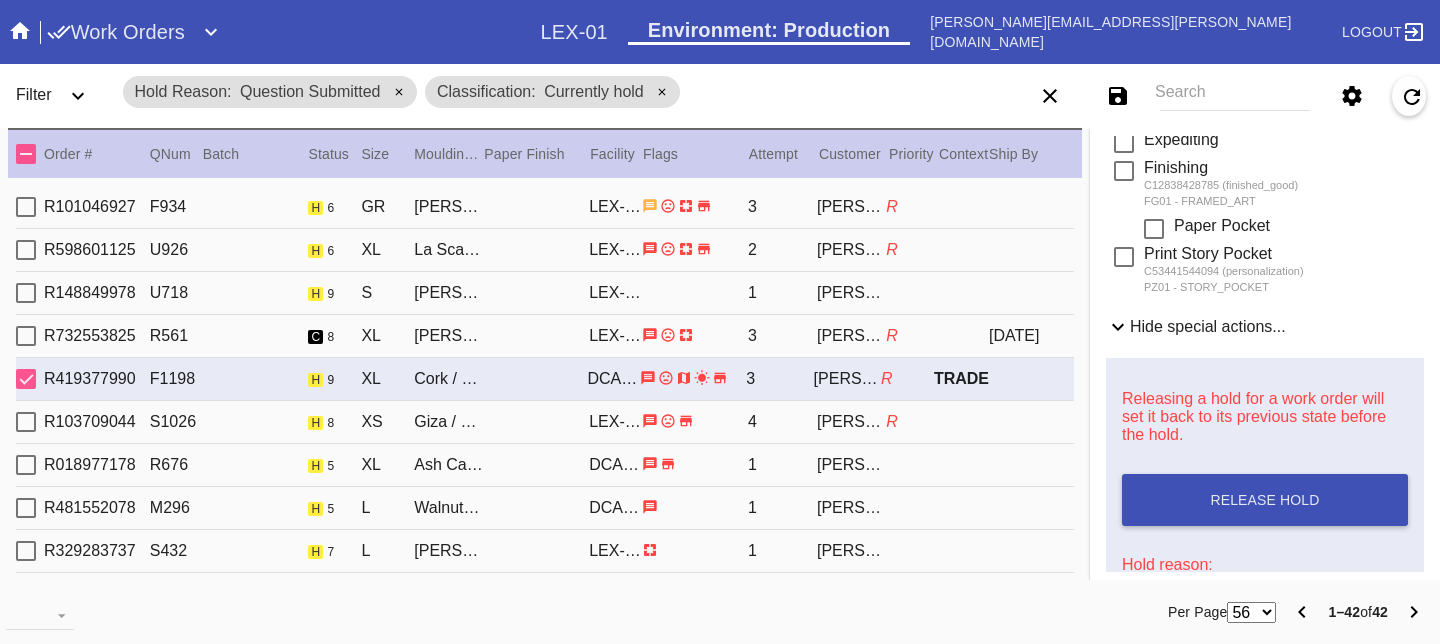 scroll, scrollTop: 967, scrollLeft: 0, axis: vertical 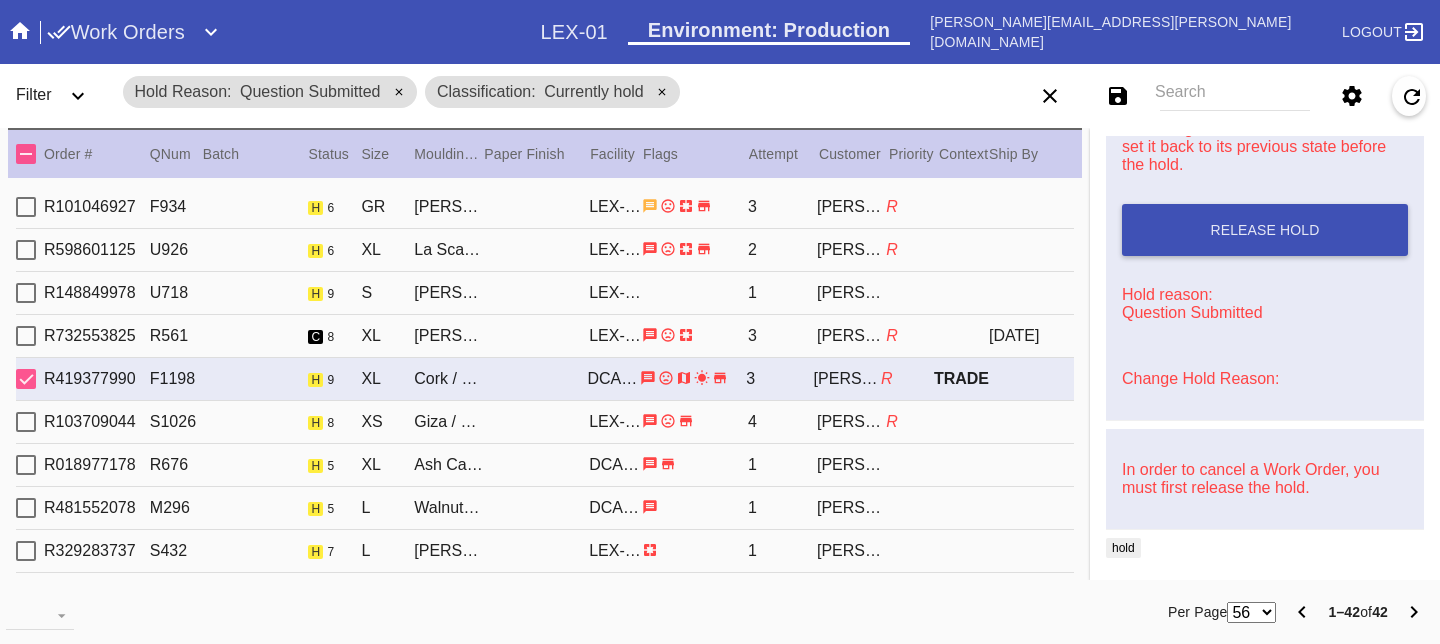 click on "Change Hold Reason:" at bounding box center (1200, 378) 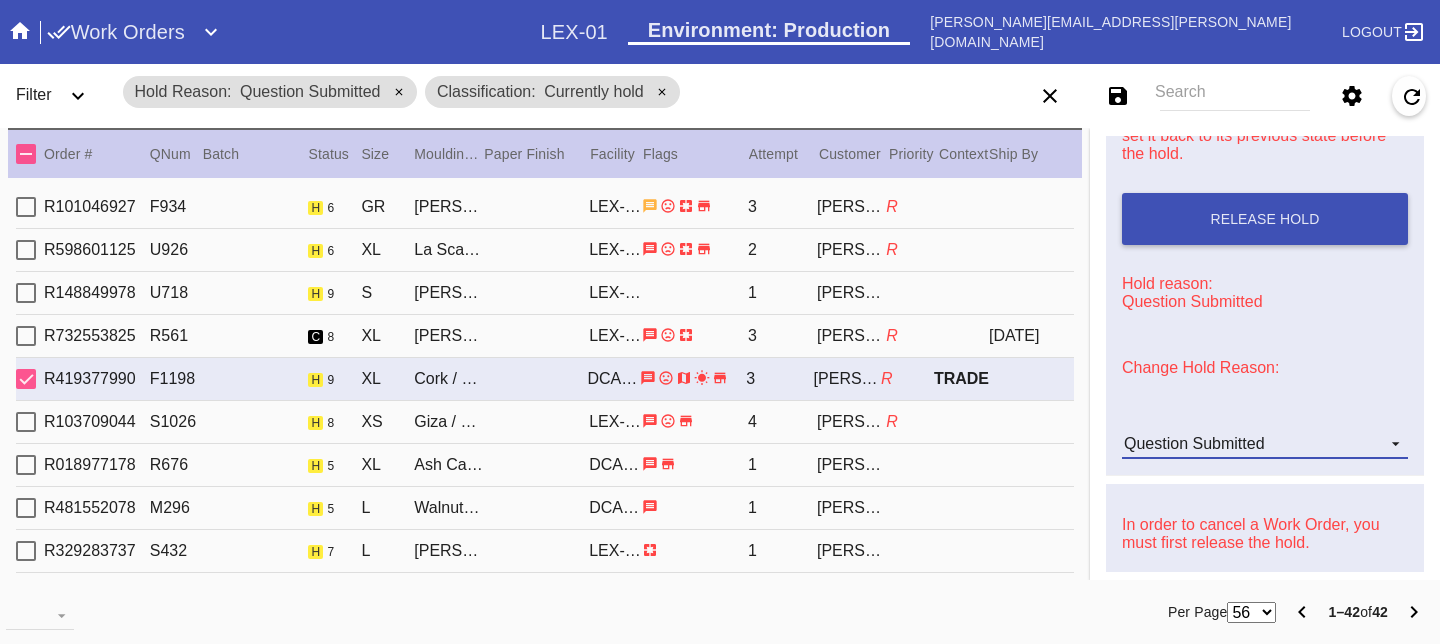 click on "Question Submitted" at bounding box center (1194, 443) 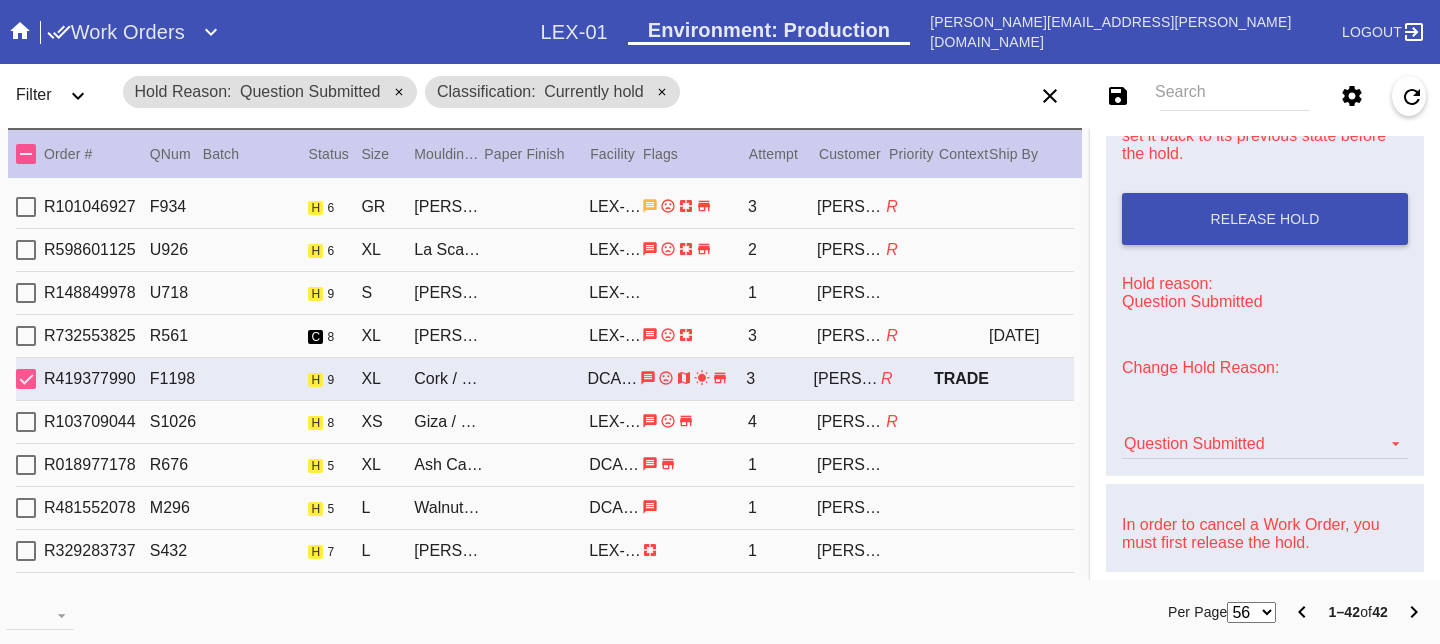scroll, scrollTop: 616, scrollLeft: 0, axis: vertical 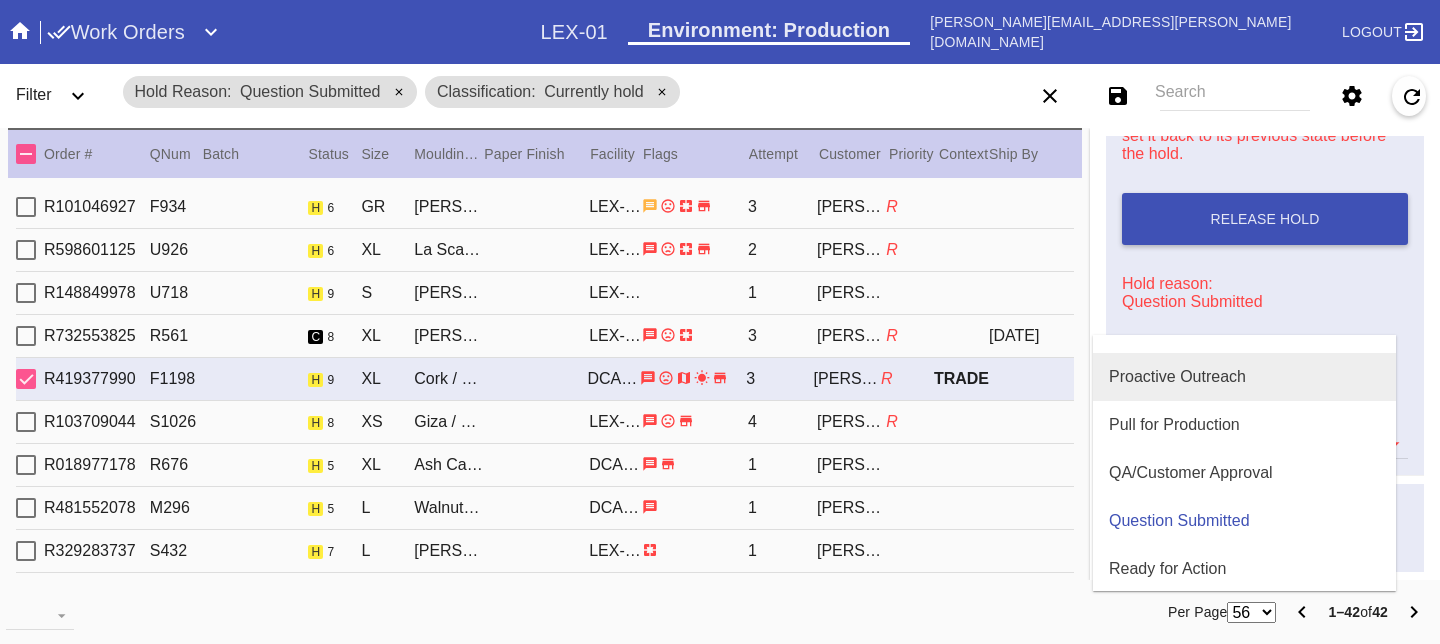 click on "Proactive Outreach" at bounding box center (1244, 377) 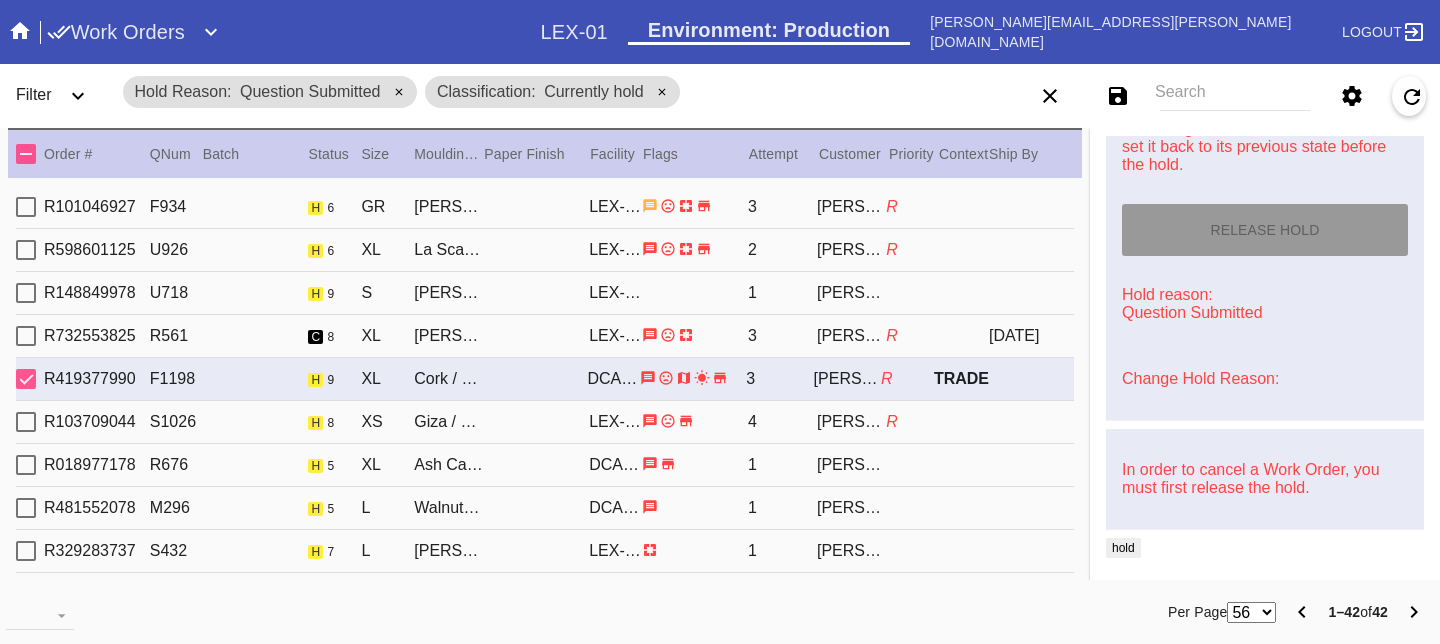 click on "R103709044 S1026 h   8 XS Giza / Dusty Blue LEX-01 4 [PERSON_NAME]
R" at bounding box center [545, 422] 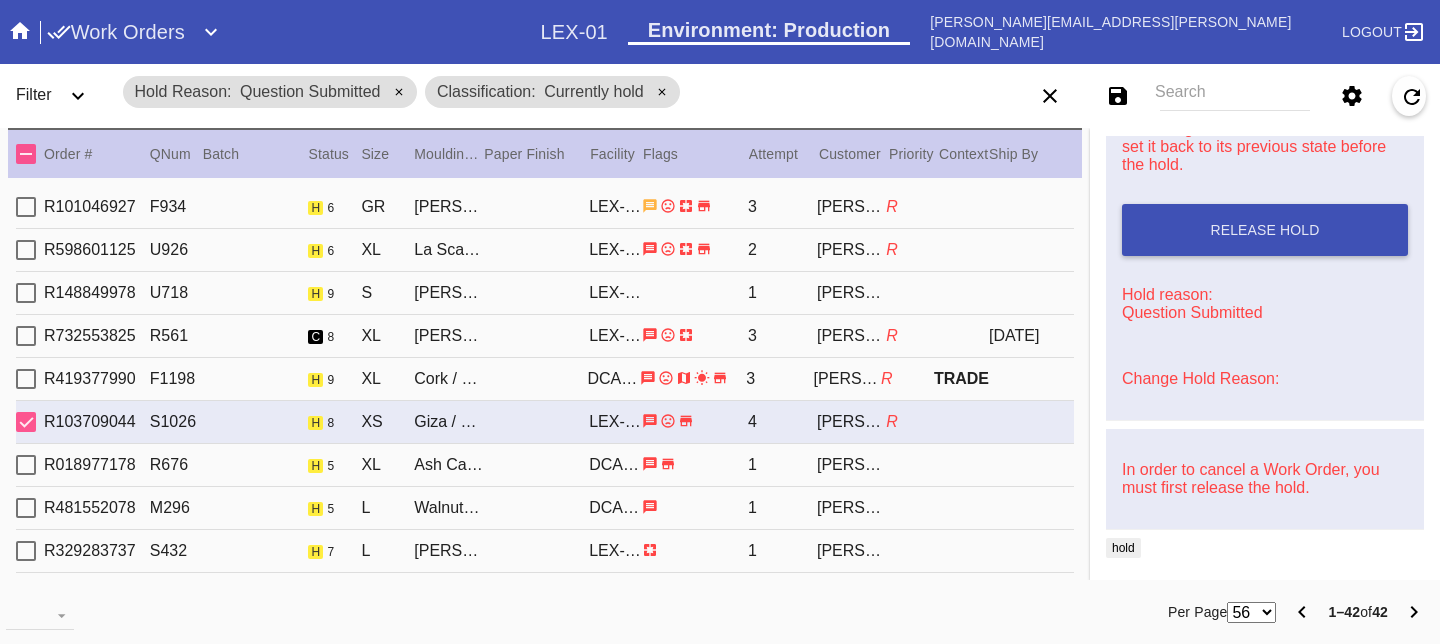 scroll, scrollTop: 0, scrollLeft: 0, axis: both 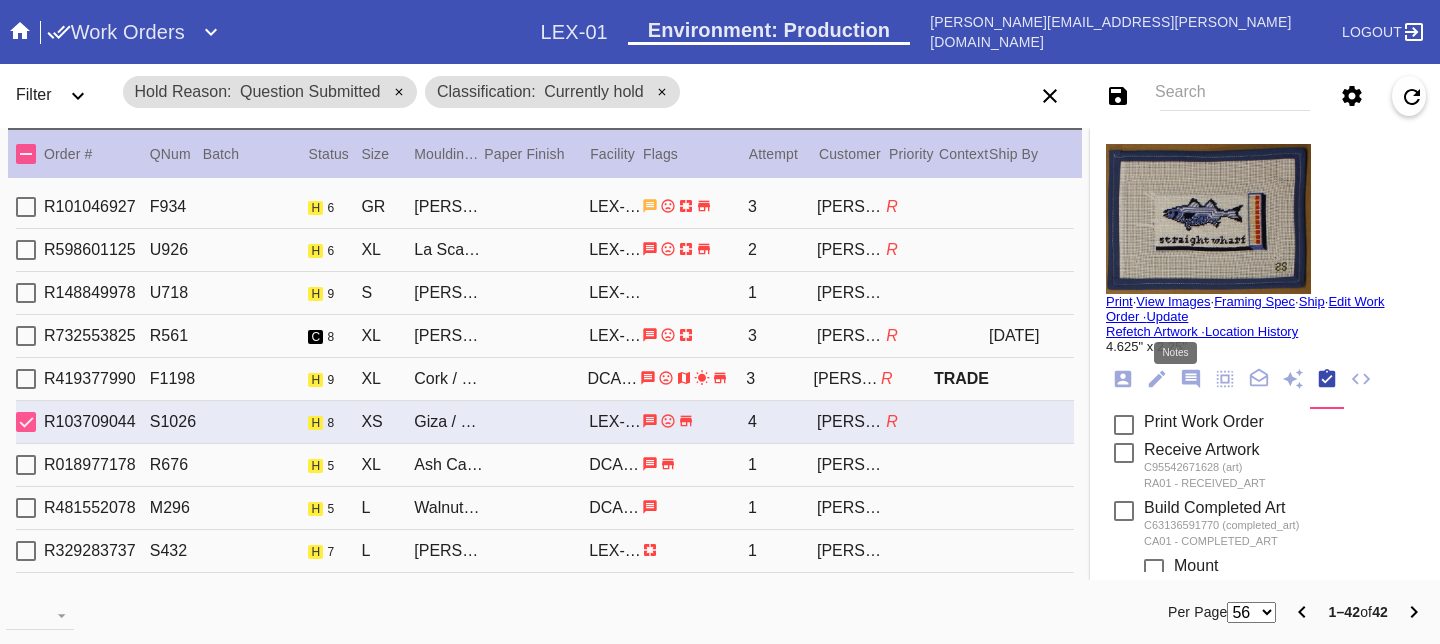click 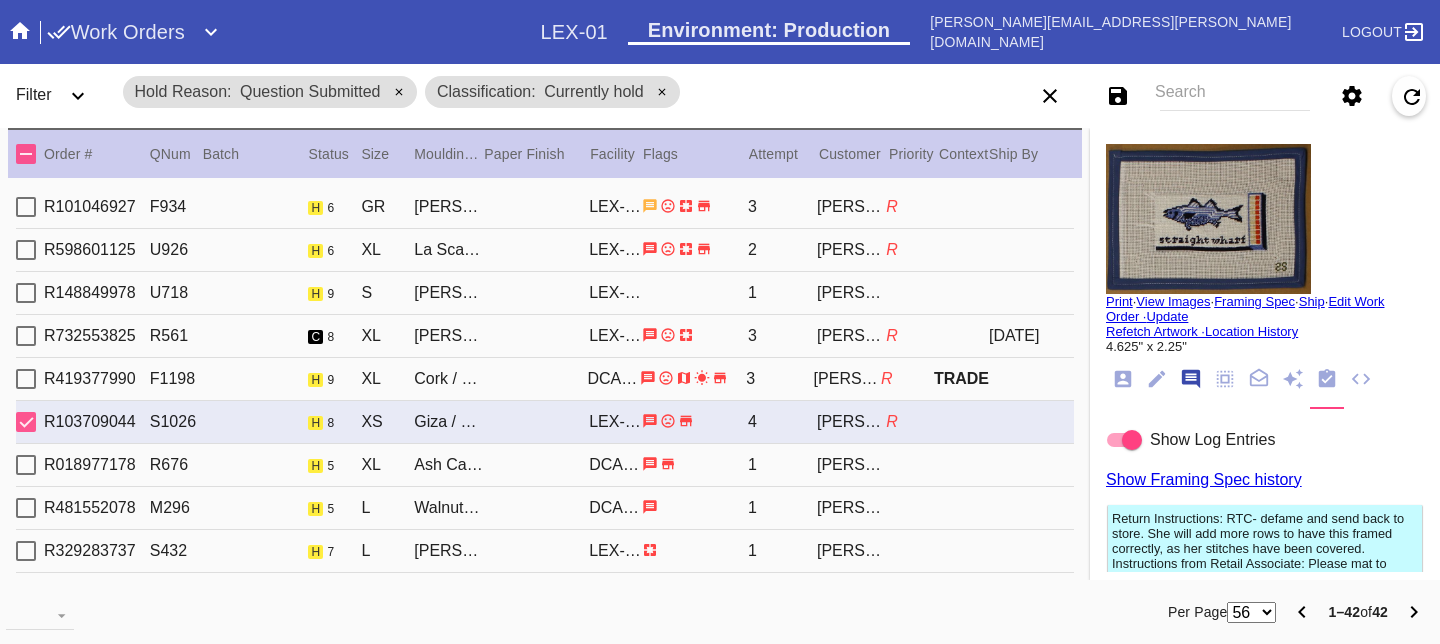 scroll, scrollTop: 123, scrollLeft: 0, axis: vertical 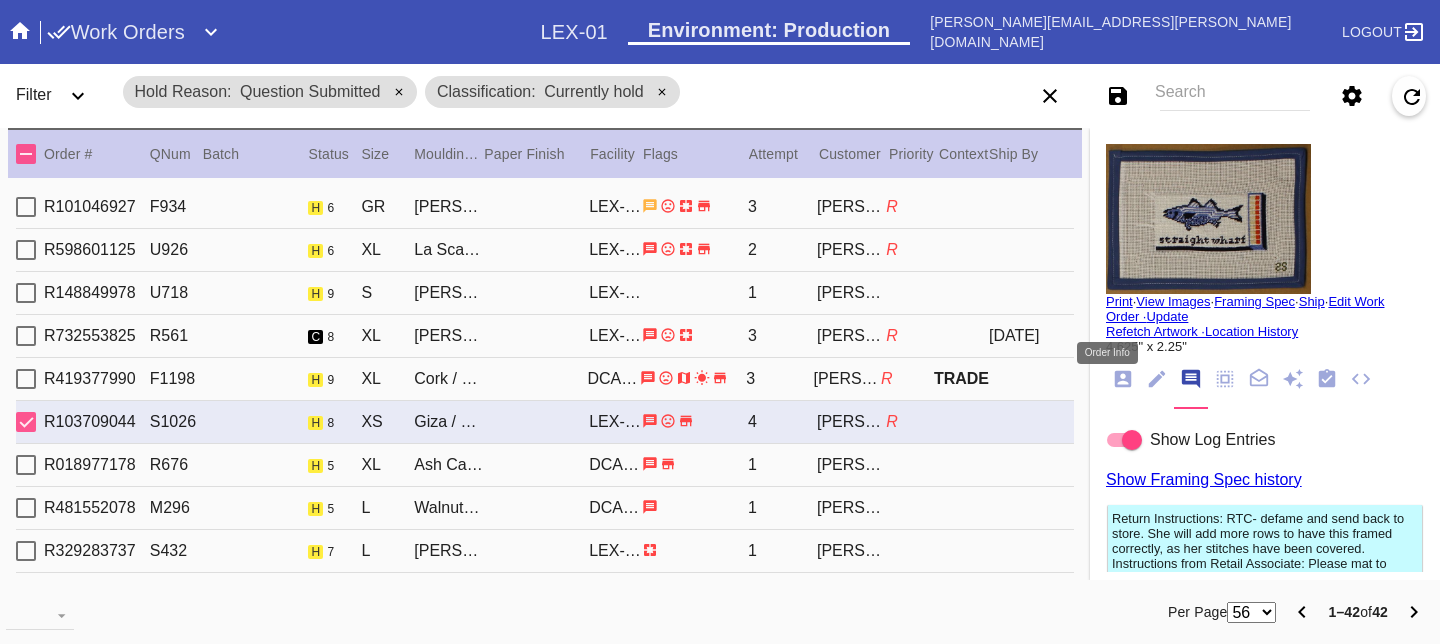 click 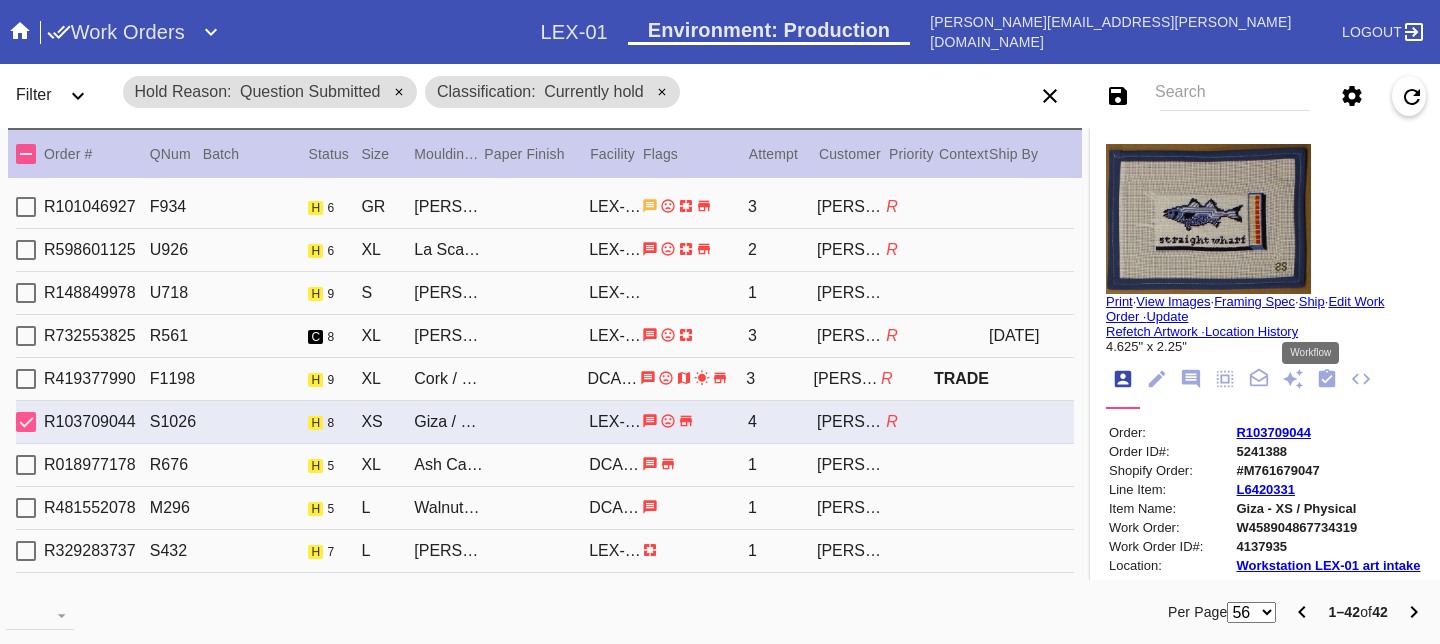 click 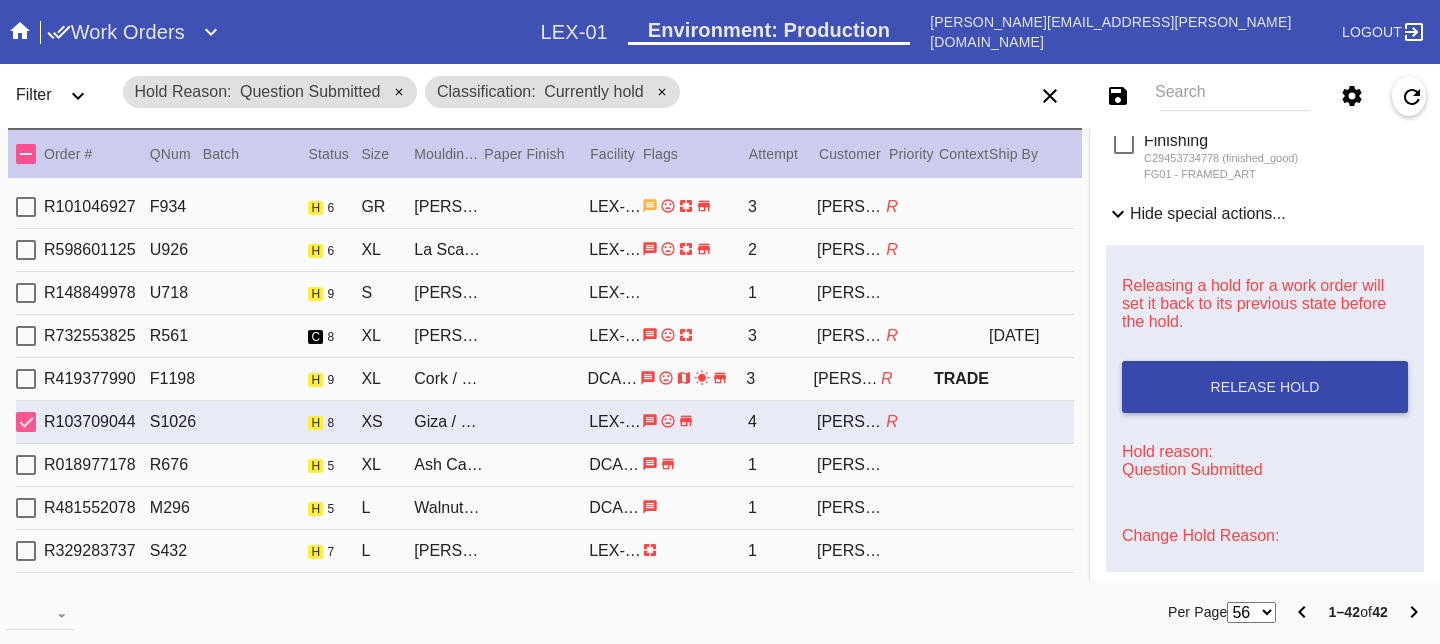 click on "Release Hold" at bounding box center (1265, 387) 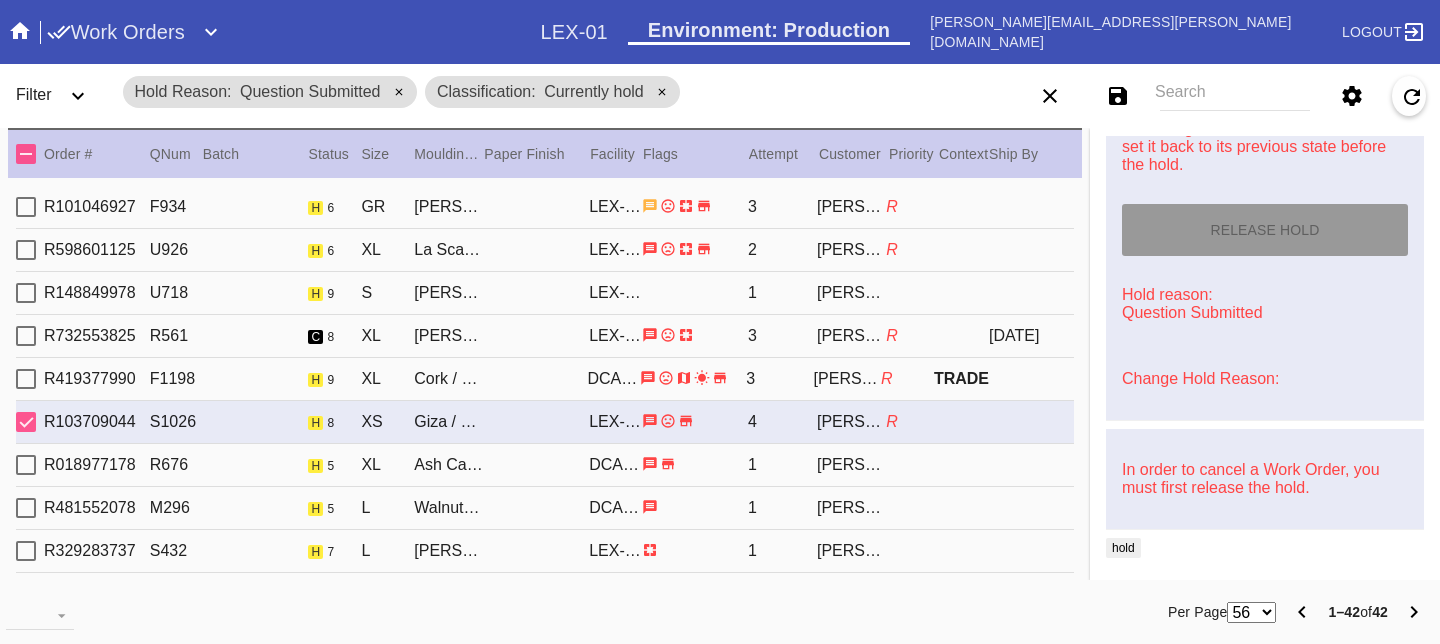 type on "[DATE]" 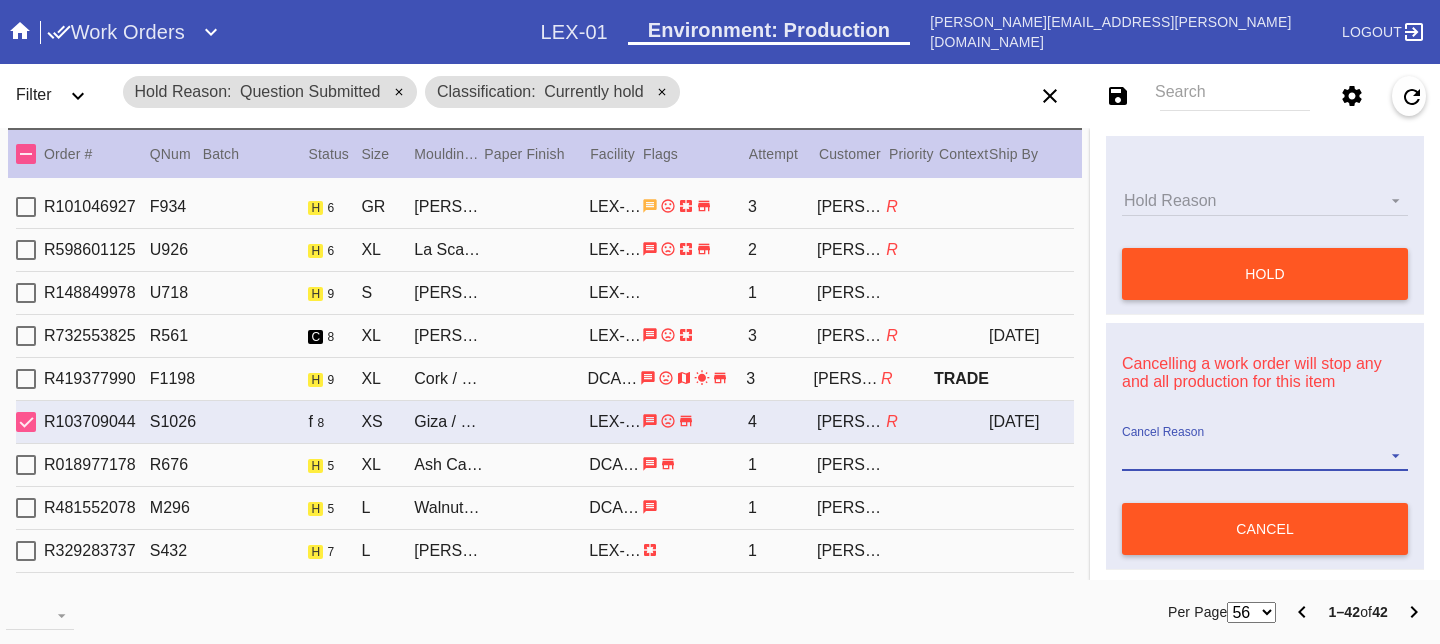 click on "Cancel Reason" at bounding box center (1265, 456) 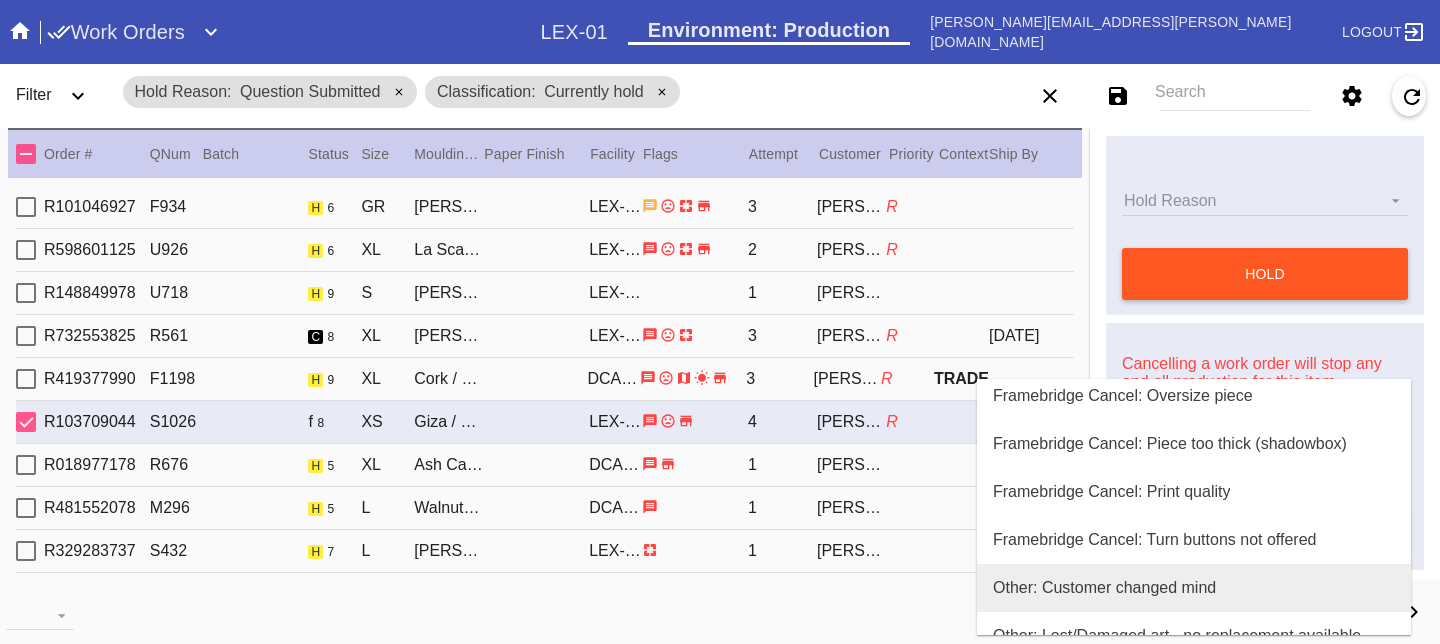 click on "Other: Customer changed mind" at bounding box center (1194, 588) 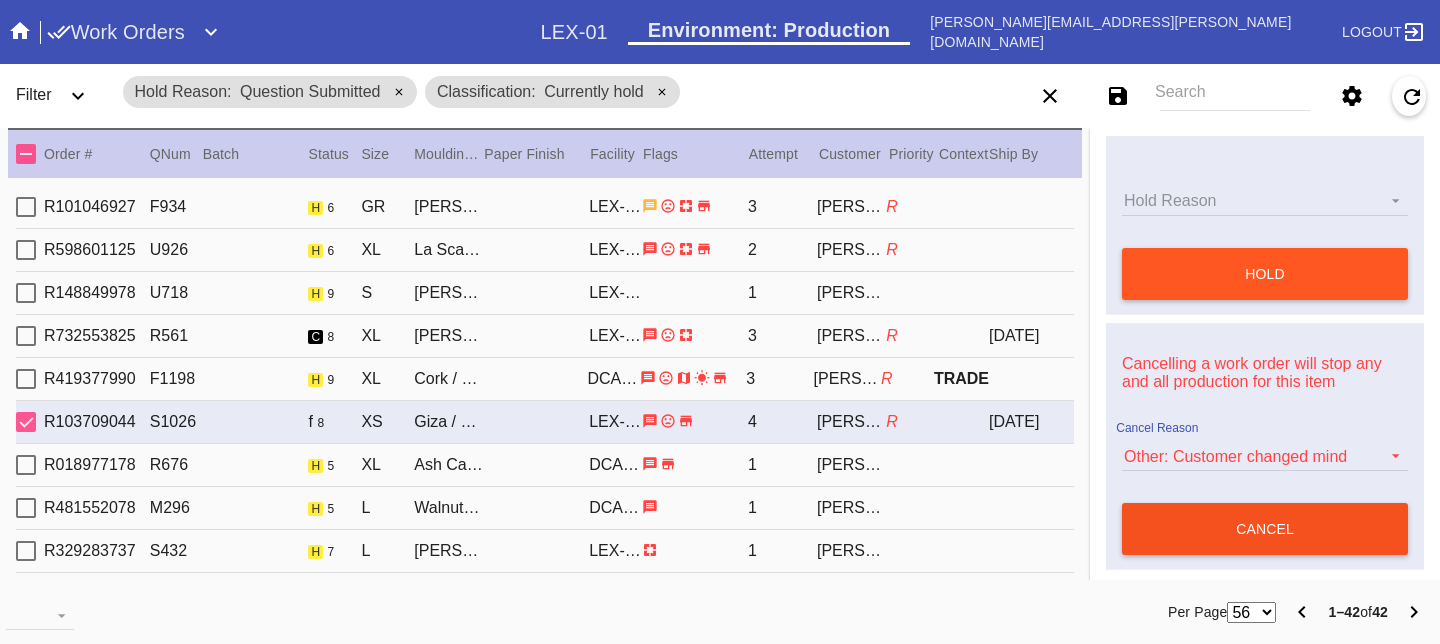 click on "cancel" at bounding box center (1265, 529) 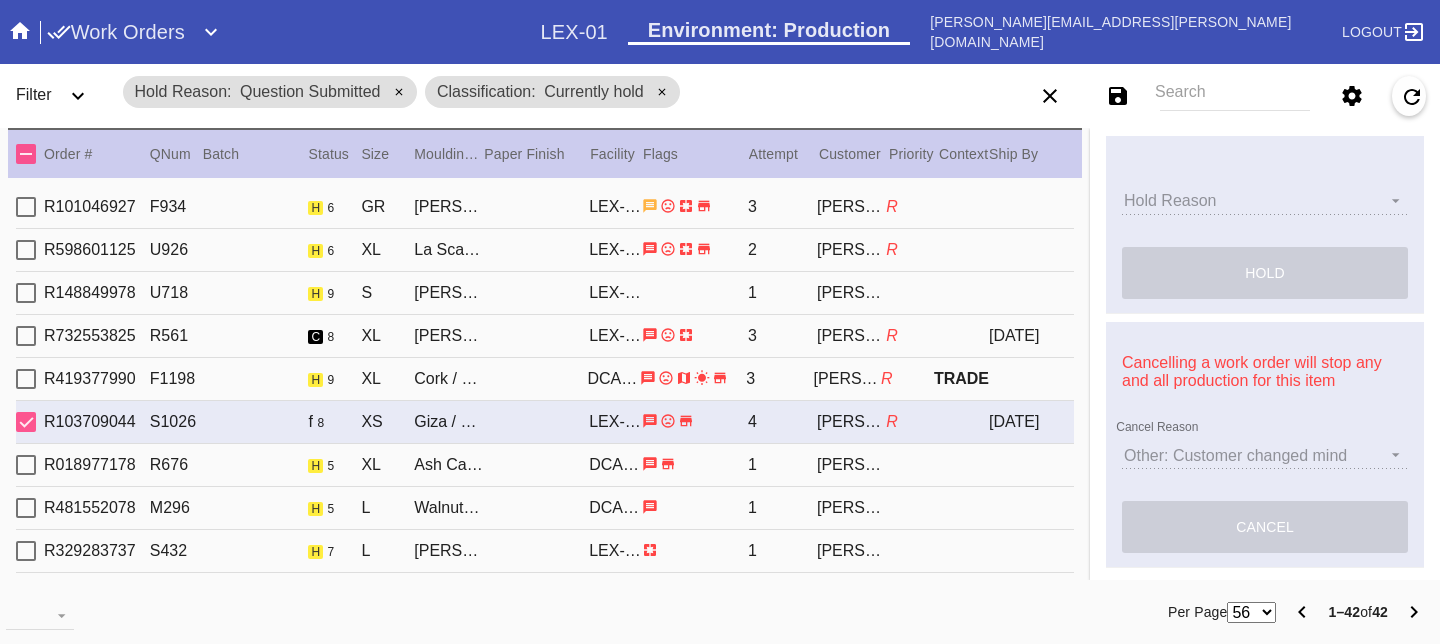 click on "R018977178 R676 h   5 XL Ash Canvas / Canvas DCA-05 1 [PERSON_NAME]" at bounding box center [545, 465] 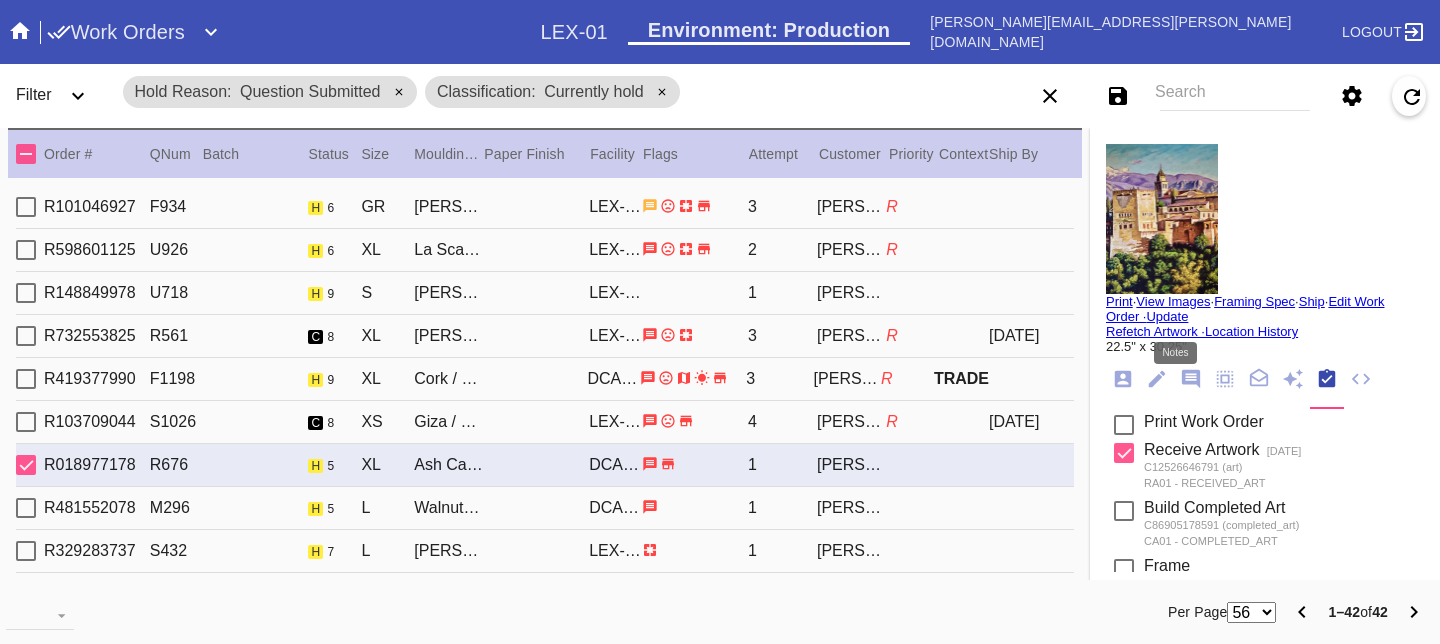 click 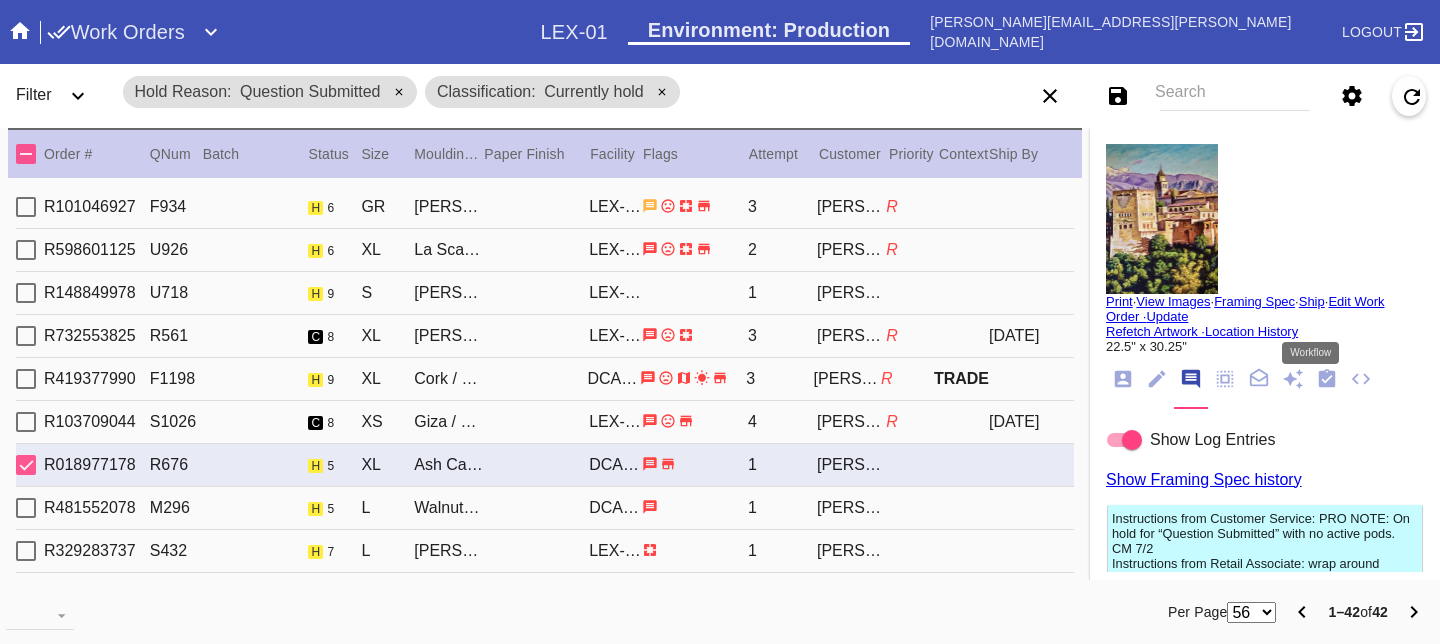 click 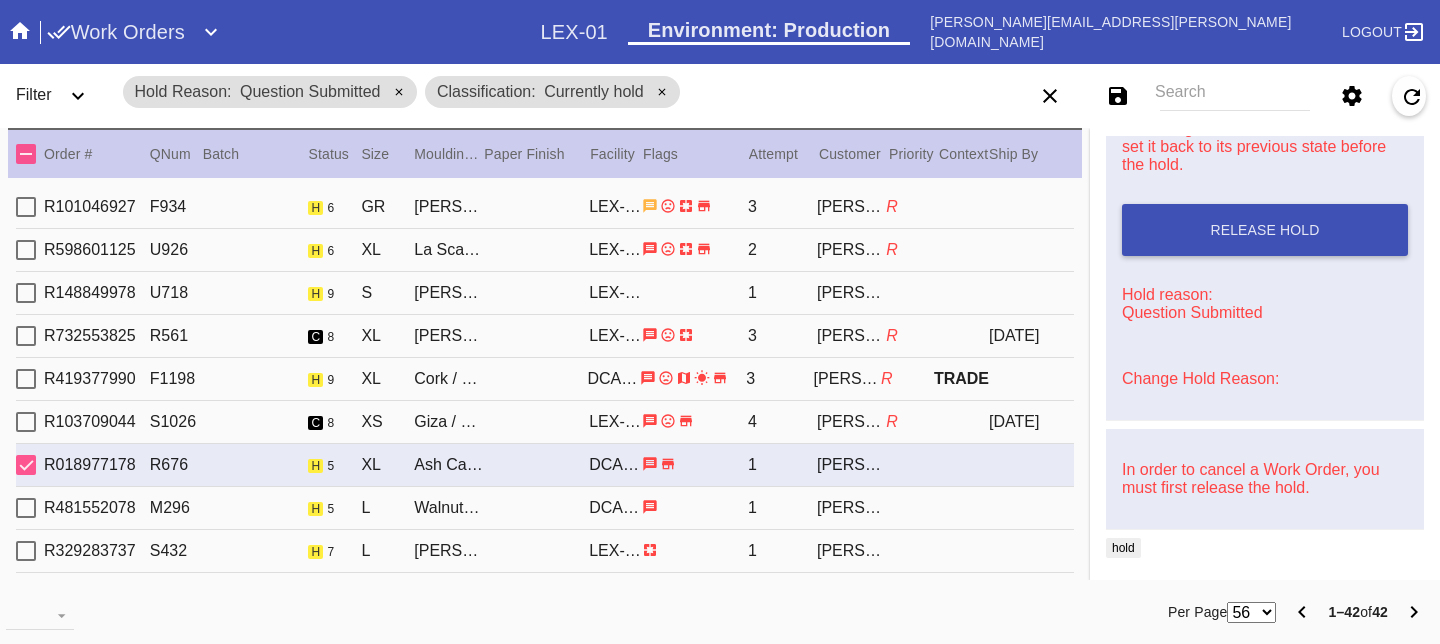 click on "Change Hold Reason:" at bounding box center (1200, 378) 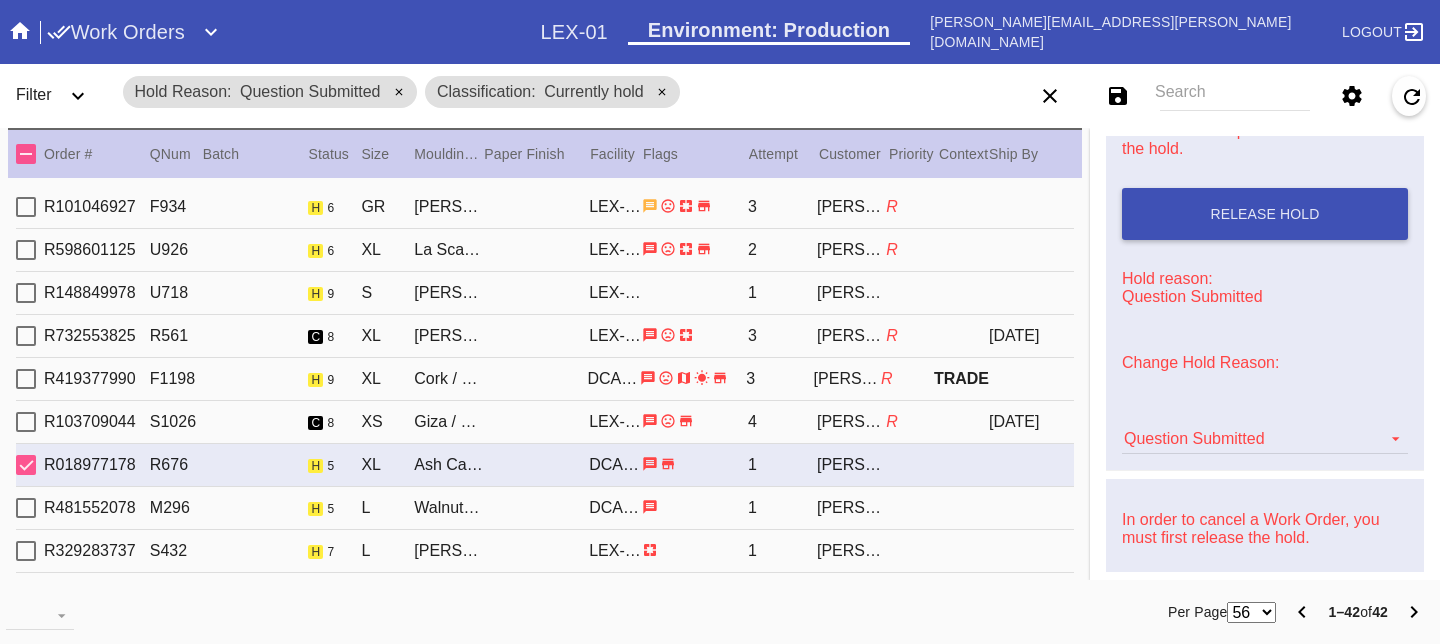 click on "Question Submitted Art Care Review Artwork Damaged F4B/Partnership Facility Out of Stock HPO Hold to Ship Investigation Lost in Studio Multi-Mat Details Not Received Order Change Request Out of Stock Proactive Outreach Pull for Production QA/Customer Approval Question Submitted Ready for Action Ready for Production Repair Replacement Ordered Retail GW Rework Sample Search and Rescue Transit to LEX01 Transit to PHL01 Update Work Order" at bounding box center (1265, 429) 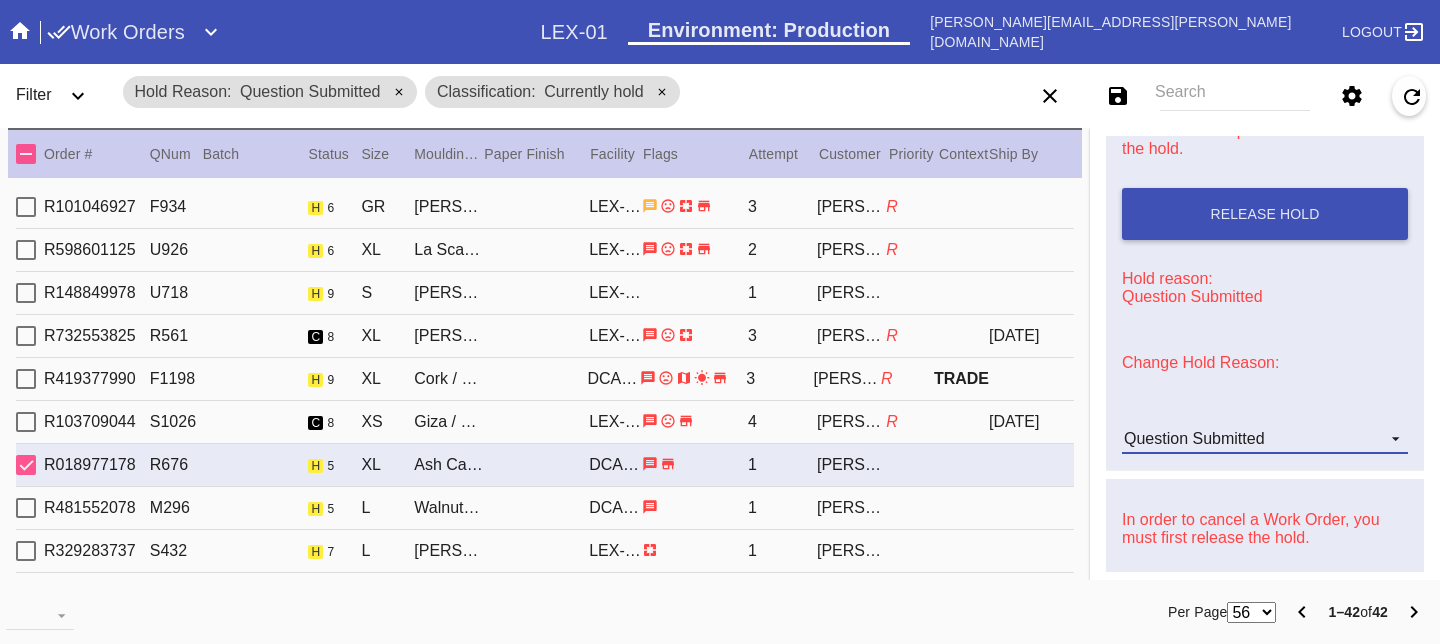 click on "Question Submitted" at bounding box center (1249, 439) 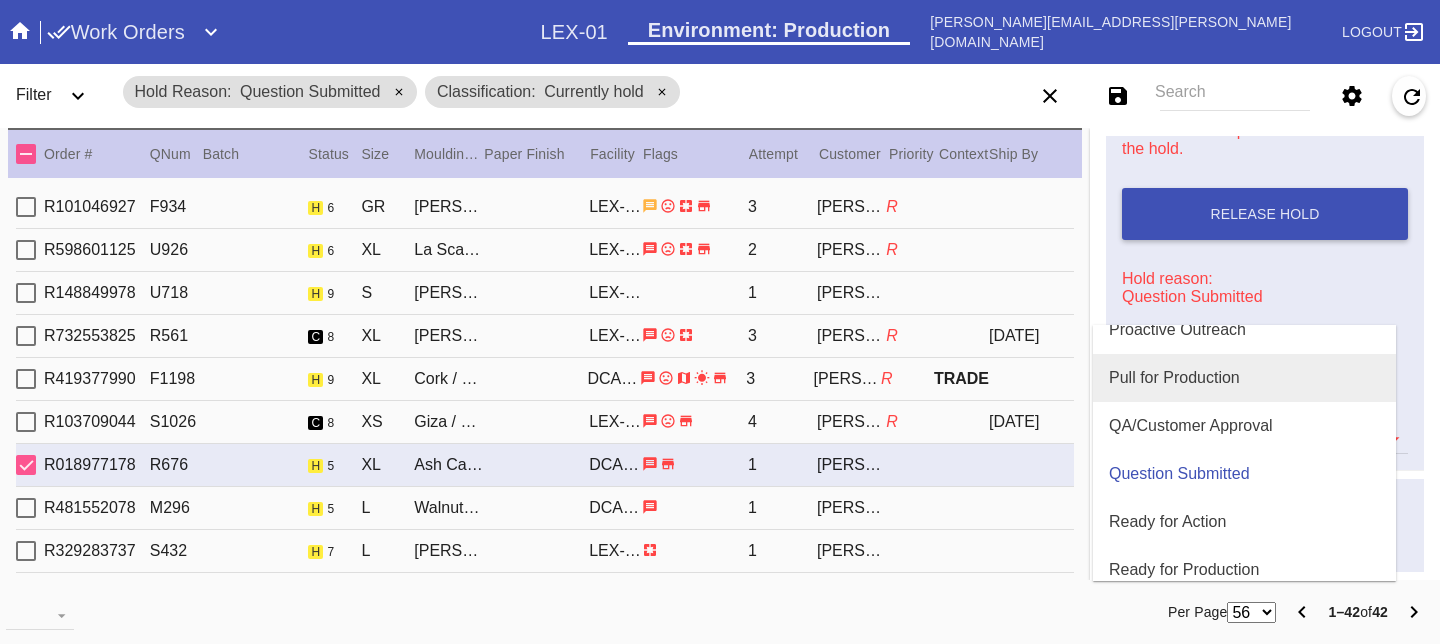 click on "Pull for Production" at bounding box center (1244, 378) 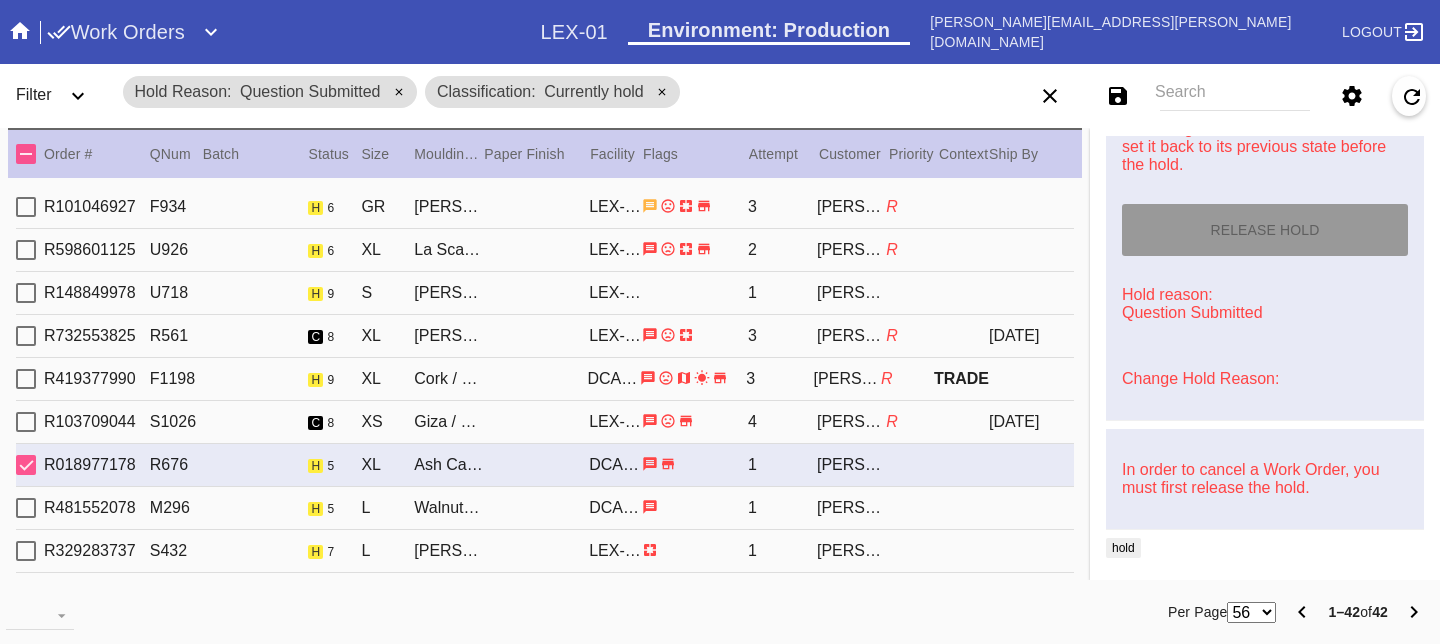 click on "R481552078 M296 h   5 L Walnut Canvas / Canvas DCA-05 1 [PERSON_NAME]" at bounding box center (545, 508) 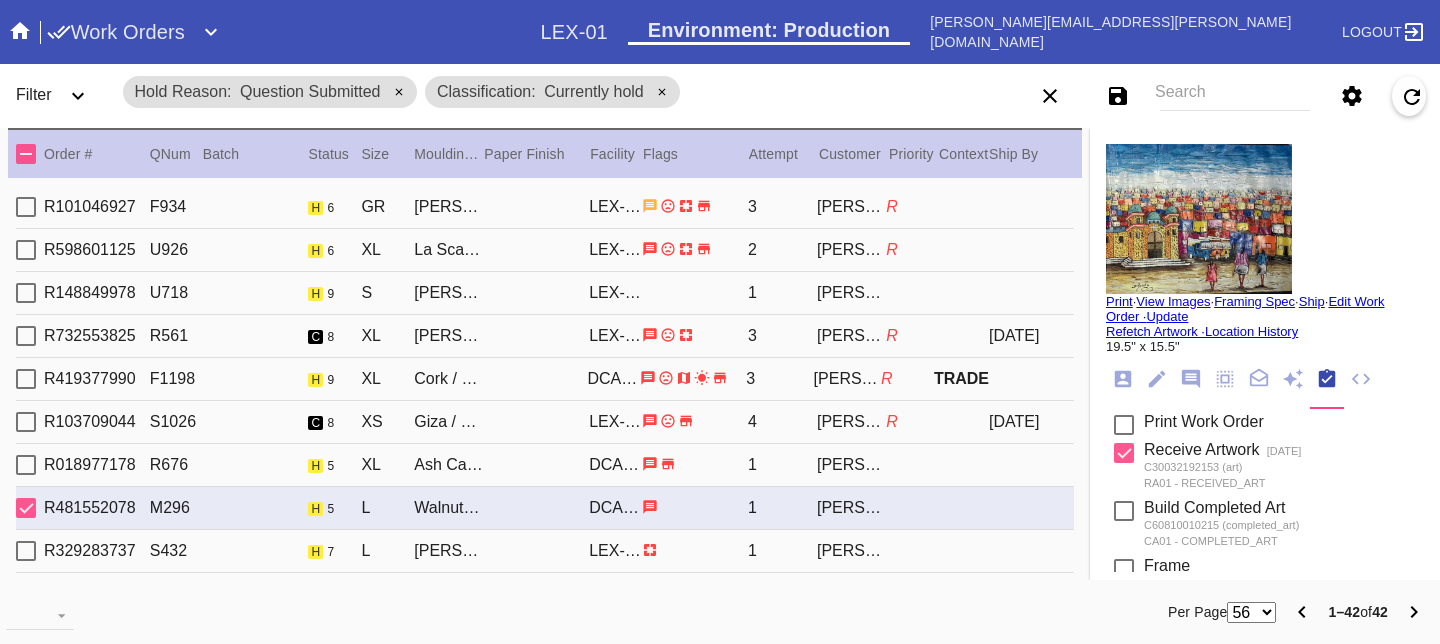 click 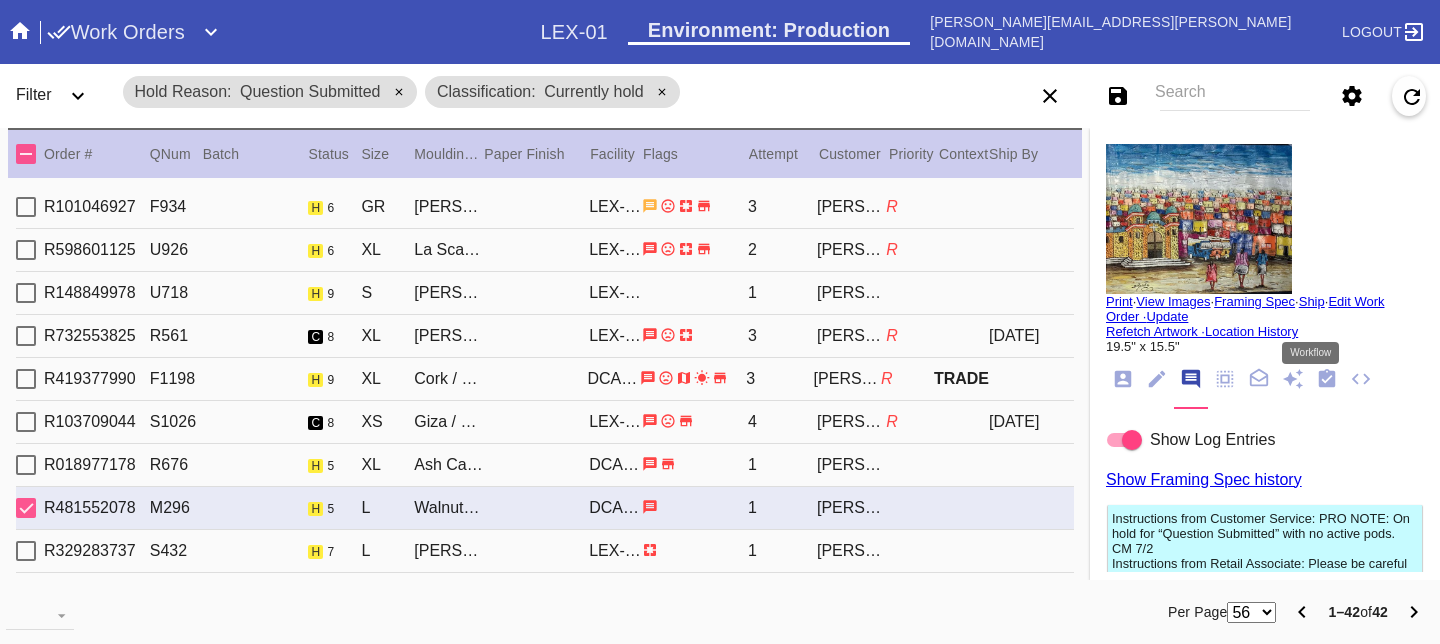 click 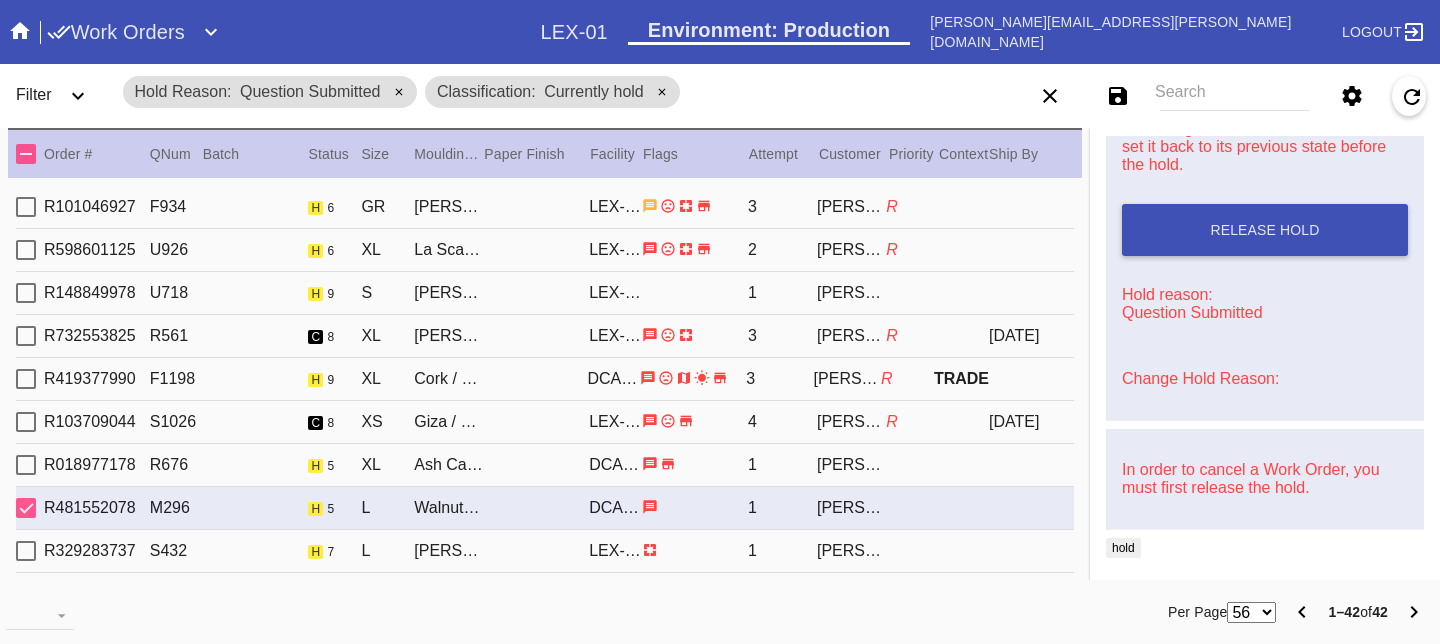 click on "Change Hold Reason:" at bounding box center [1200, 378] 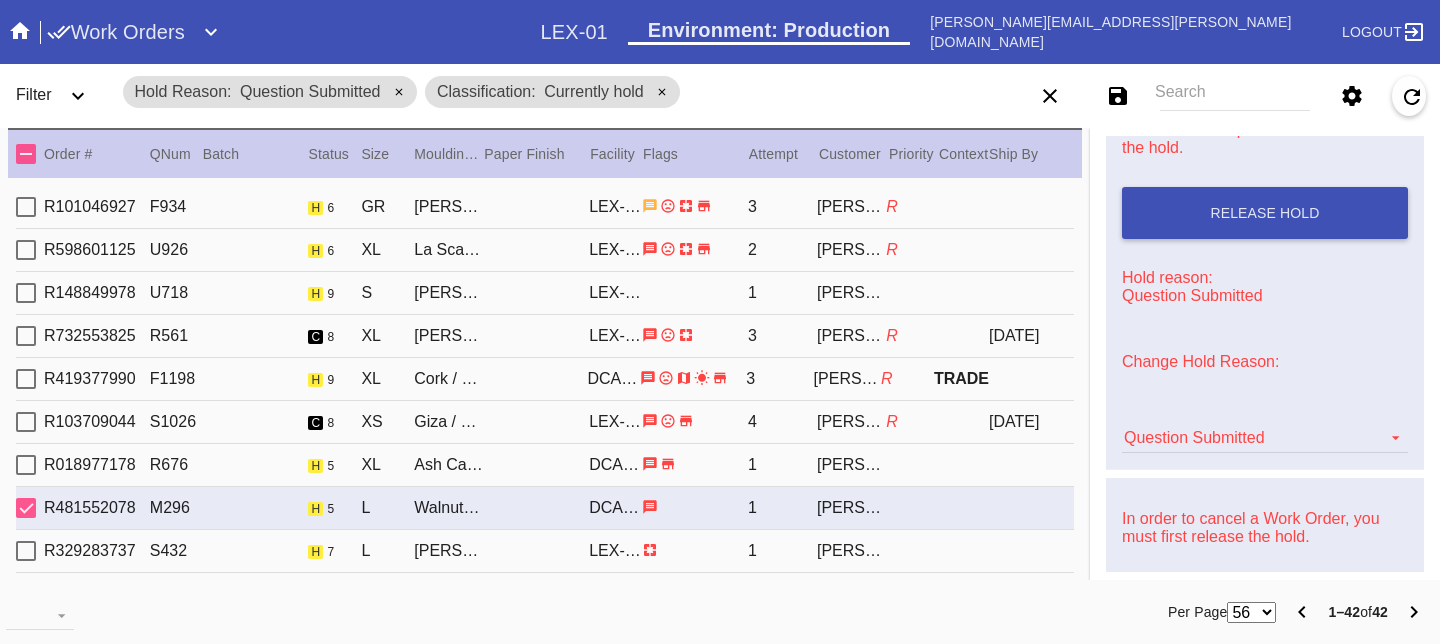 click on "Question Submitted Art Care Review Artwork Damaged F4B/Partnership Facility Out of Stock HPO Hold to Ship Investigation Lost in Studio Multi-Mat Details Not Received Order Change Request Out of Stock Proactive Outreach Pull for Production QA/Customer Approval Question Submitted Ready for Action Ready for Production Repair Replacement Ordered Retail GW Rework Sample Search and Rescue Transit to LEX01 Transit to PHL01 Update Work Order" at bounding box center (1265, 428) 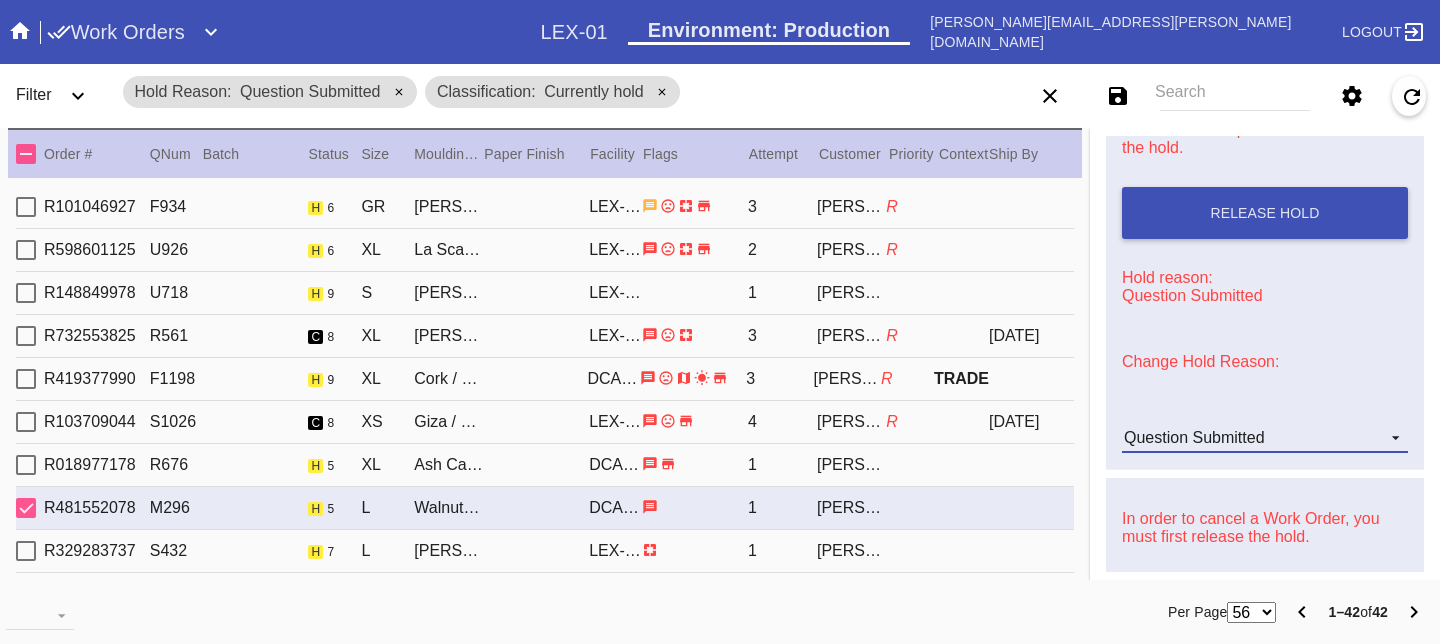 click on "Question Submitted" at bounding box center (1265, 438) 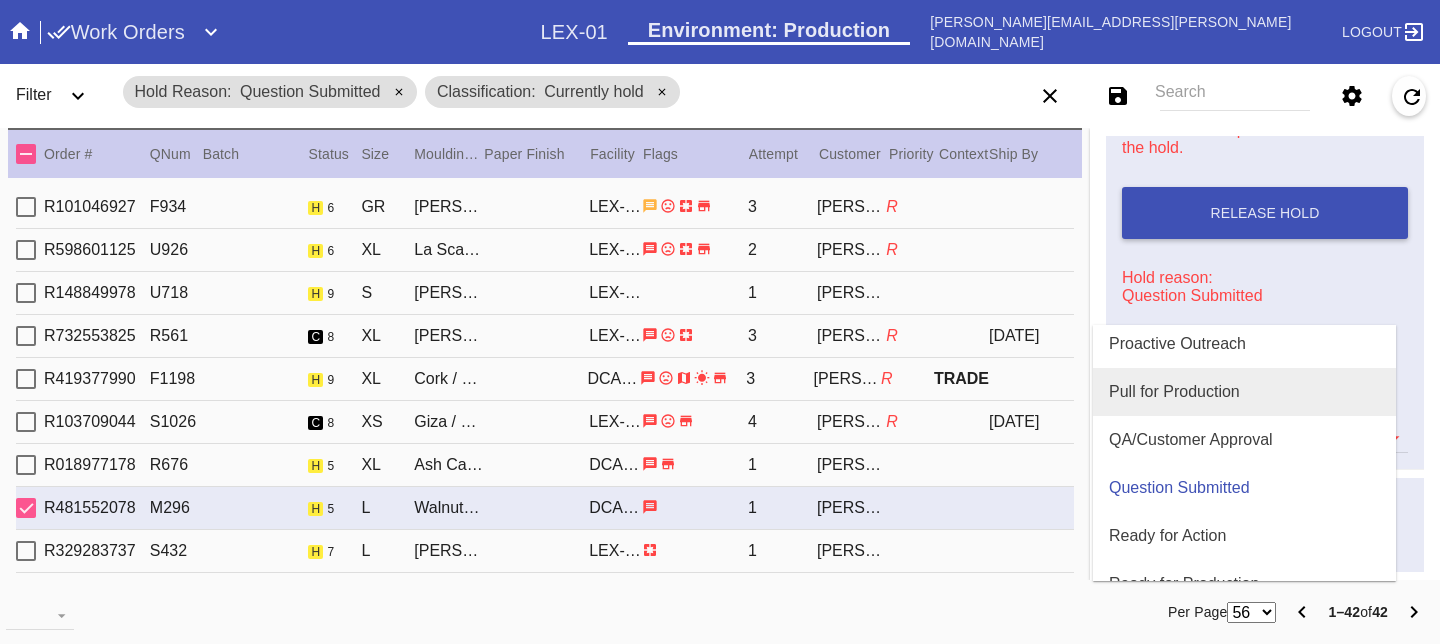 click on "Pull for Production" at bounding box center [1174, 392] 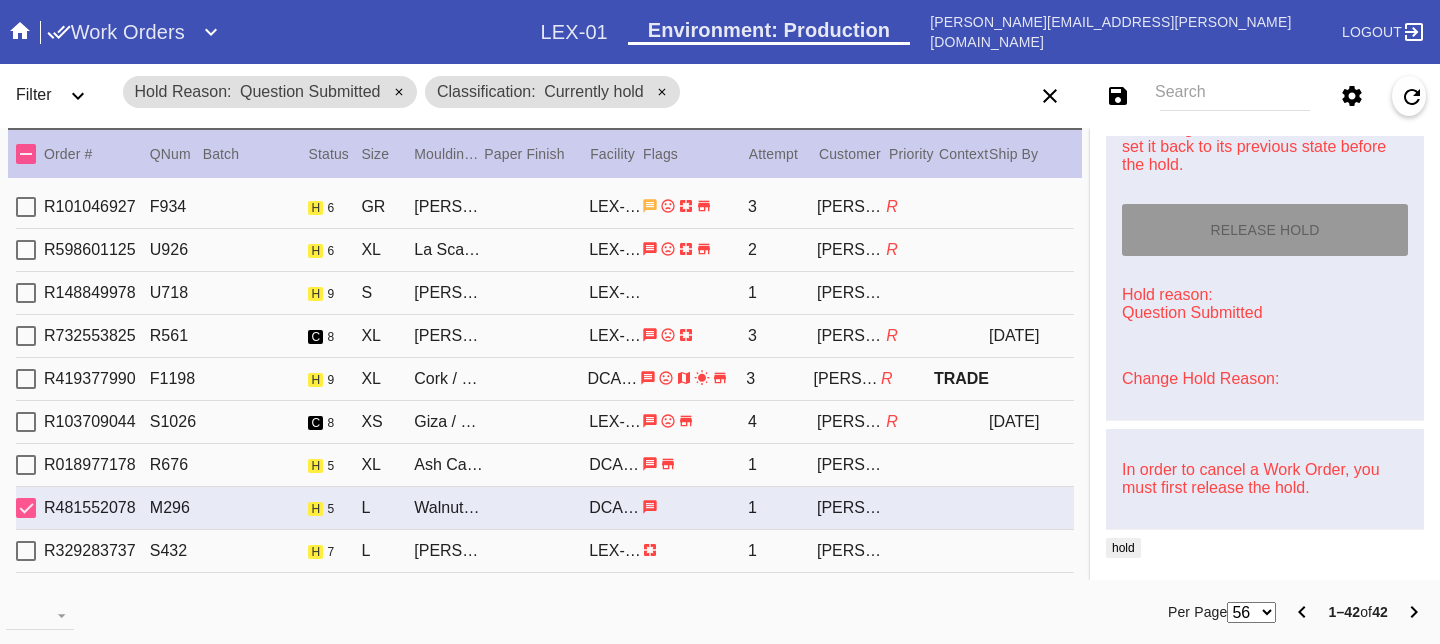 click on "R329283737 S432 h   7 L [PERSON_NAME] Slim / Float Mounting (+$25) LEX-01 1 [PERSON_NAME] Trust" at bounding box center [545, 551] 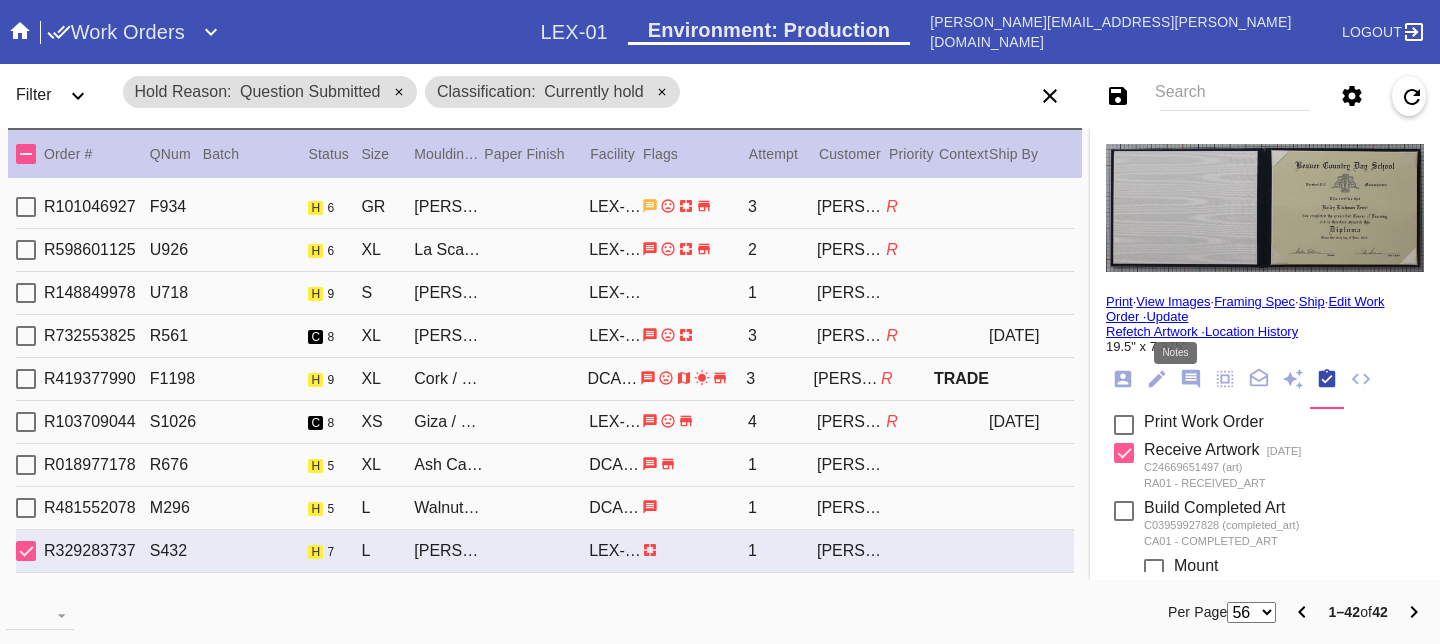 click 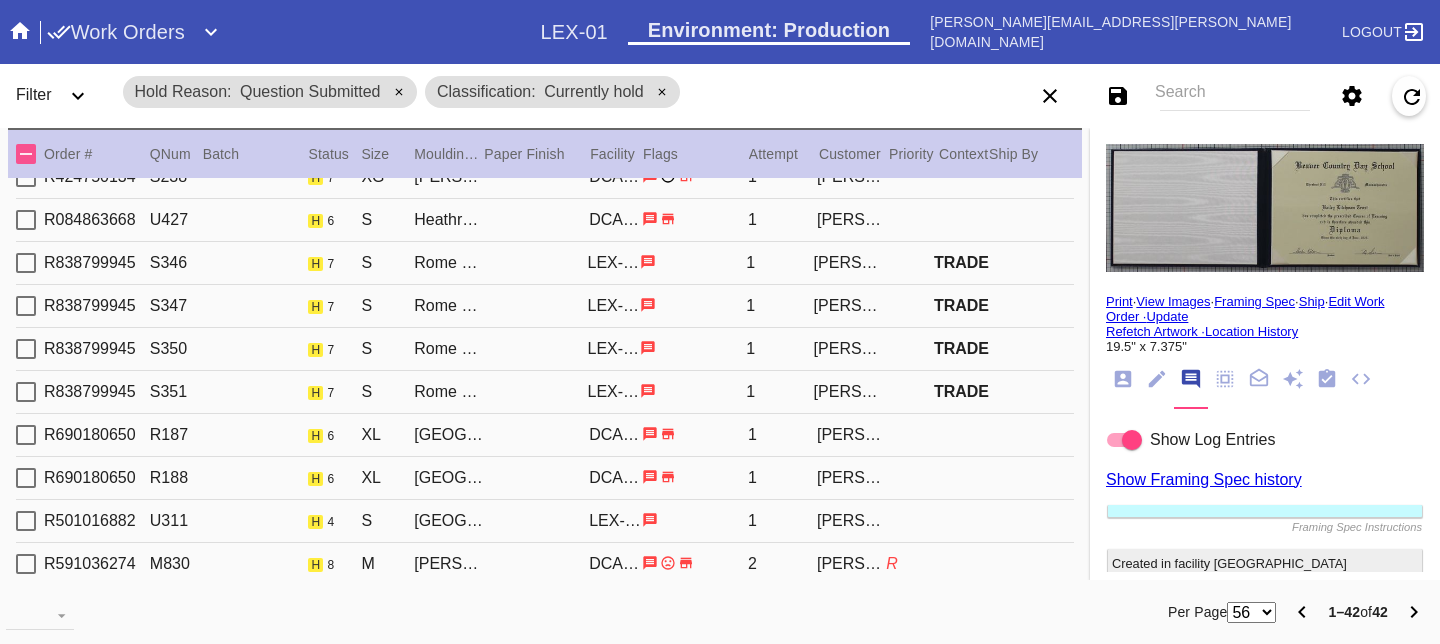 click on "R690180650 R187 h   6 XL [GEOGRAPHIC_DATA] / Canvas DCA-05 1 [PERSON_NAME]" at bounding box center (545, 435) 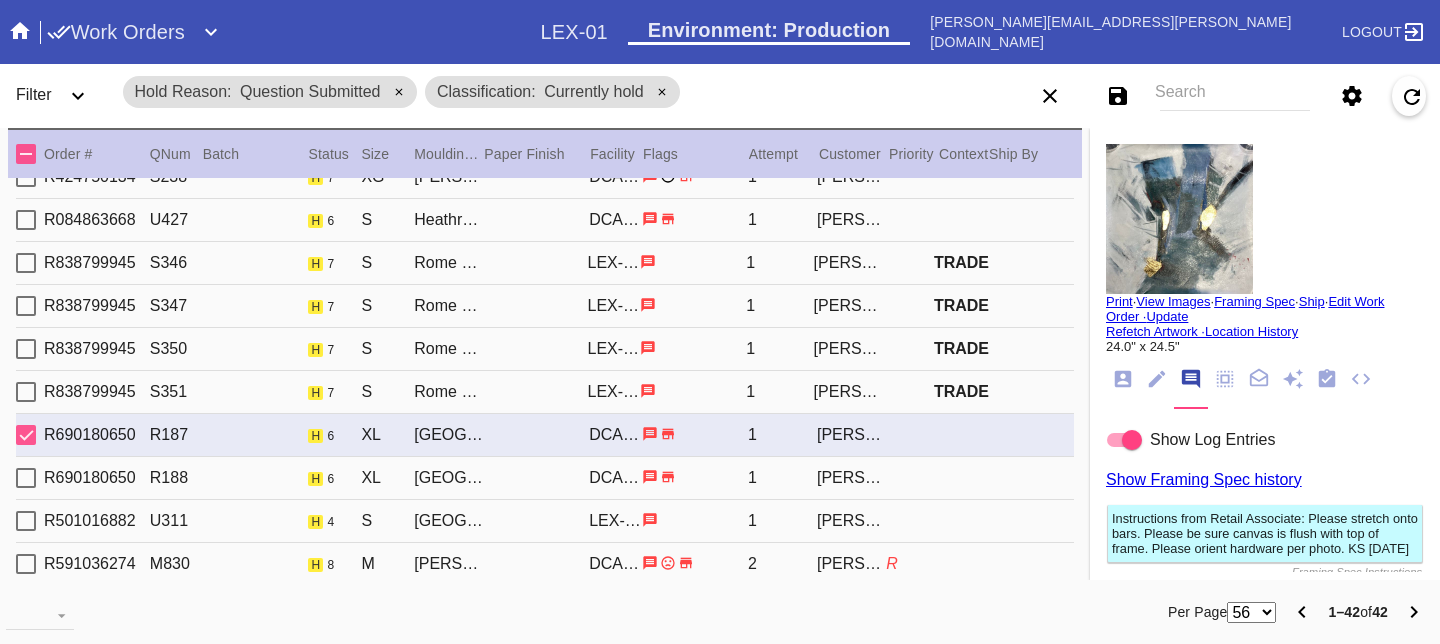 click 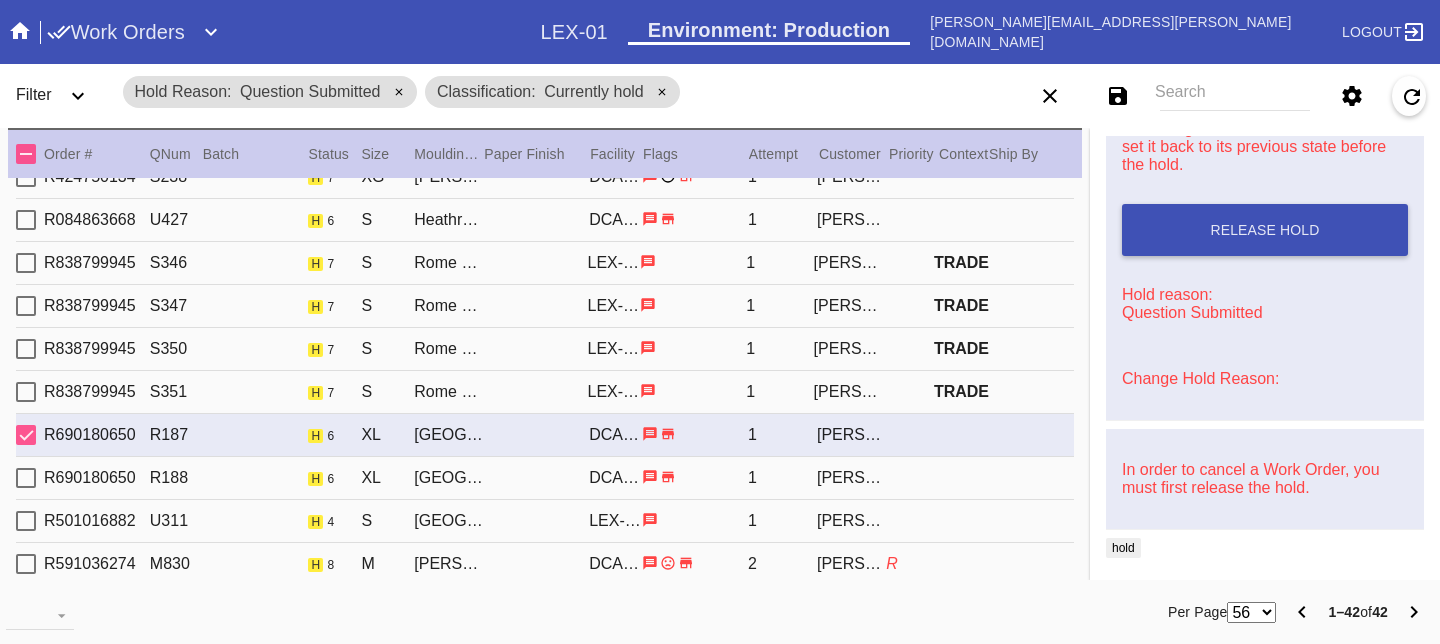 click on "Change Hold Reason:" at bounding box center (1200, 378) 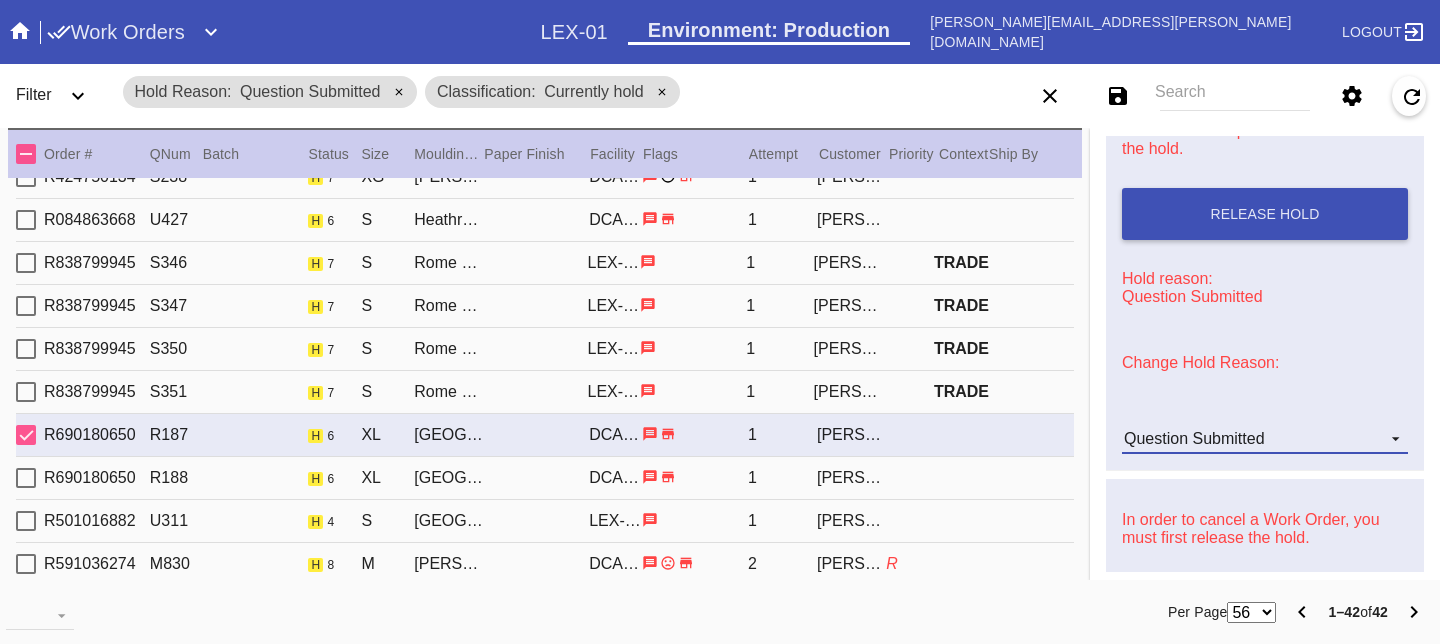 click on "Question Submitted" at bounding box center [1194, 438] 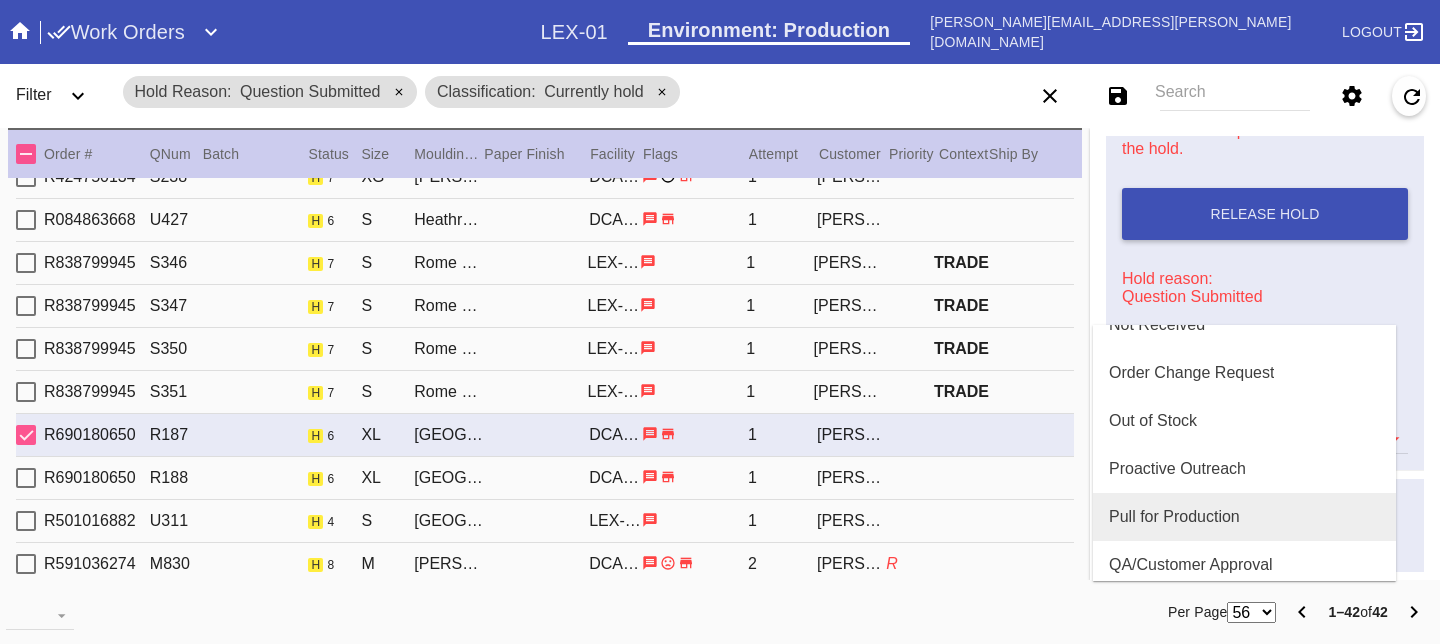 click on "Pull for Production" at bounding box center (1174, 517) 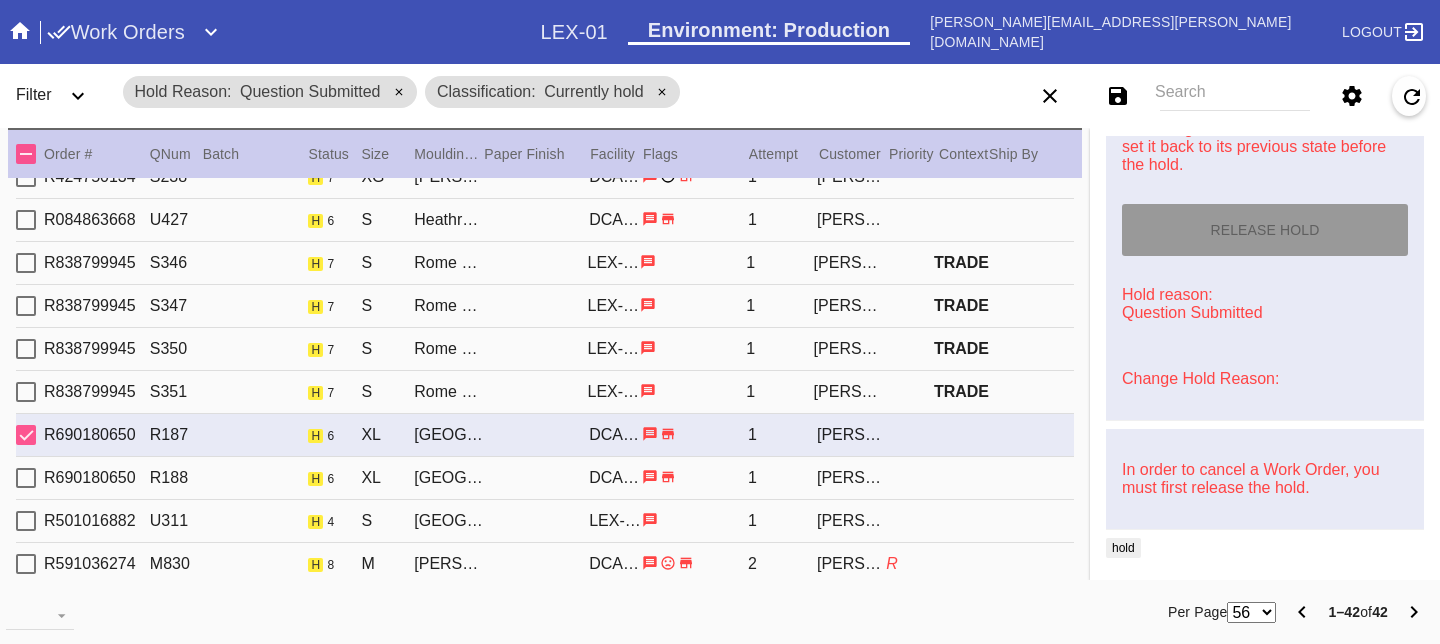 click on "R690180650 R188 h   6 XL [GEOGRAPHIC_DATA] / Canvas DCA-05 1 [PERSON_NAME]" at bounding box center (545, 478) 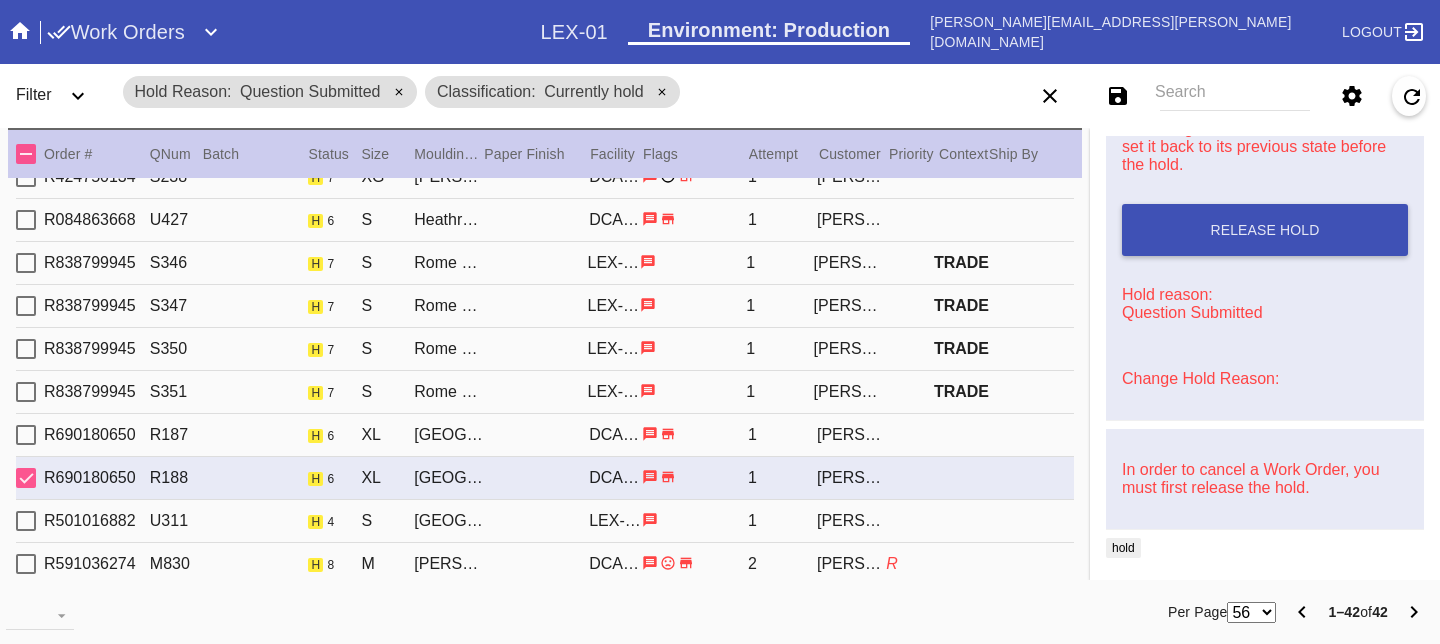 click on "Change Hold Reason:" at bounding box center (1200, 378) 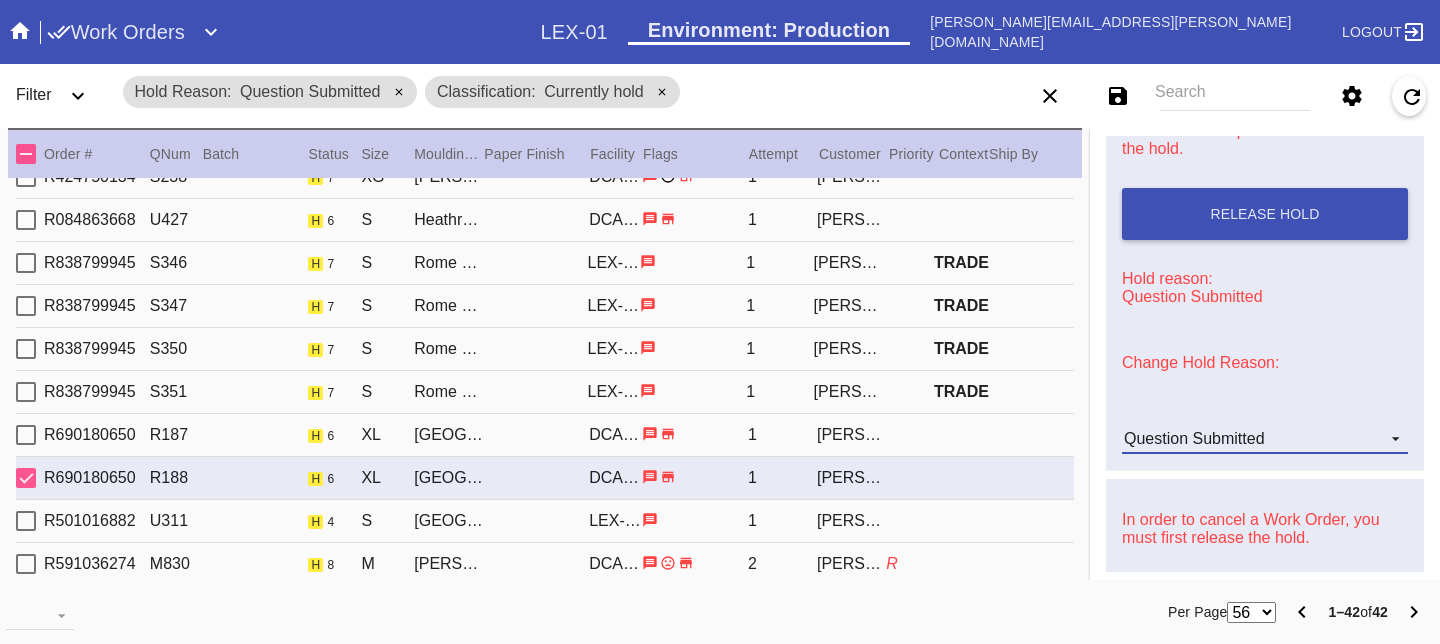 click on "Question Submitted" at bounding box center [1194, 438] 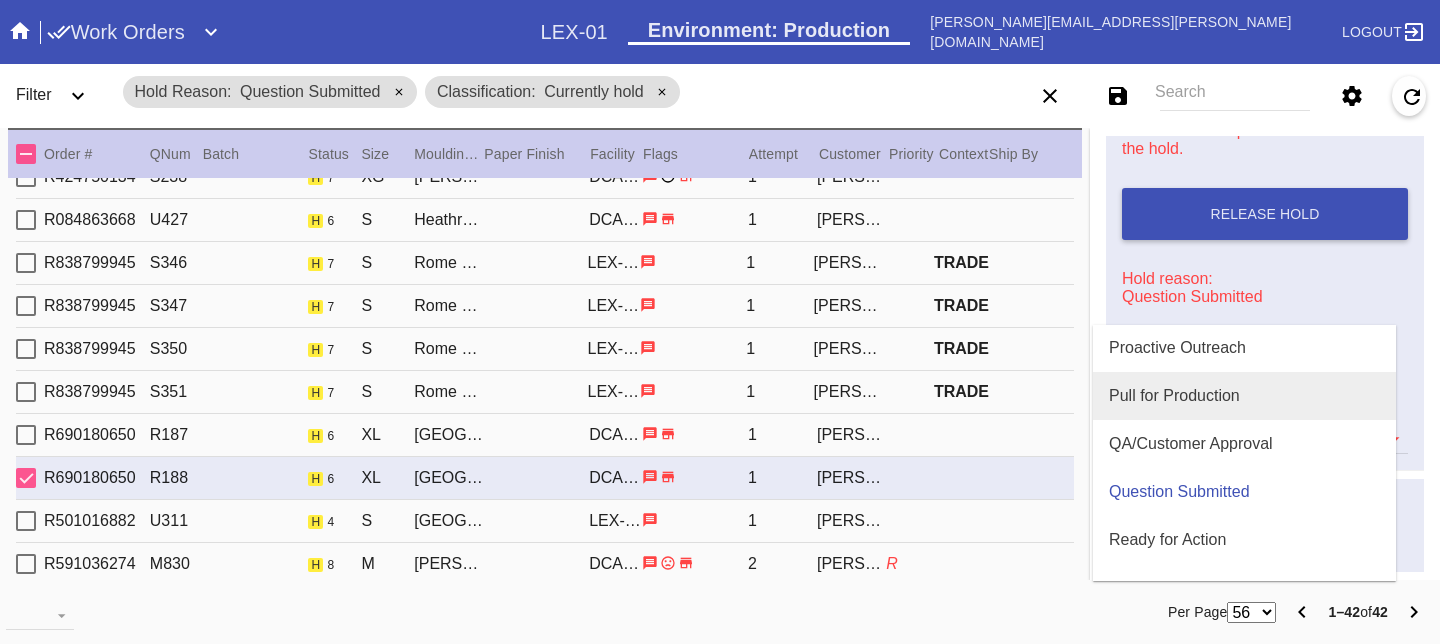 click on "Pull for Production" at bounding box center (1174, 396) 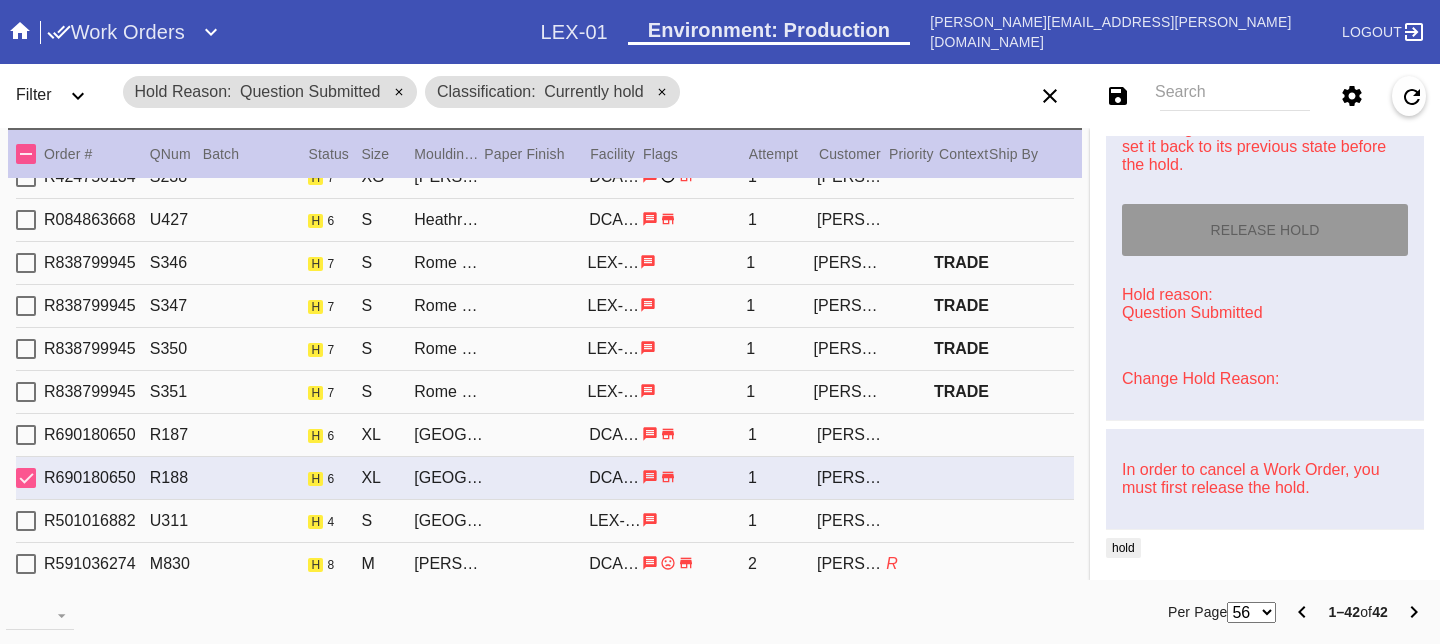 click on "R501016882 U311 h   4 S Palermo / Canvas LEX-01 1 [PERSON_NAME]" at bounding box center [545, 521] 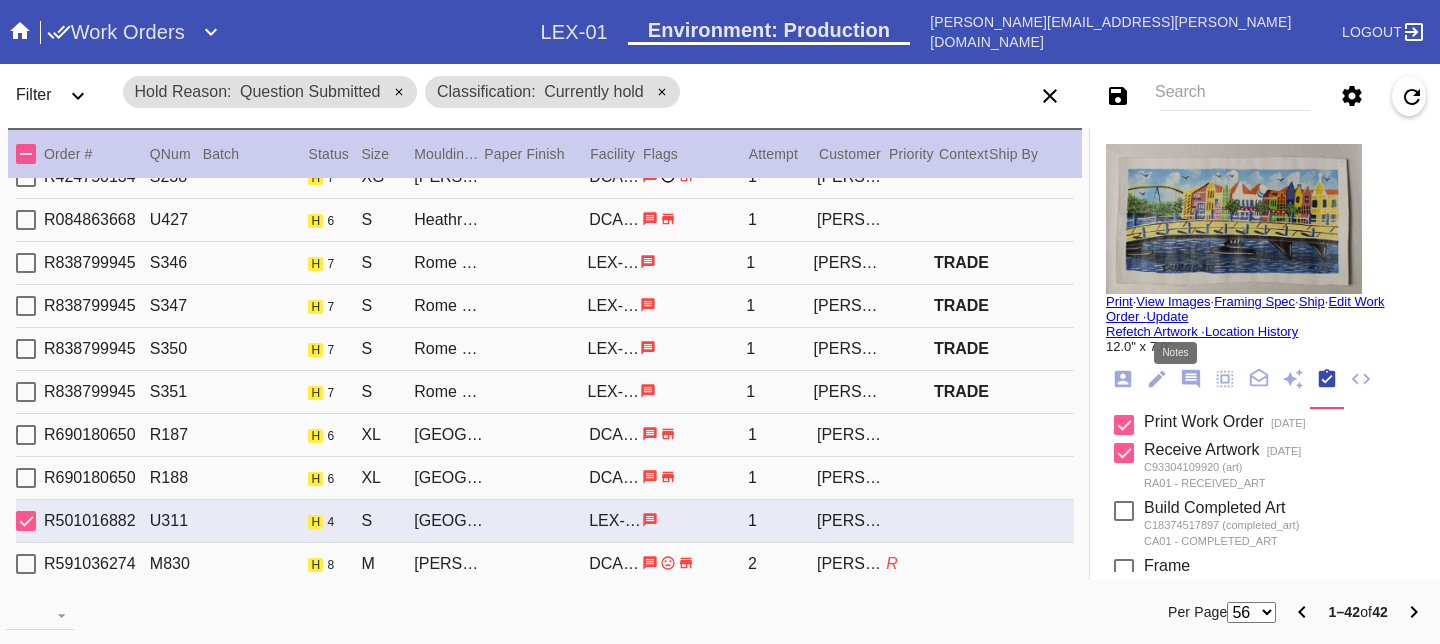 click 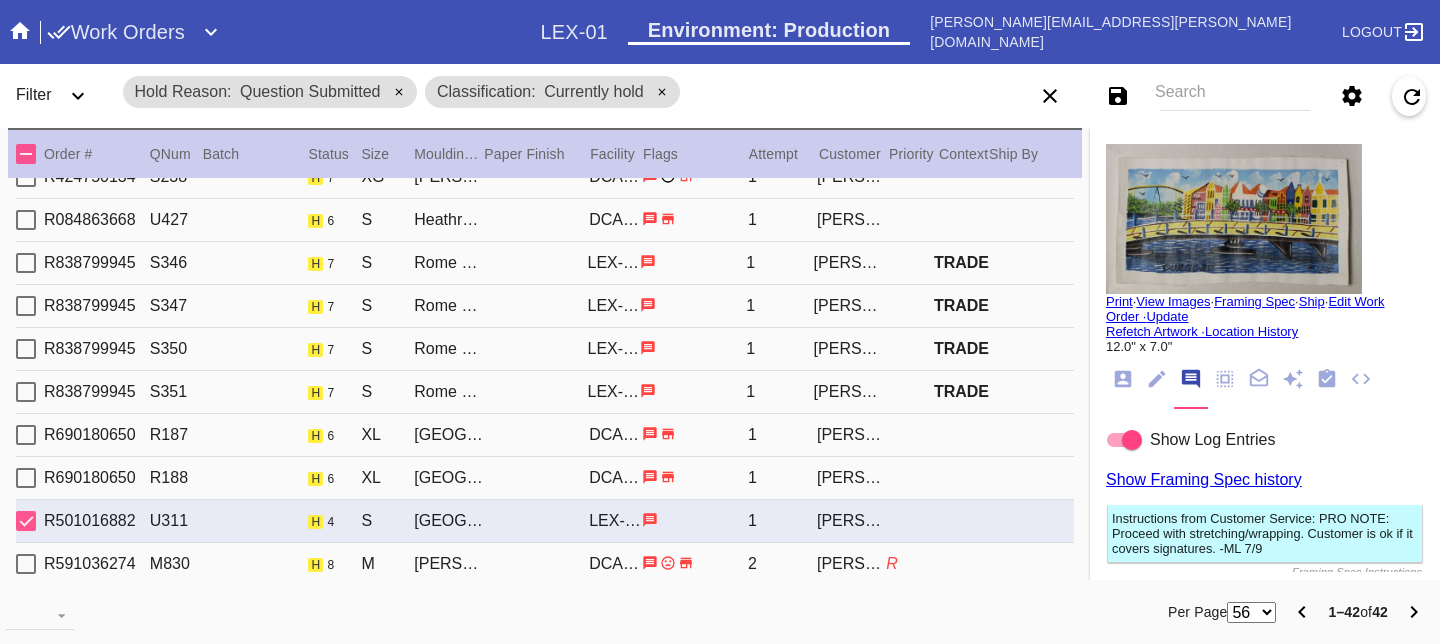 click 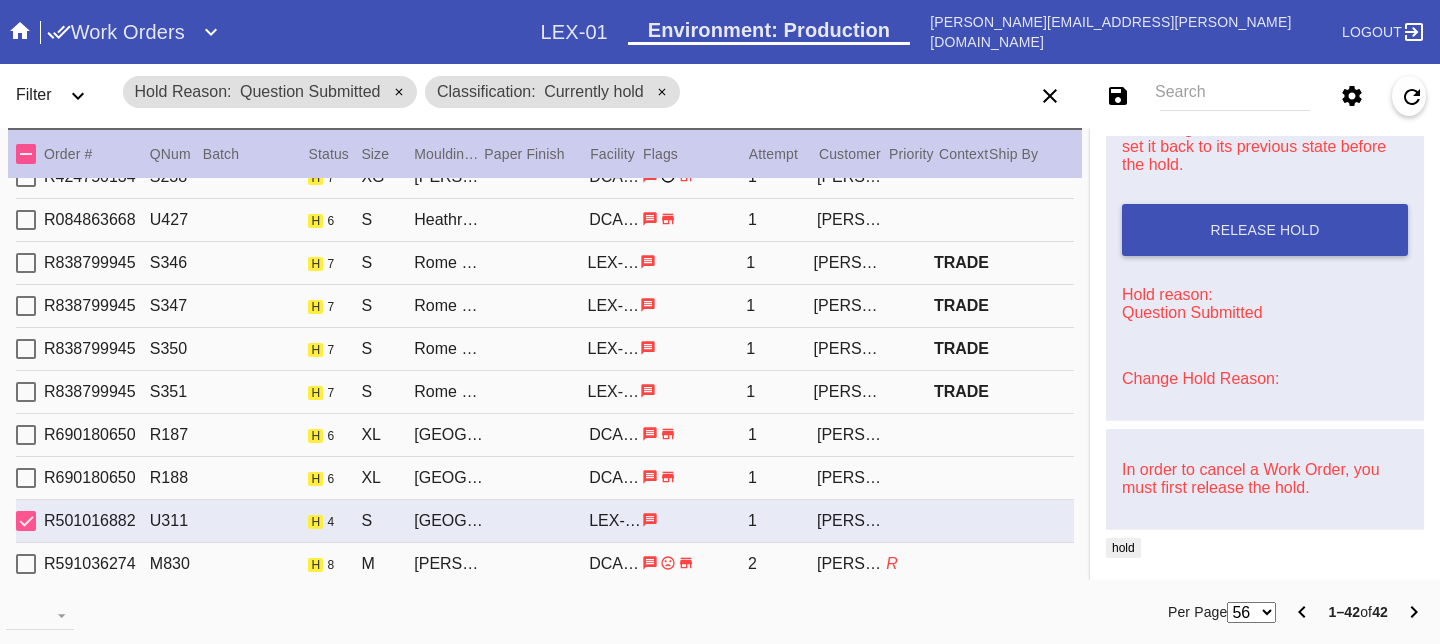 click on "Change Hold Reason:" at bounding box center (1200, 378) 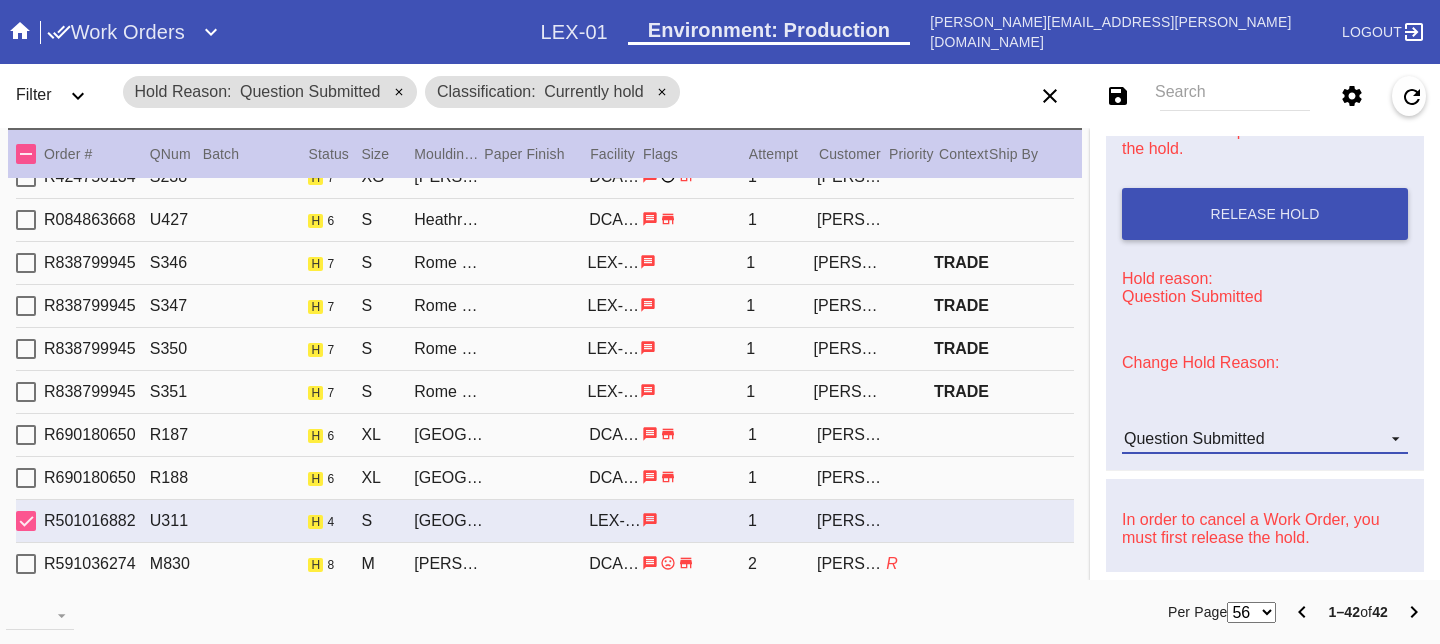 click on "Question Submitted" at bounding box center [1194, 438] 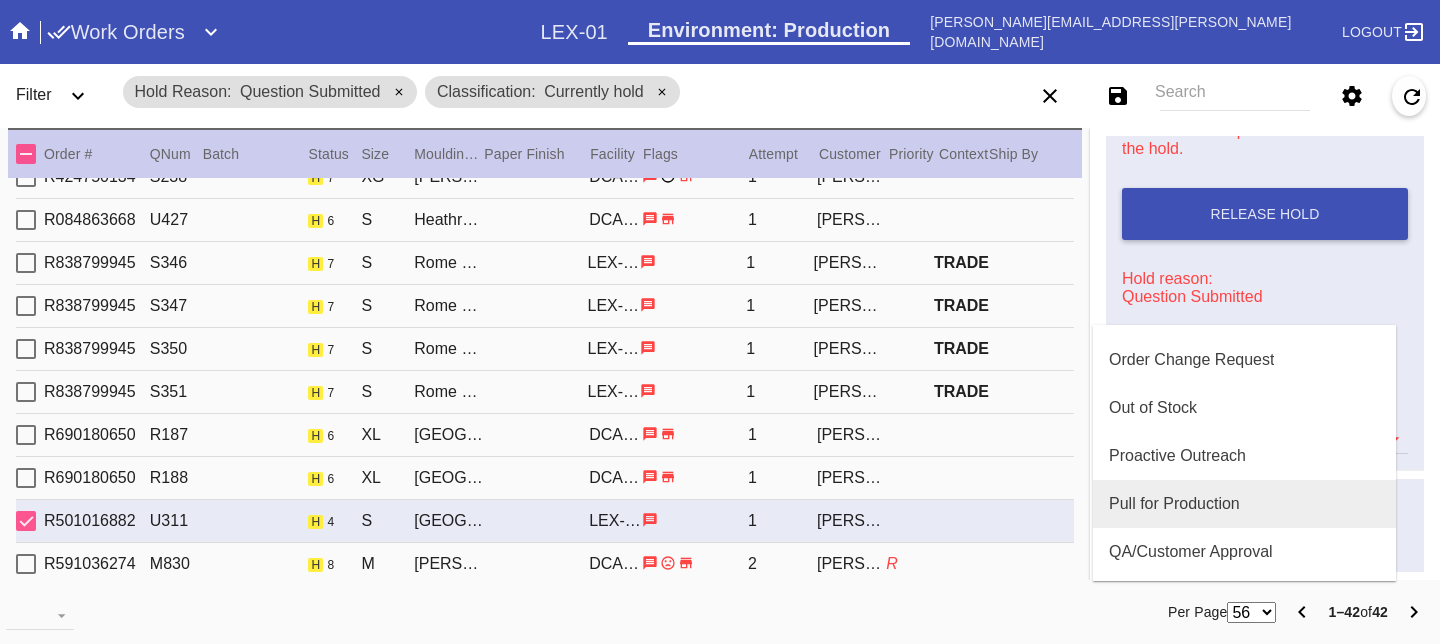 click on "Pull for Production" at bounding box center (1244, 504) 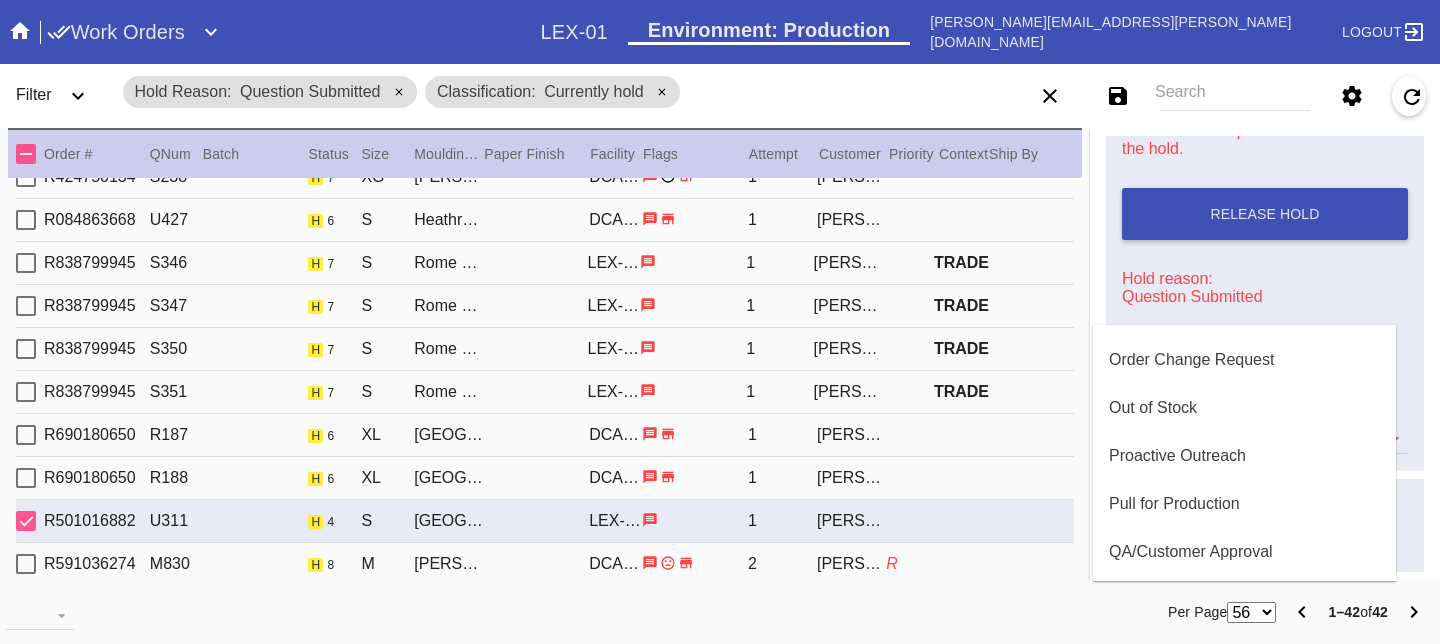 type 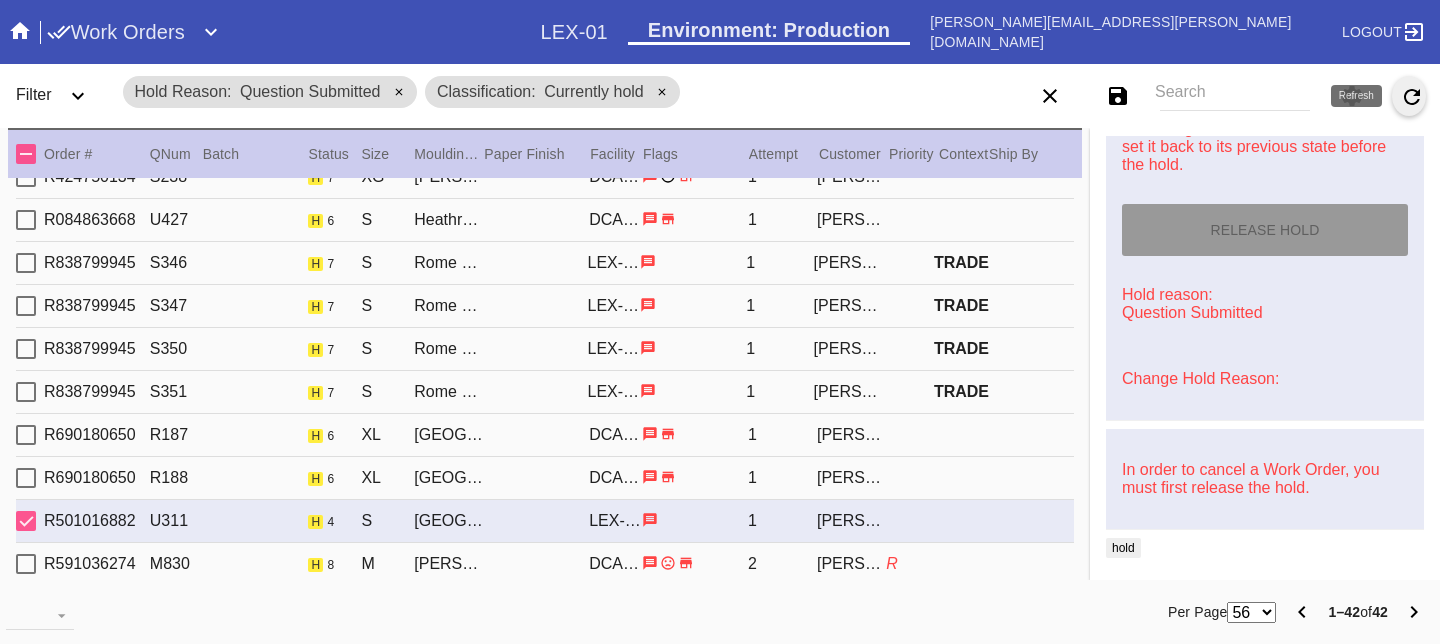 click 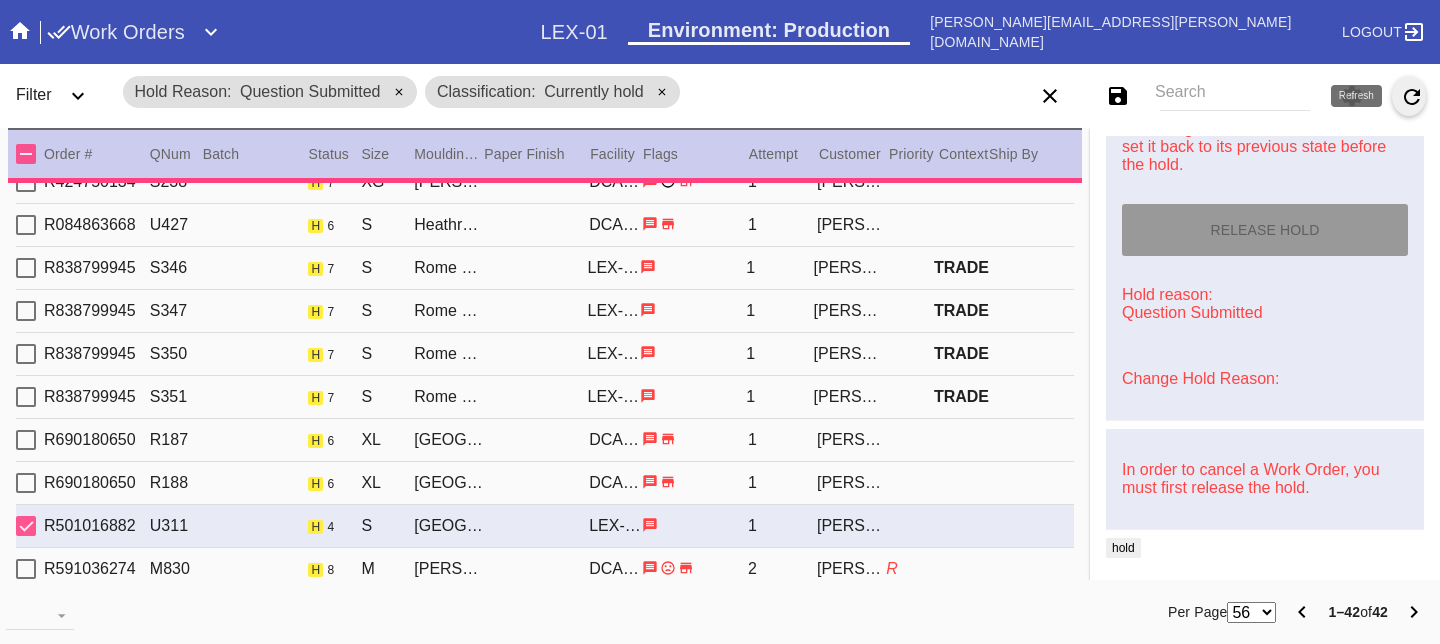 type on "[DATE]" 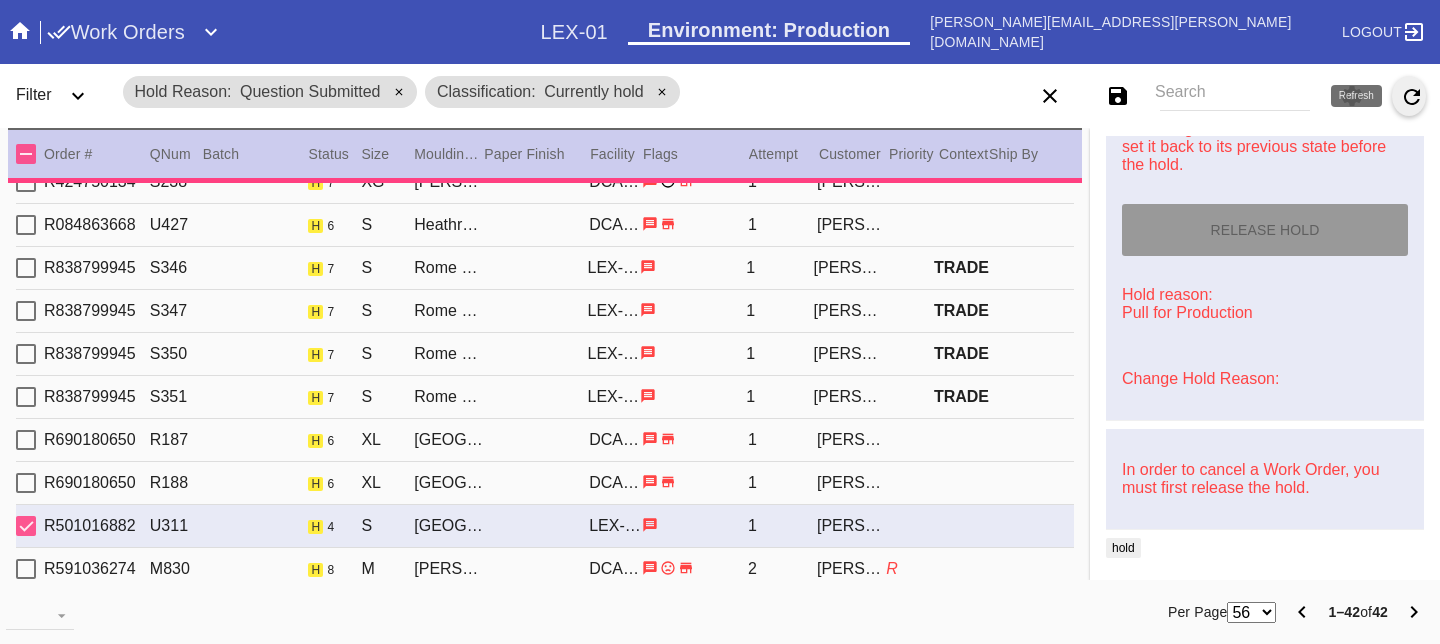 type 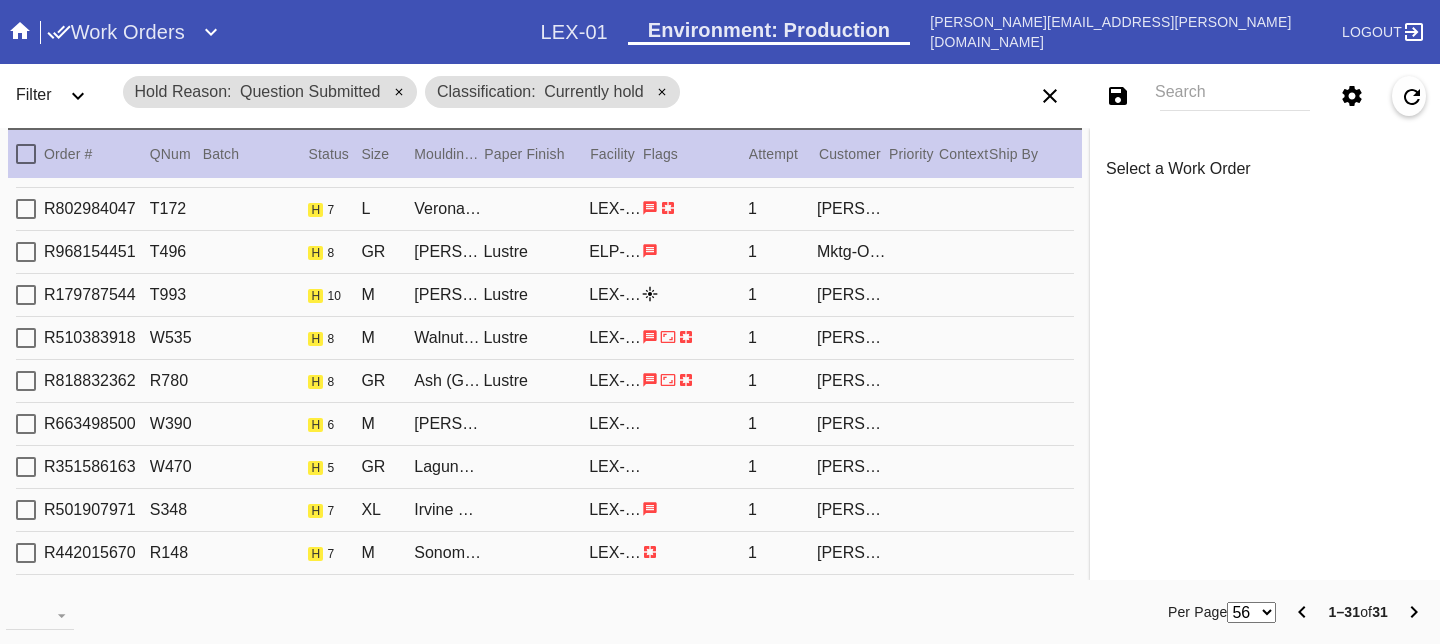 click at bounding box center (695, 380) 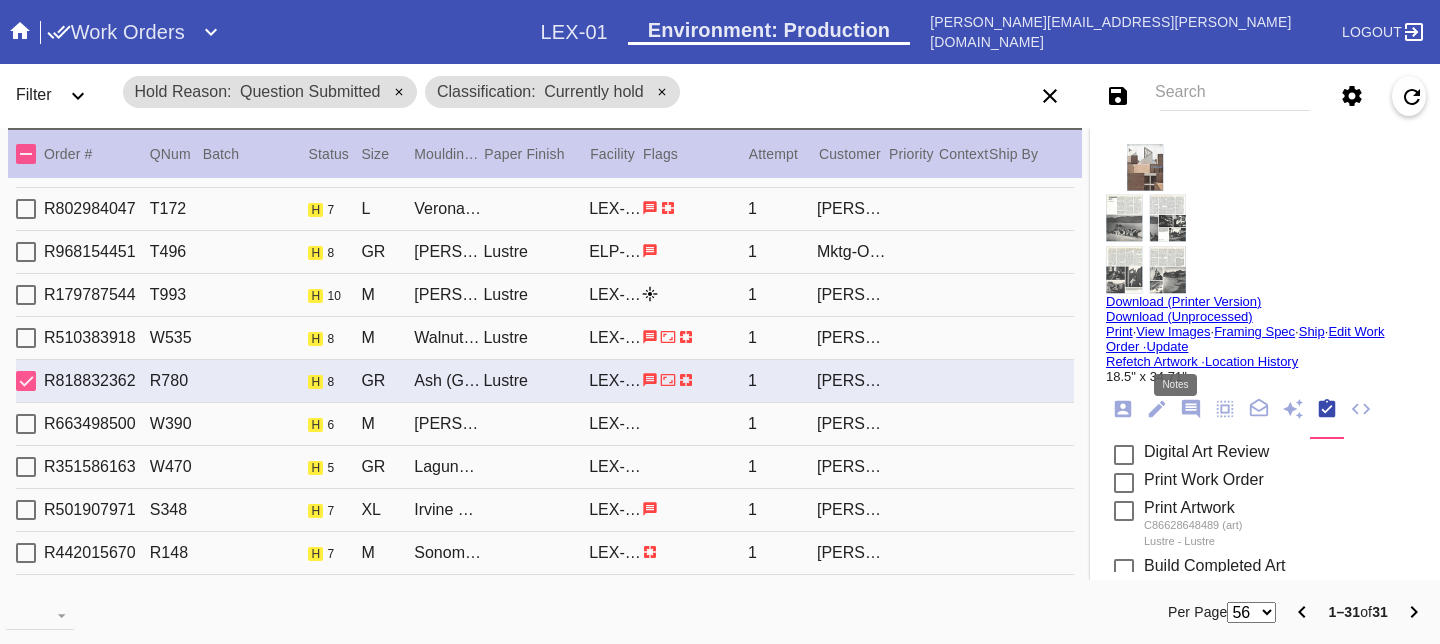 click 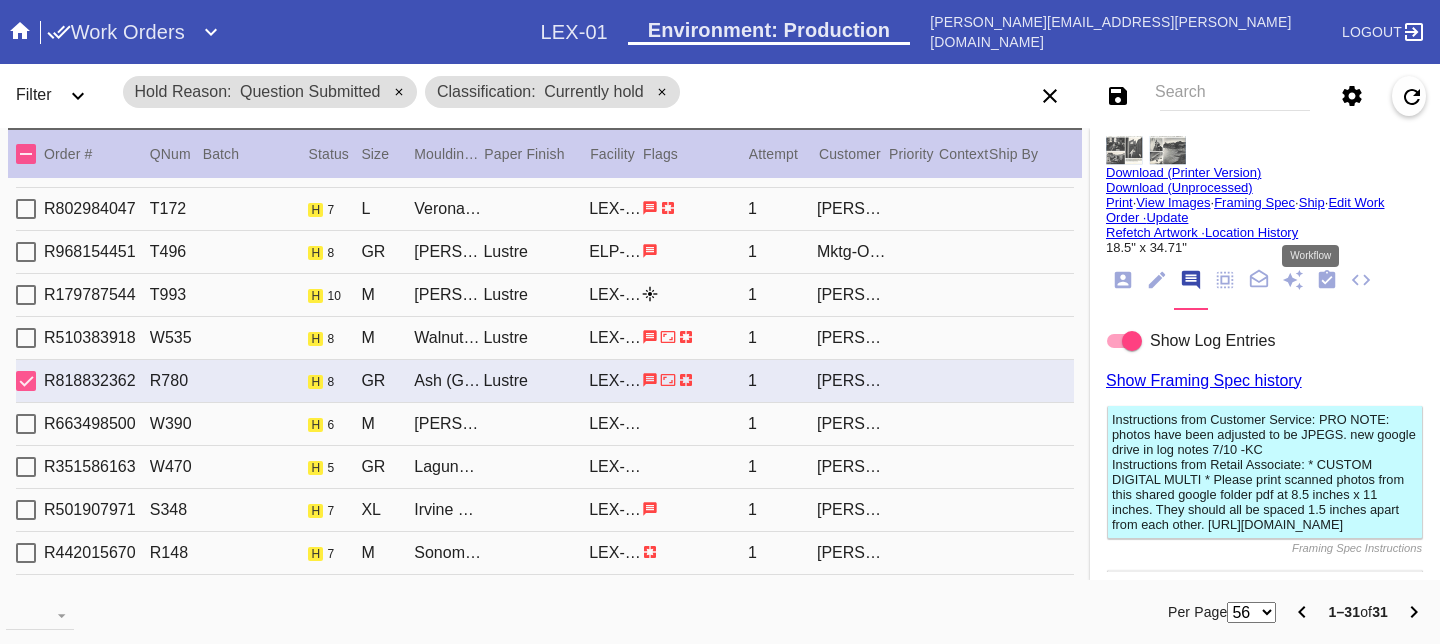 click 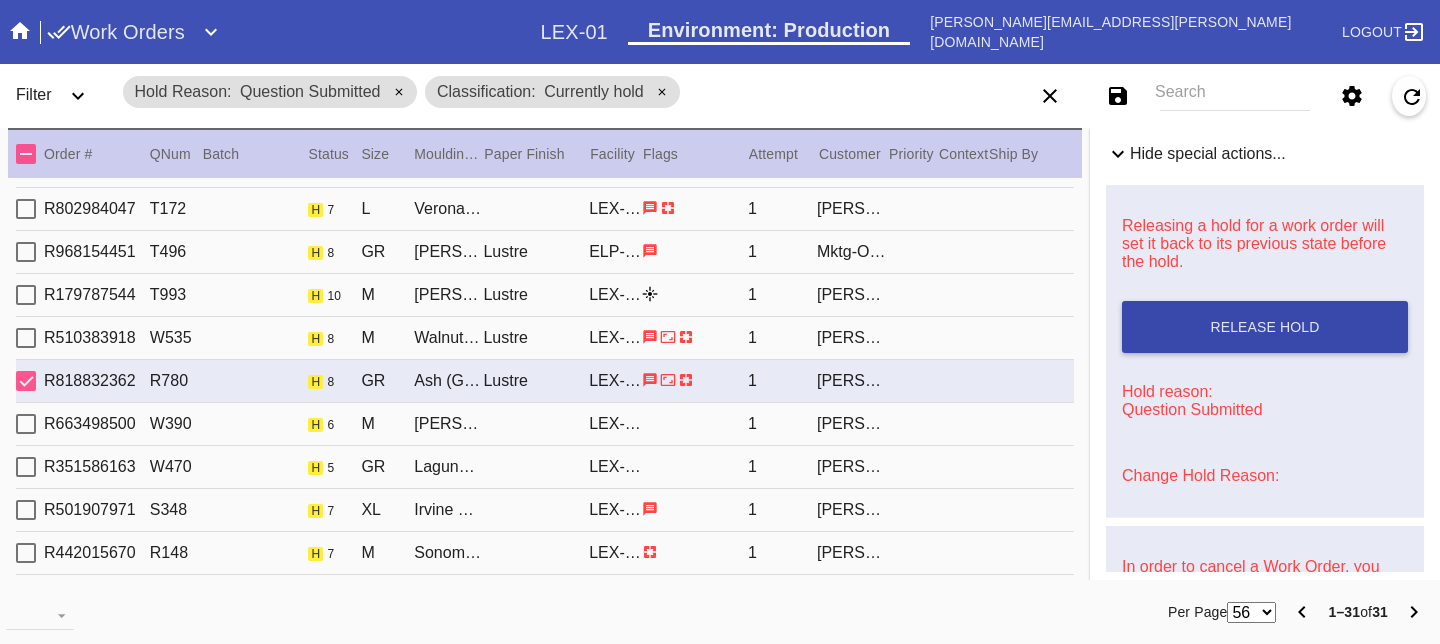 click on "Release Hold" at bounding box center (1265, 327) 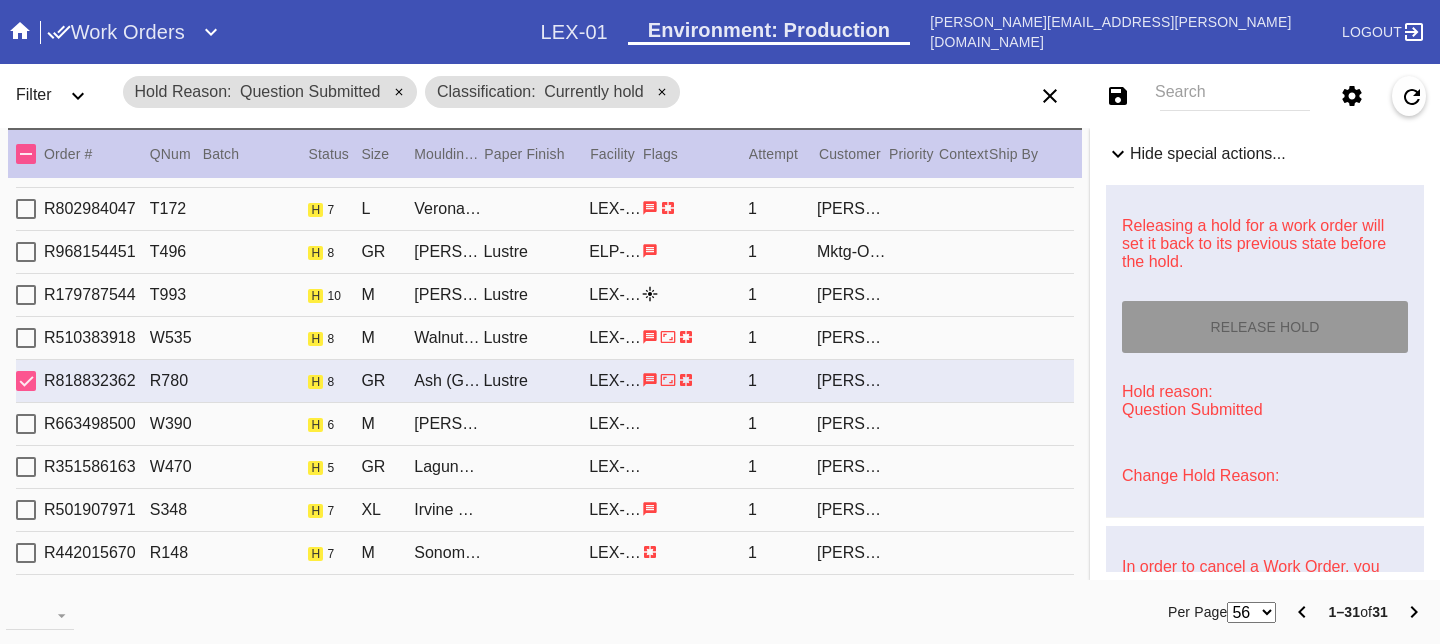 click on "R510383918 W535 h   8 M Walnut (Gallery) / White Lustre LEX-01 1 [PERSON_NAME]" at bounding box center [545, 338] 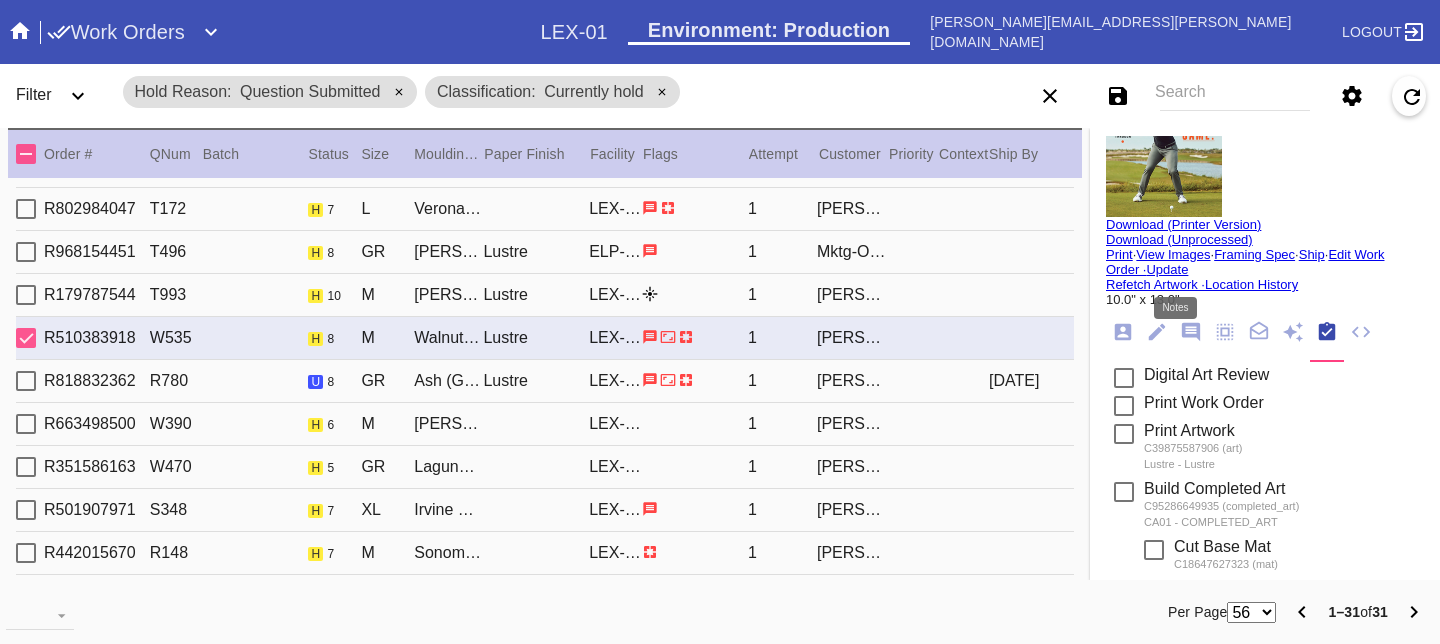 click 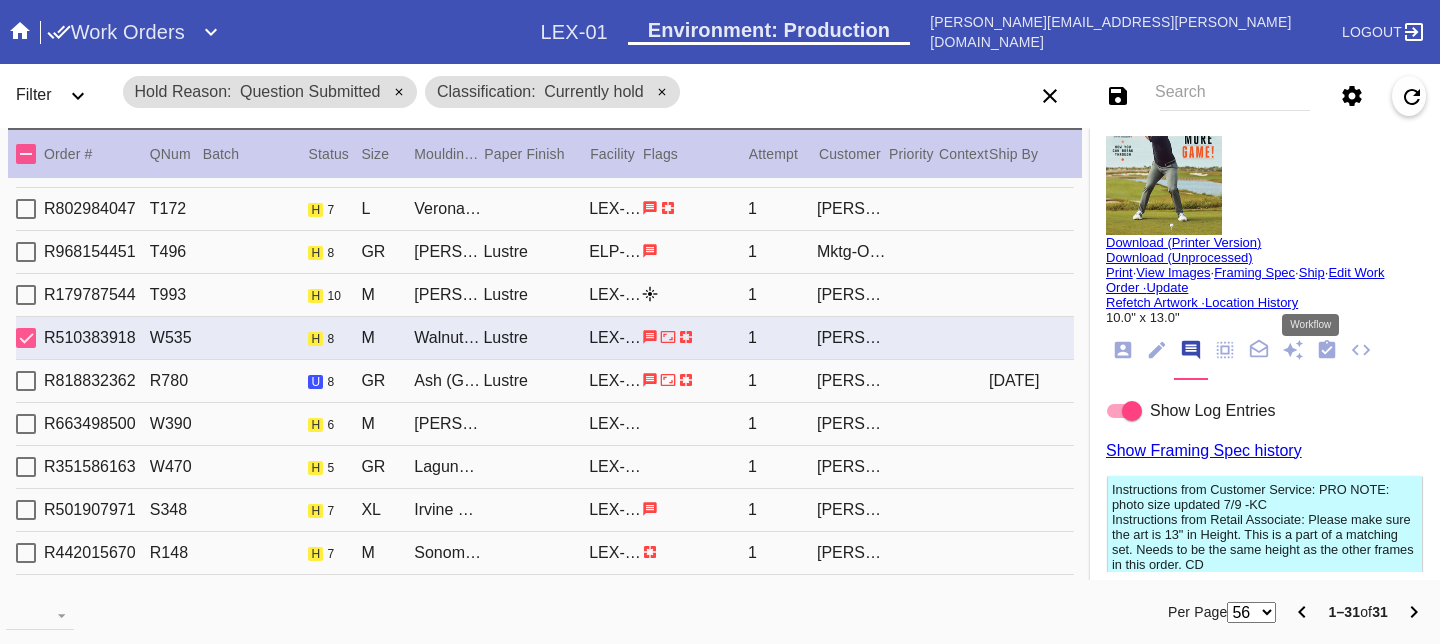 click 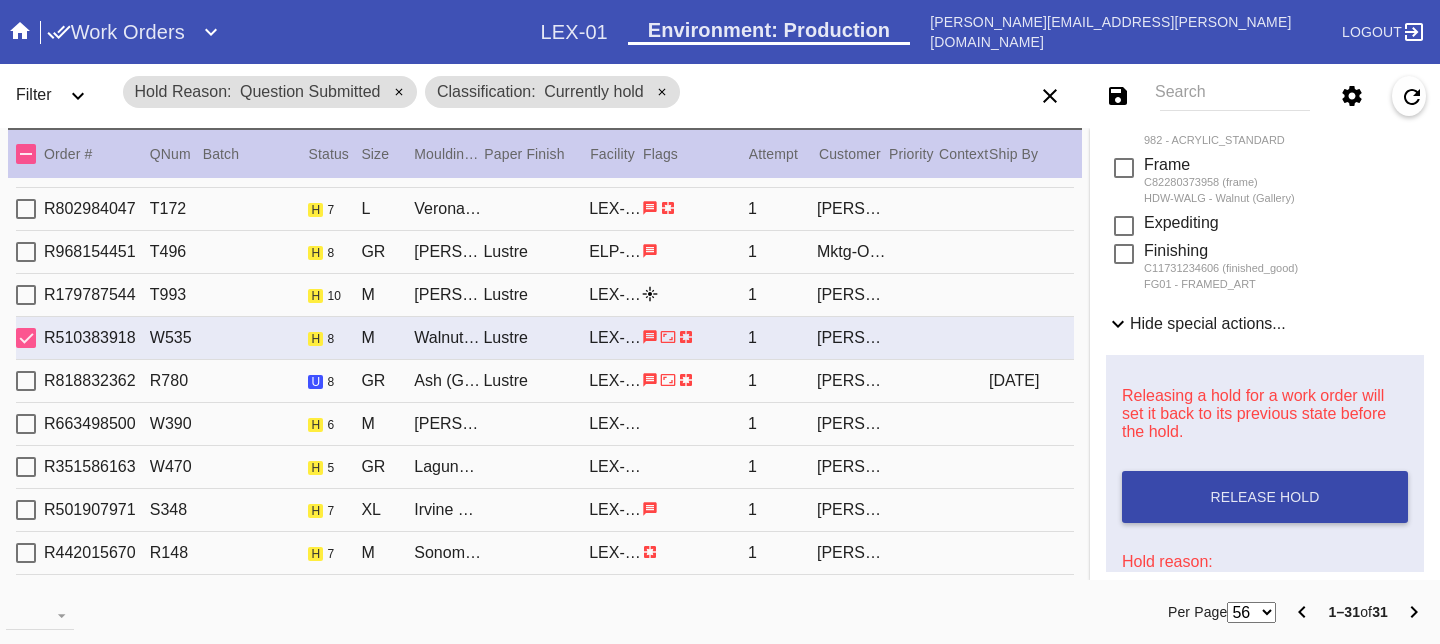 click on "Release Hold" at bounding box center [1264, 497] 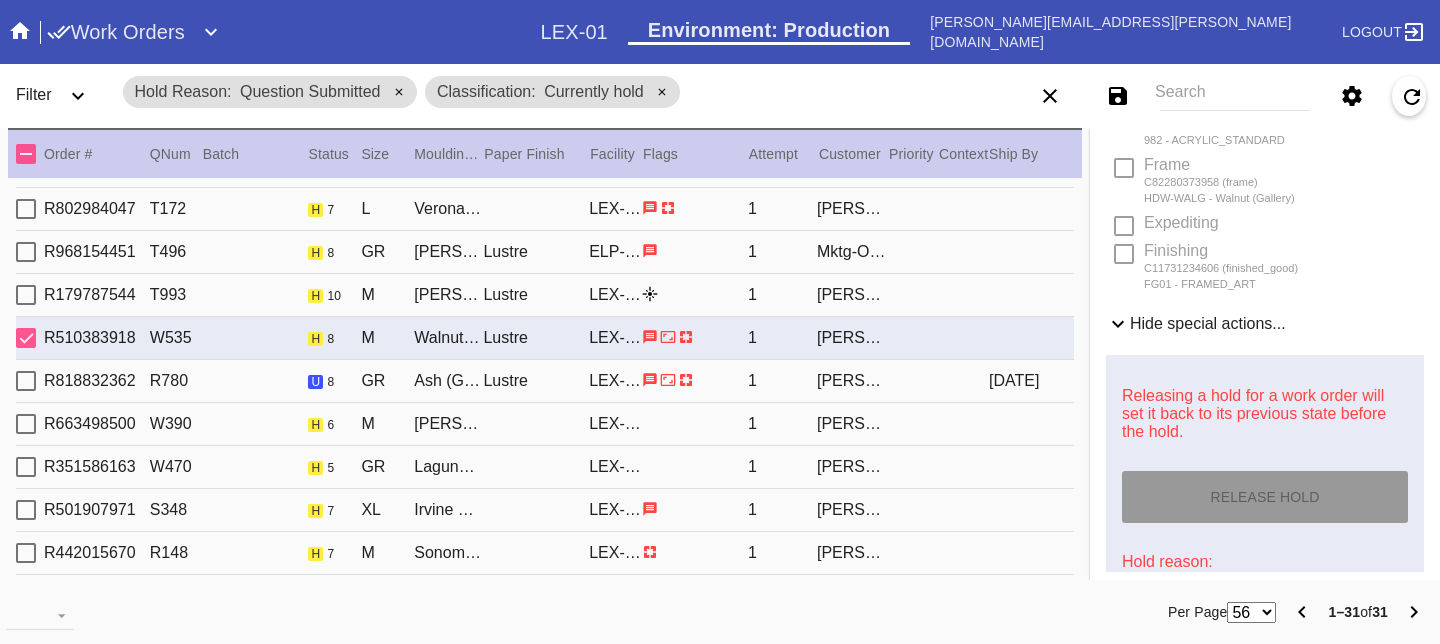 click on "R179787544 T993 h   10 M [PERSON_NAME] Slim / Dove White Lustre LEX-03 1 [PERSON_NAME]" at bounding box center (545, 295) 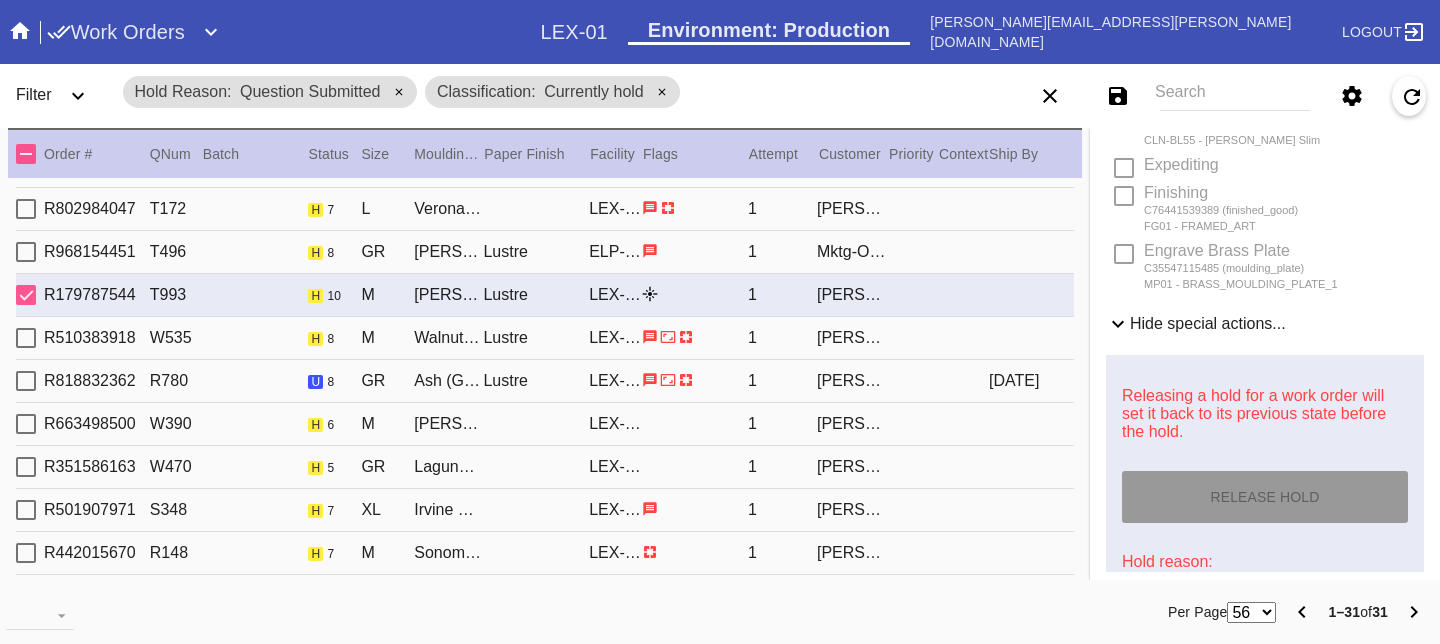 type on "[GEOGRAPHIC_DATA]" 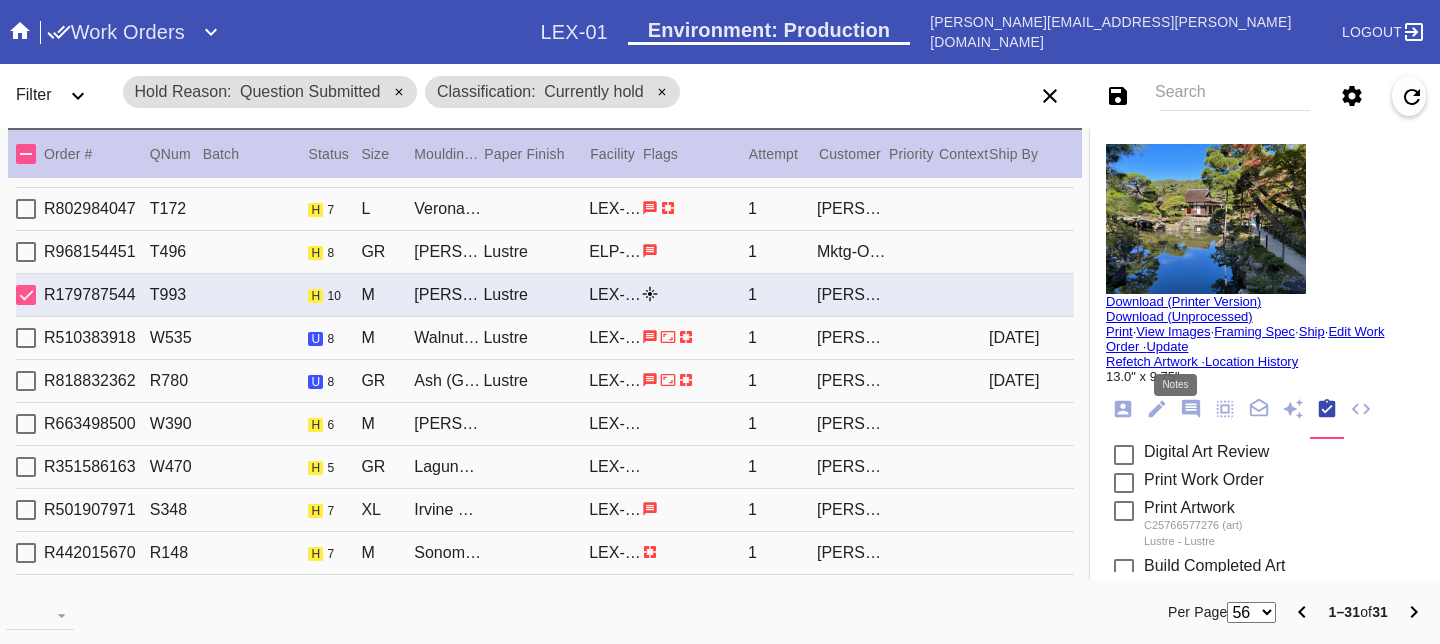 click 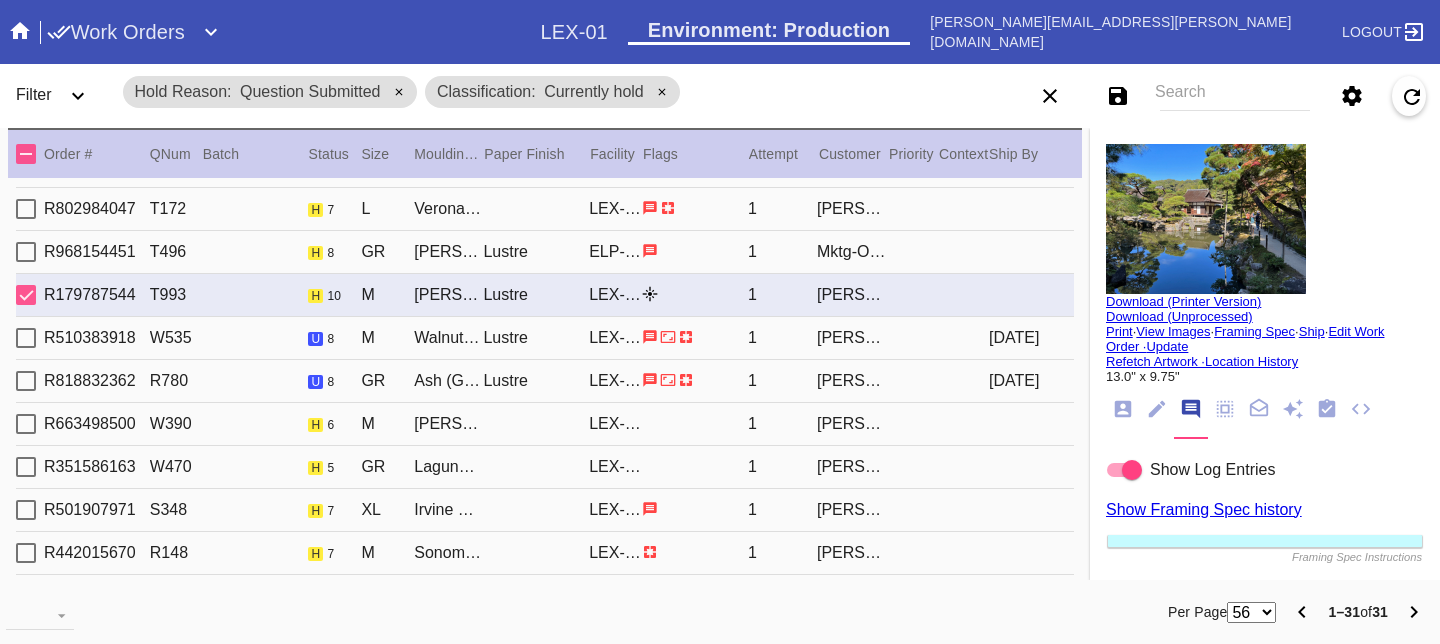click at bounding box center [695, 251] 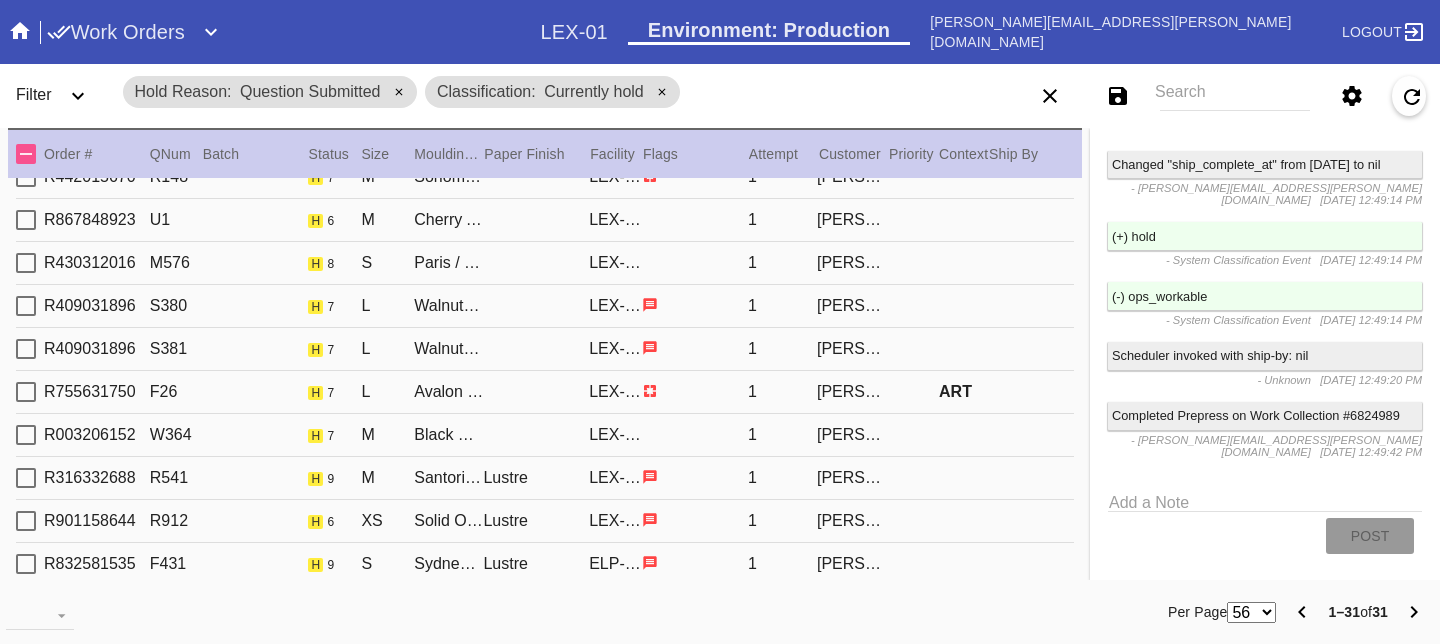 click at bounding box center [695, 477] 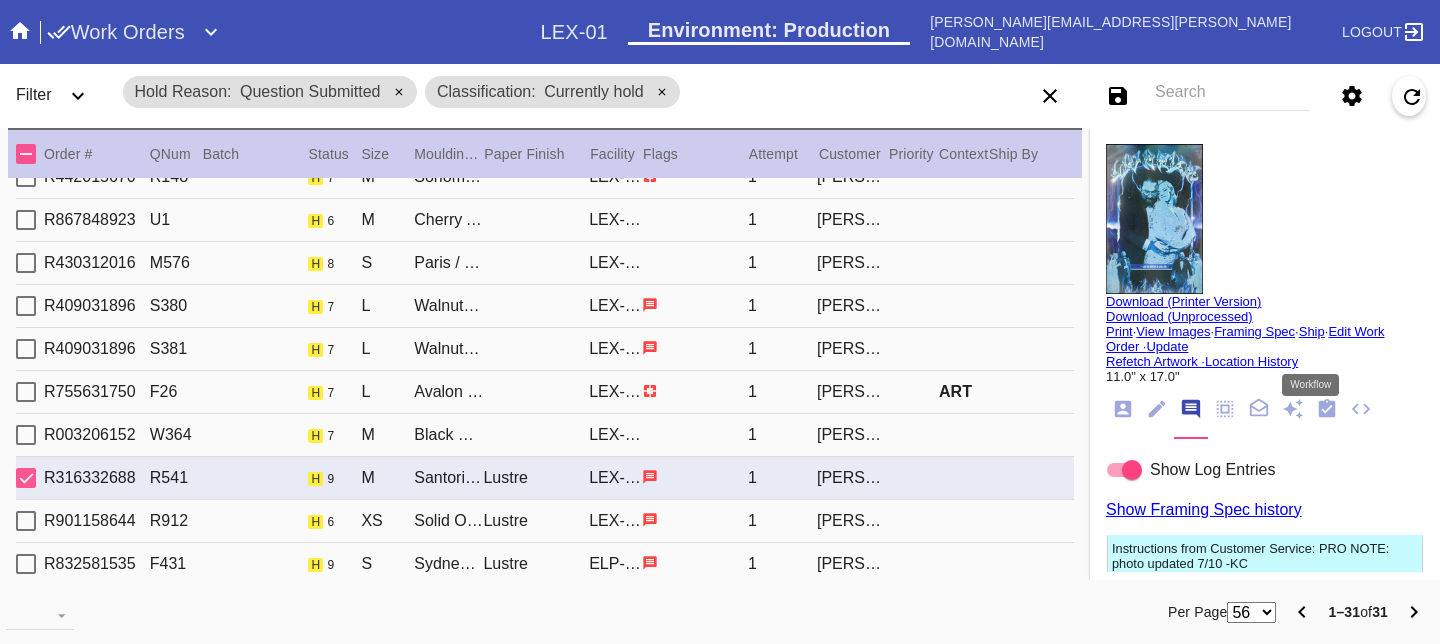 click 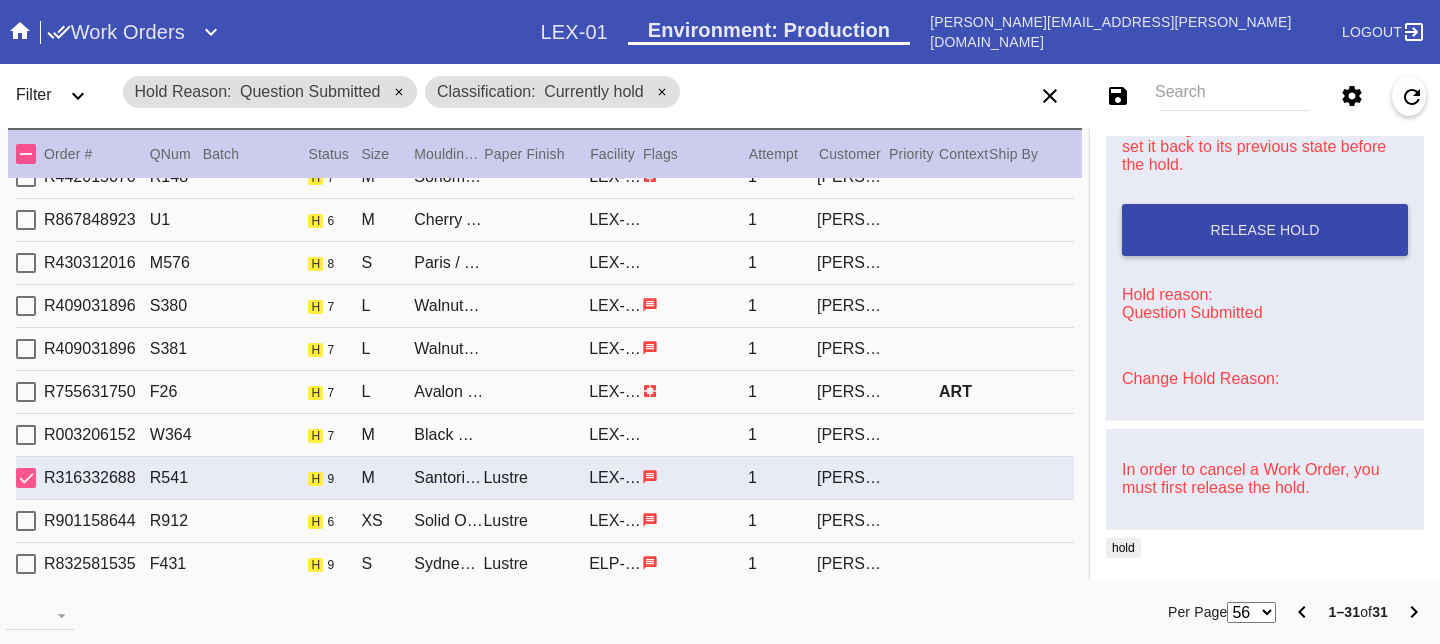 click on "Release Hold" at bounding box center (1265, 230) 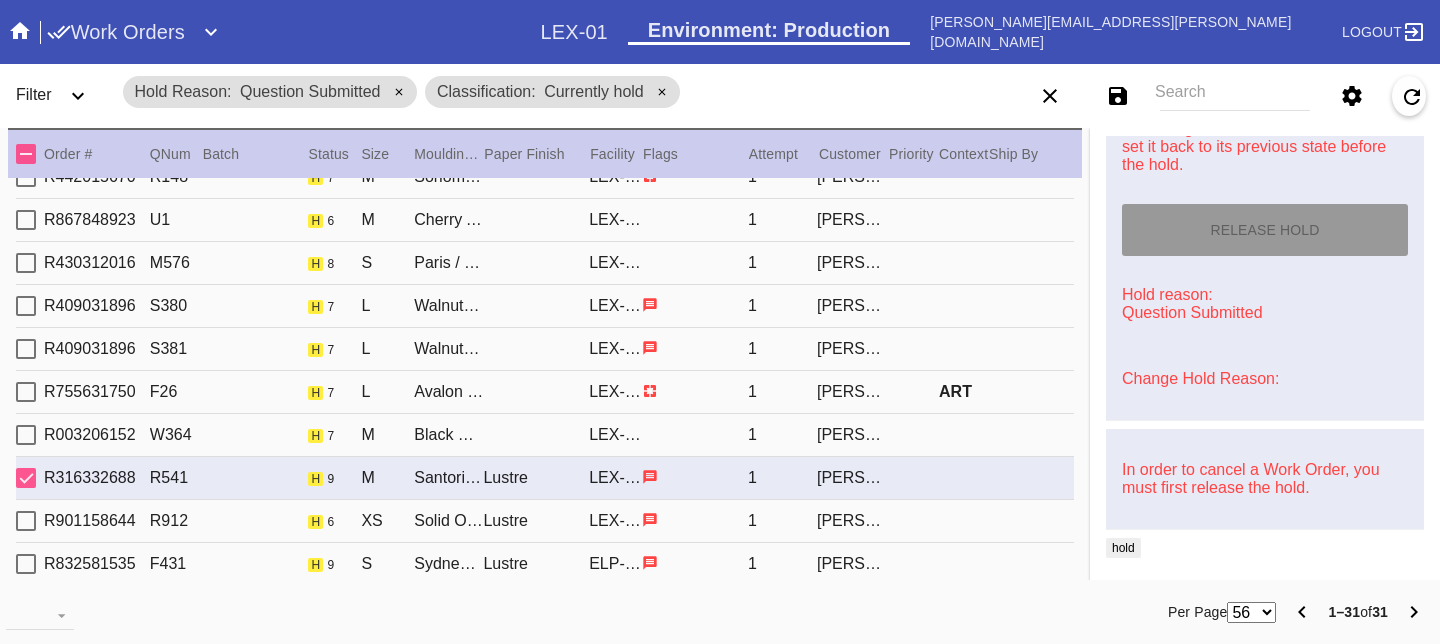 click on "R901158644 R912 h   6 XS Solid Oak Tabletop Frame Walnut 6.5"x8.5" / Dove White Lustre LEX-03 1 [PERSON_NAME]" at bounding box center (545, 521) 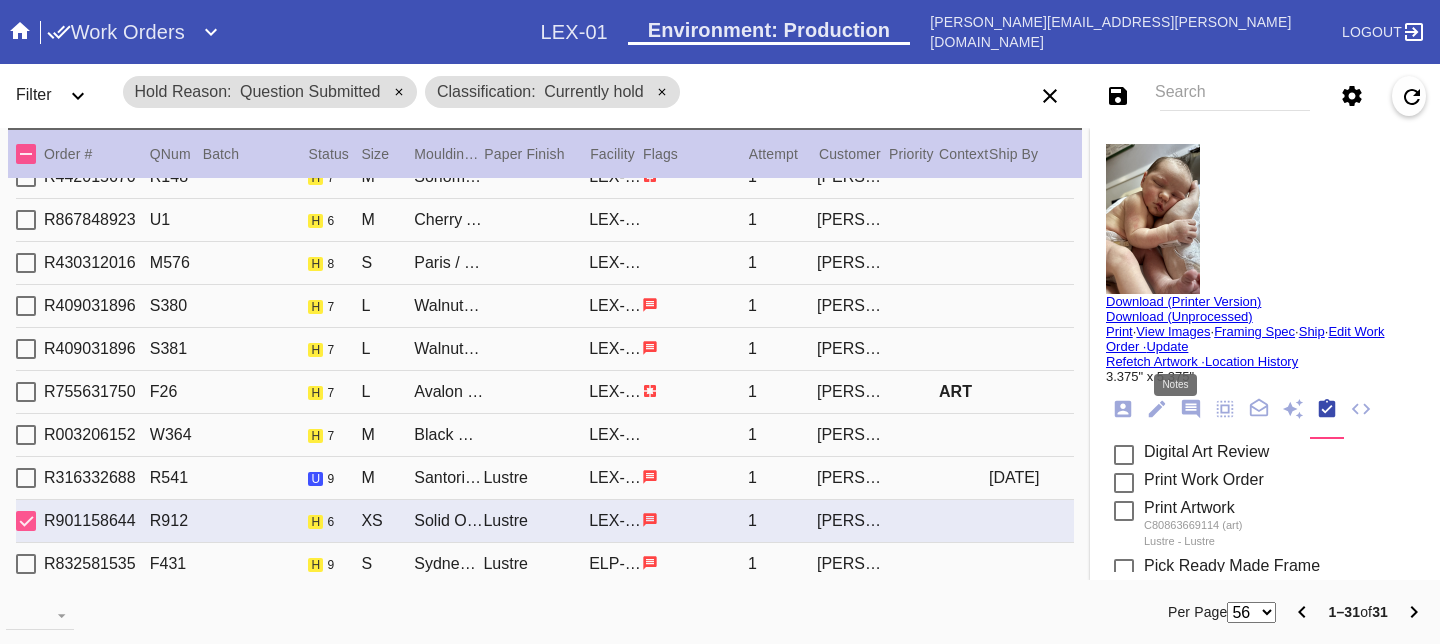 click 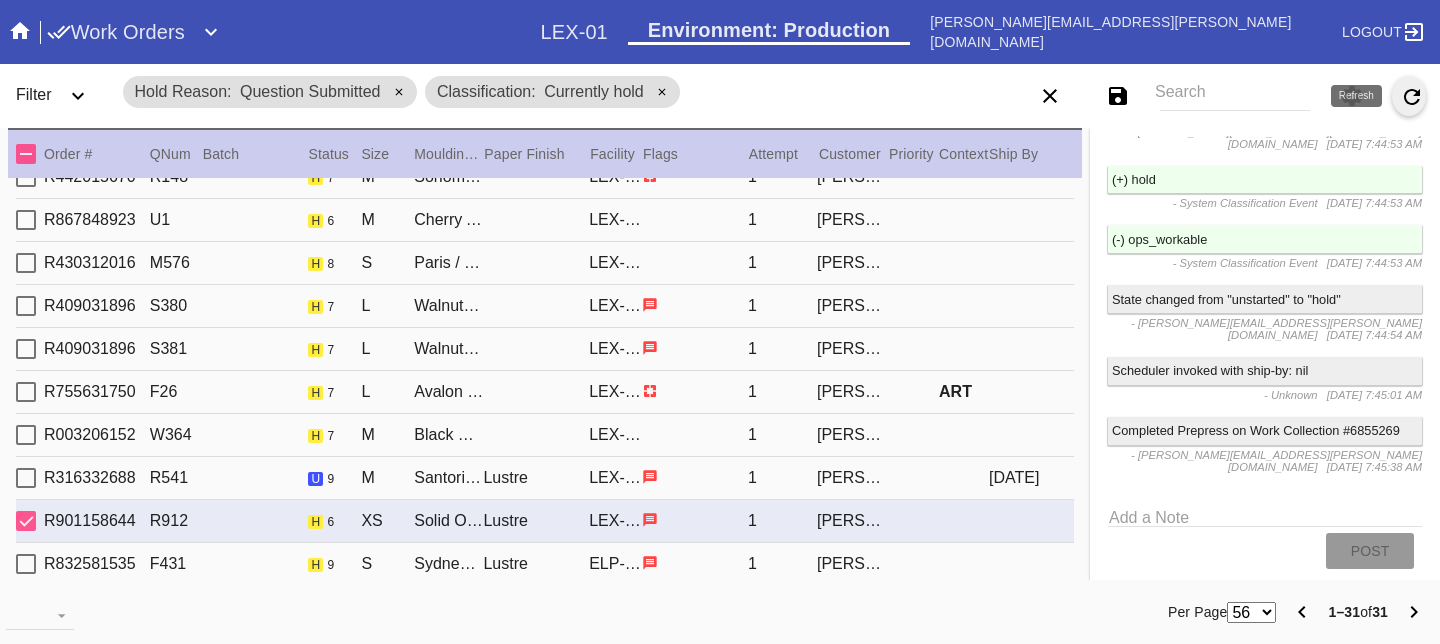 click at bounding box center [1412, 104] 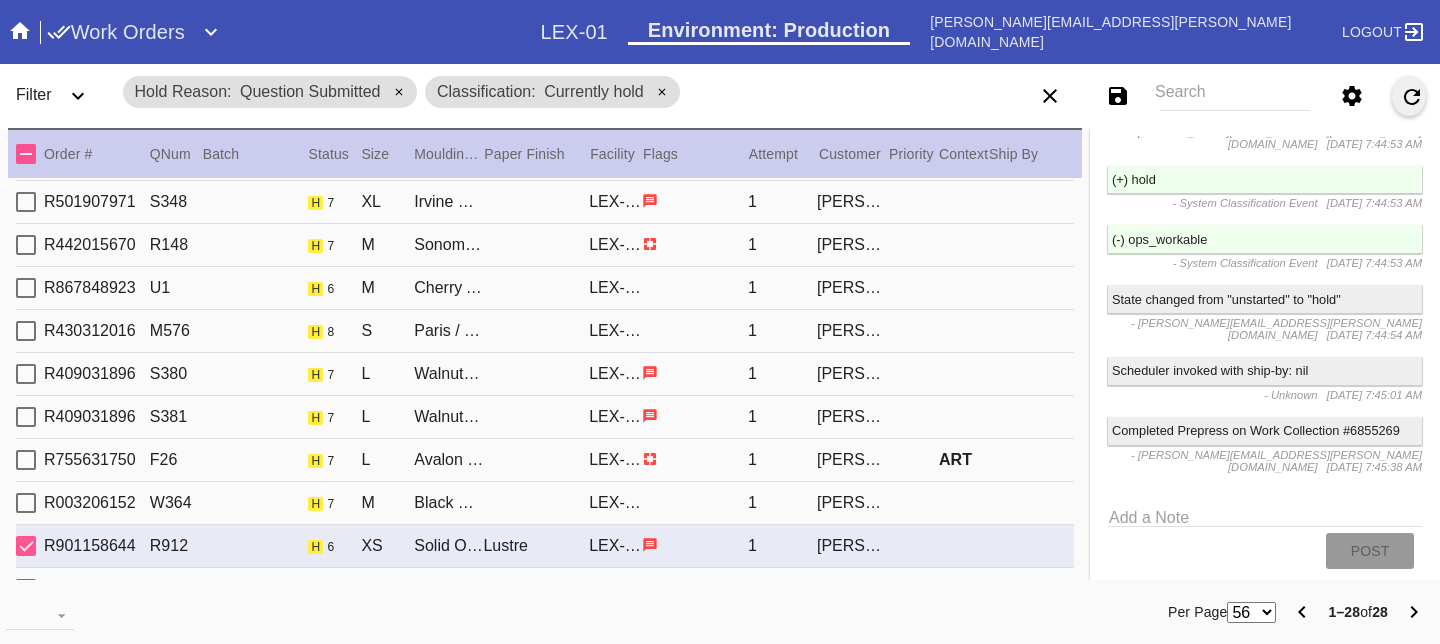 scroll, scrollTop: 693, scrollLeft: 0, axis: vertical 